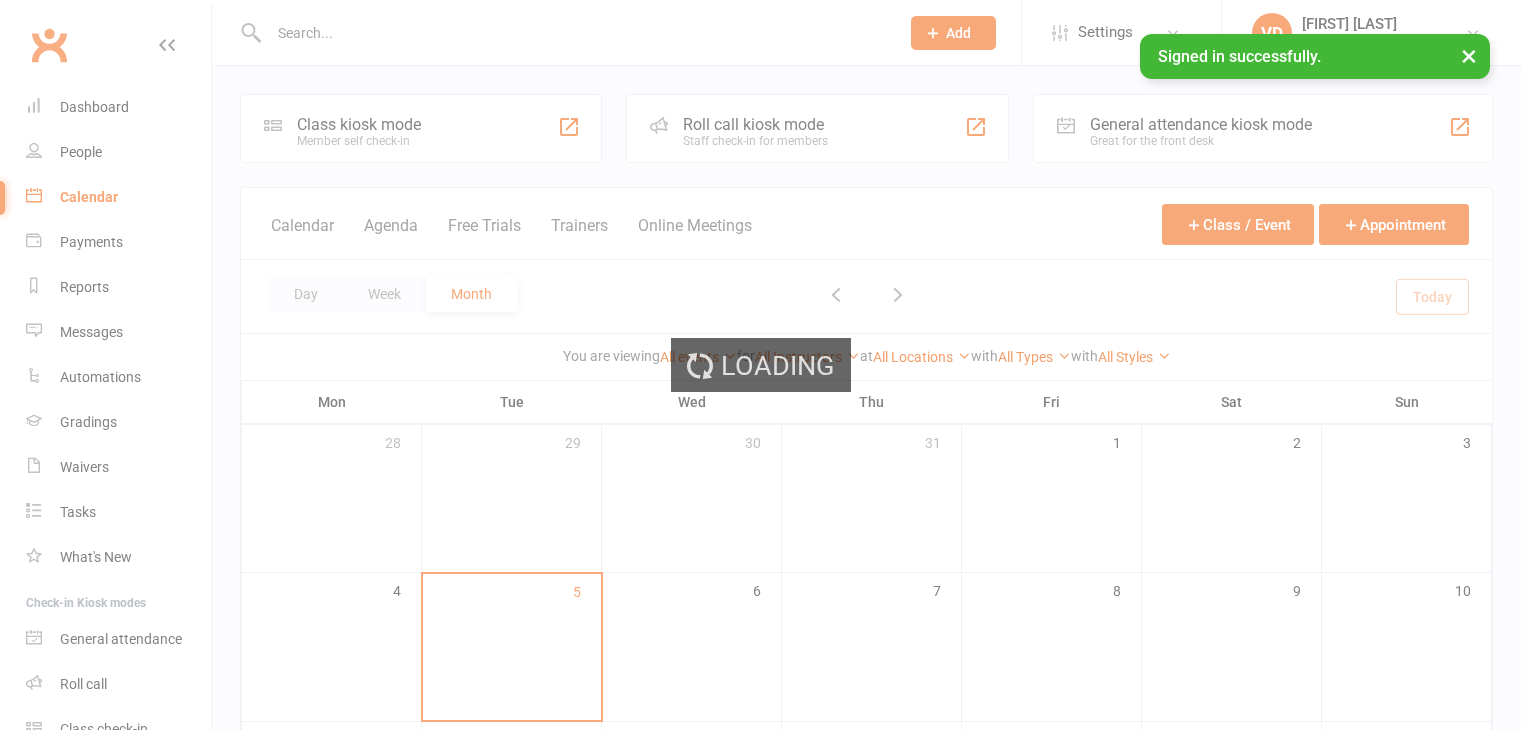 scroll, scrollTop: 0, scrollLeft: 0, axis: both 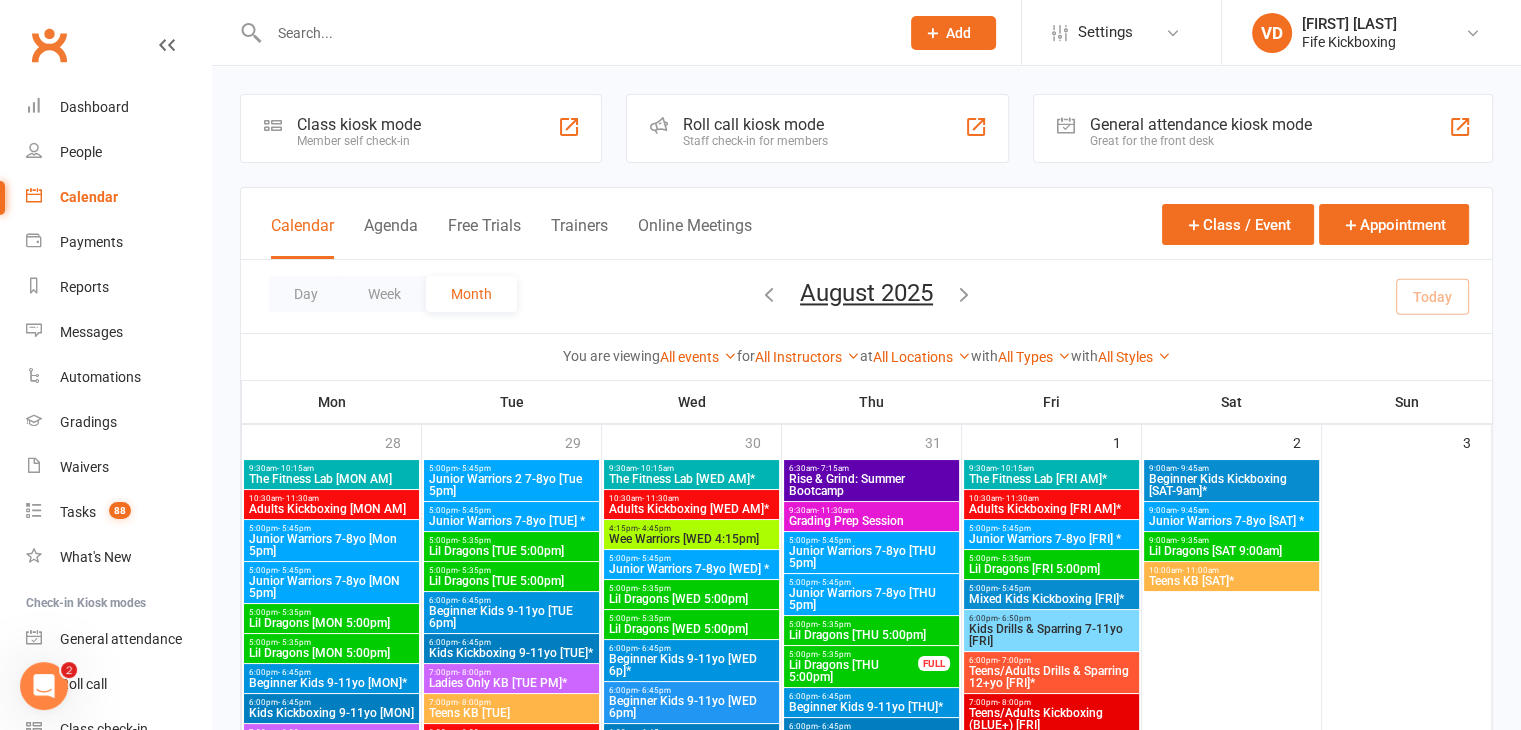 click at bounding box center (574, 33) 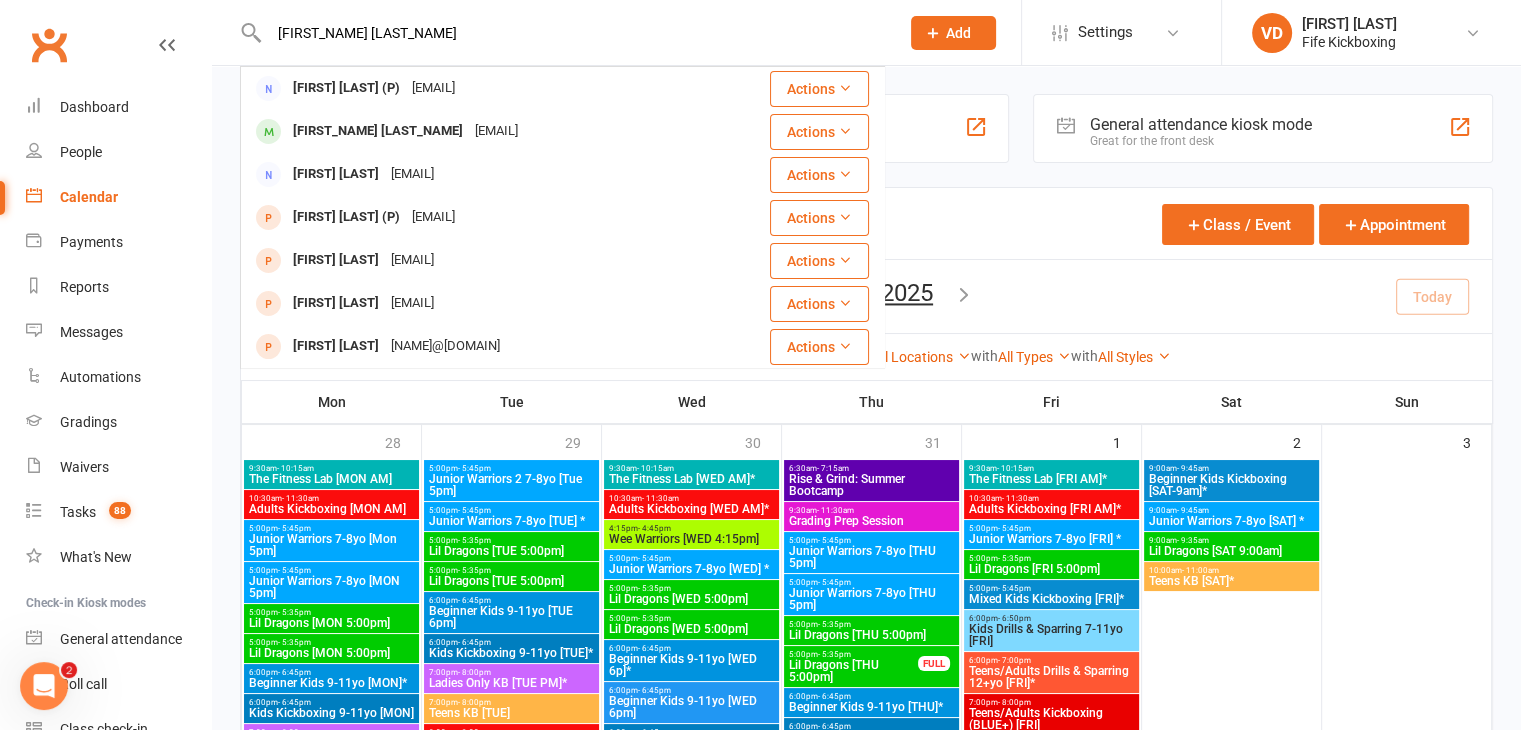 type on "[FIRST_NAME] [LAST_NAME]" 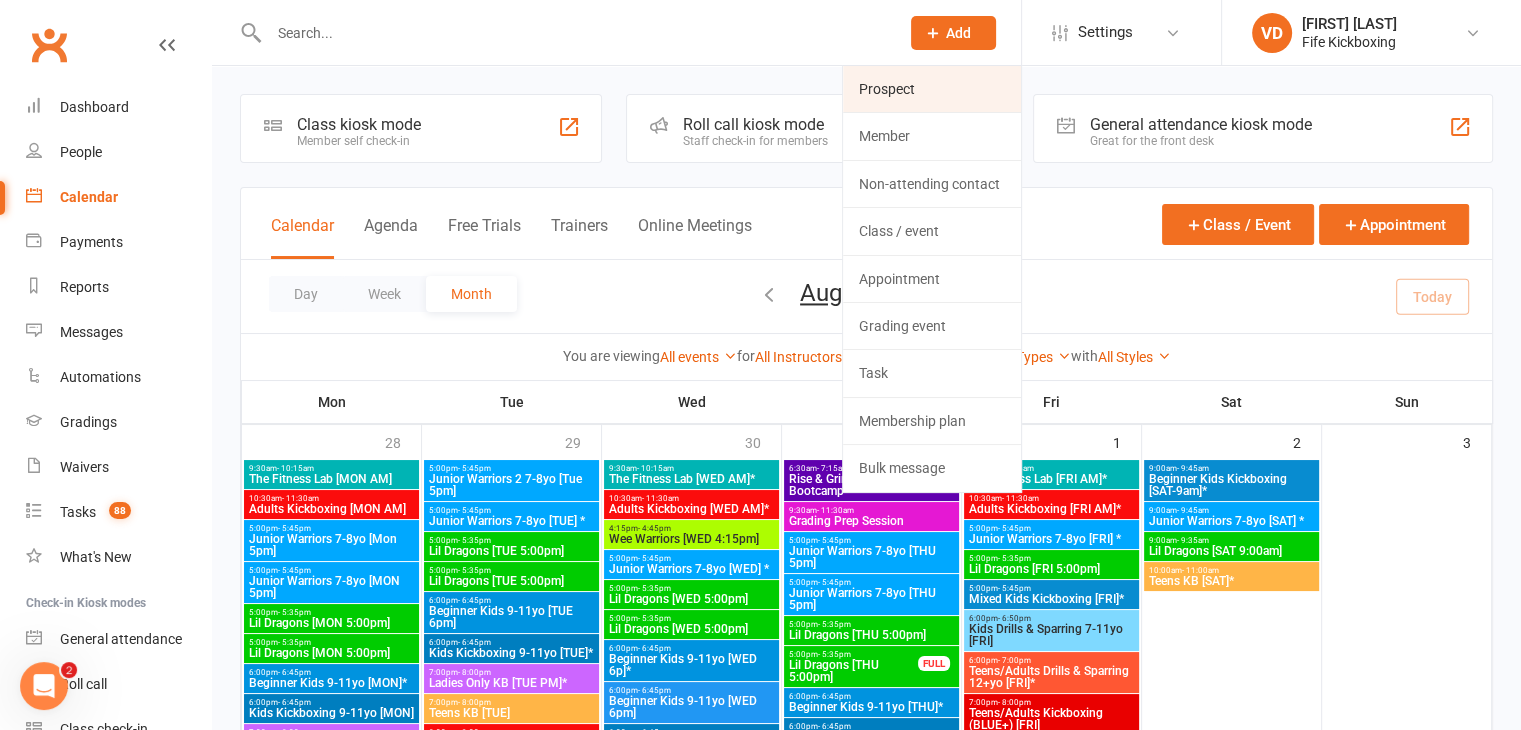 click on "Prospect" 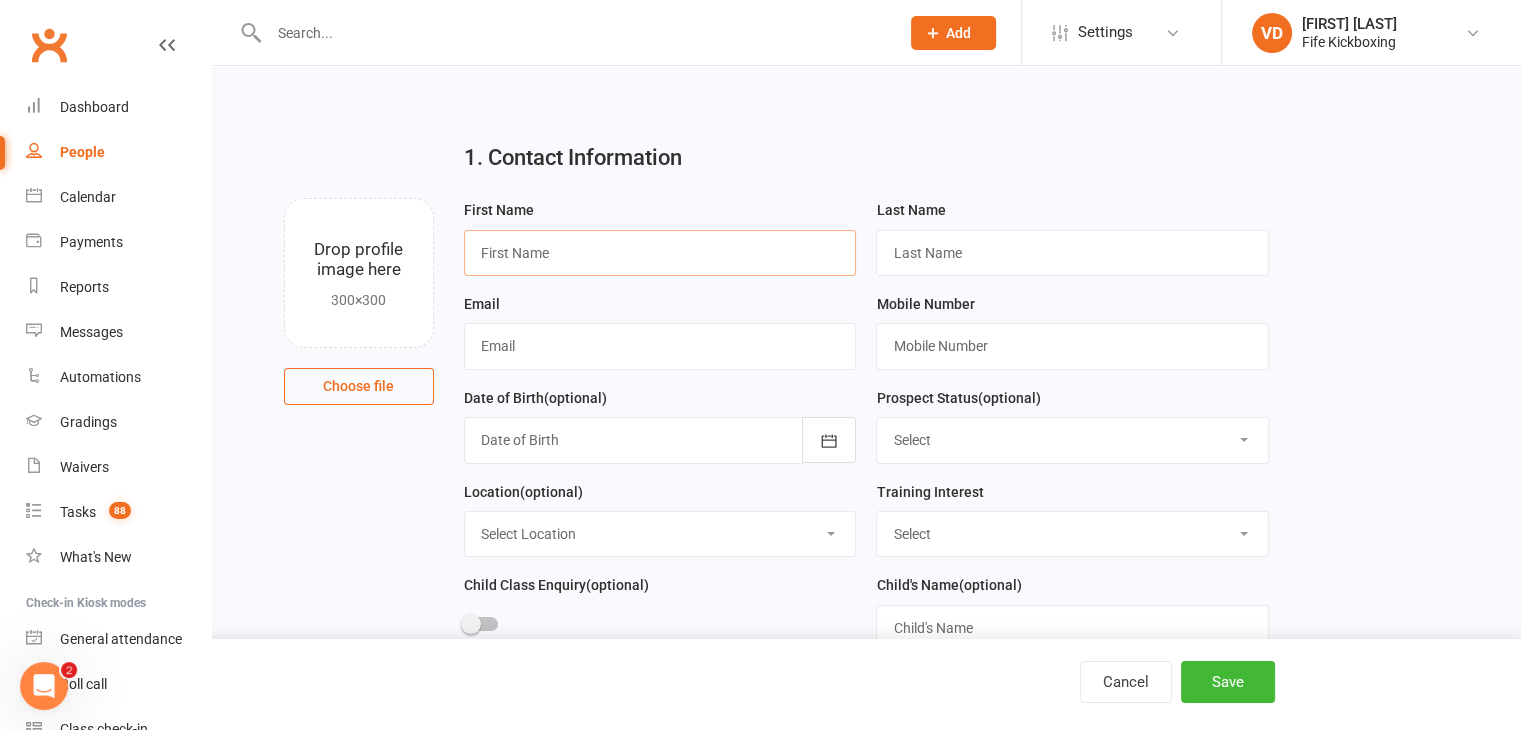 click at bounding box center [660, 253] 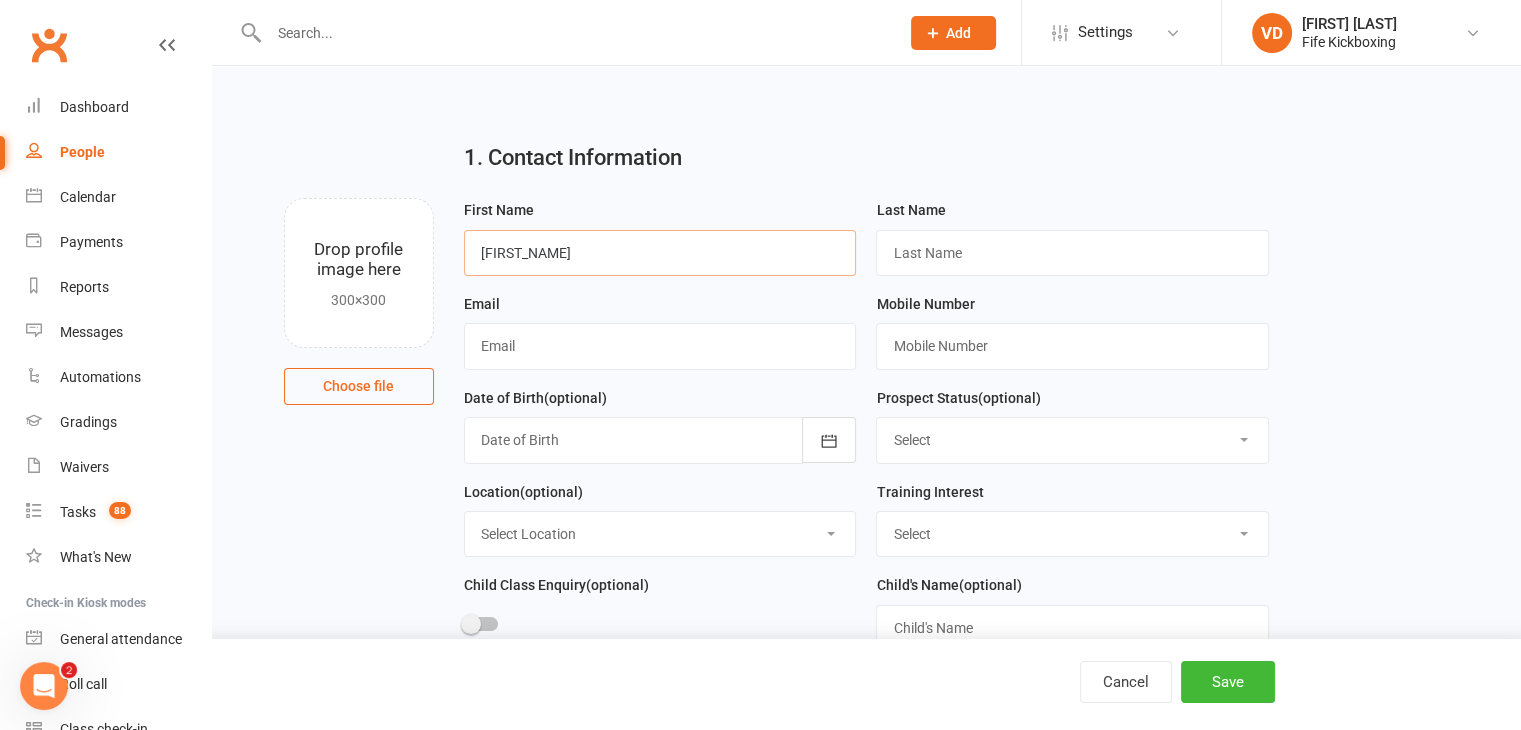 type on "[FIRST_NAME]" 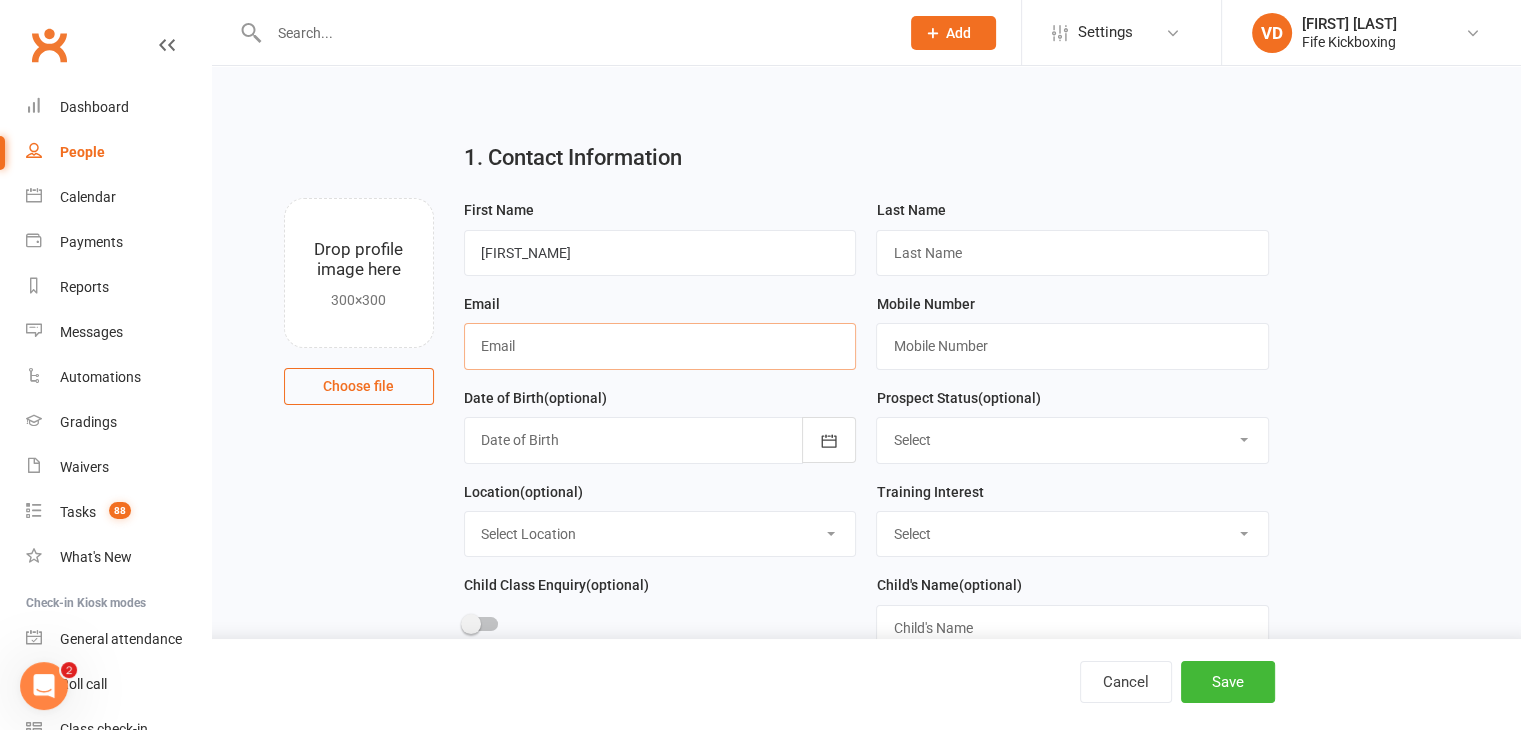 paste on "[NAME]@[DOMAIN]" 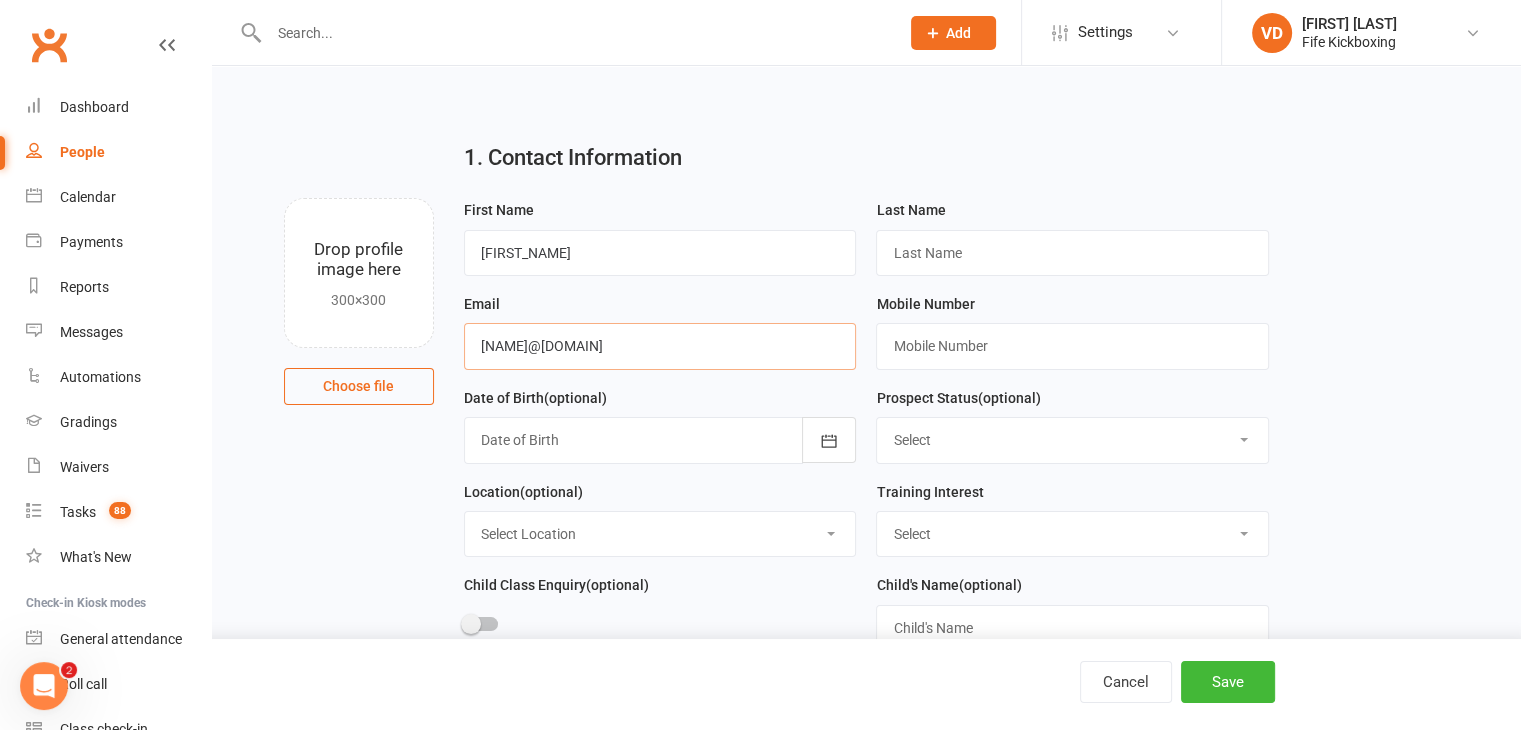 type on "[NAME]@[DOMAIN]" 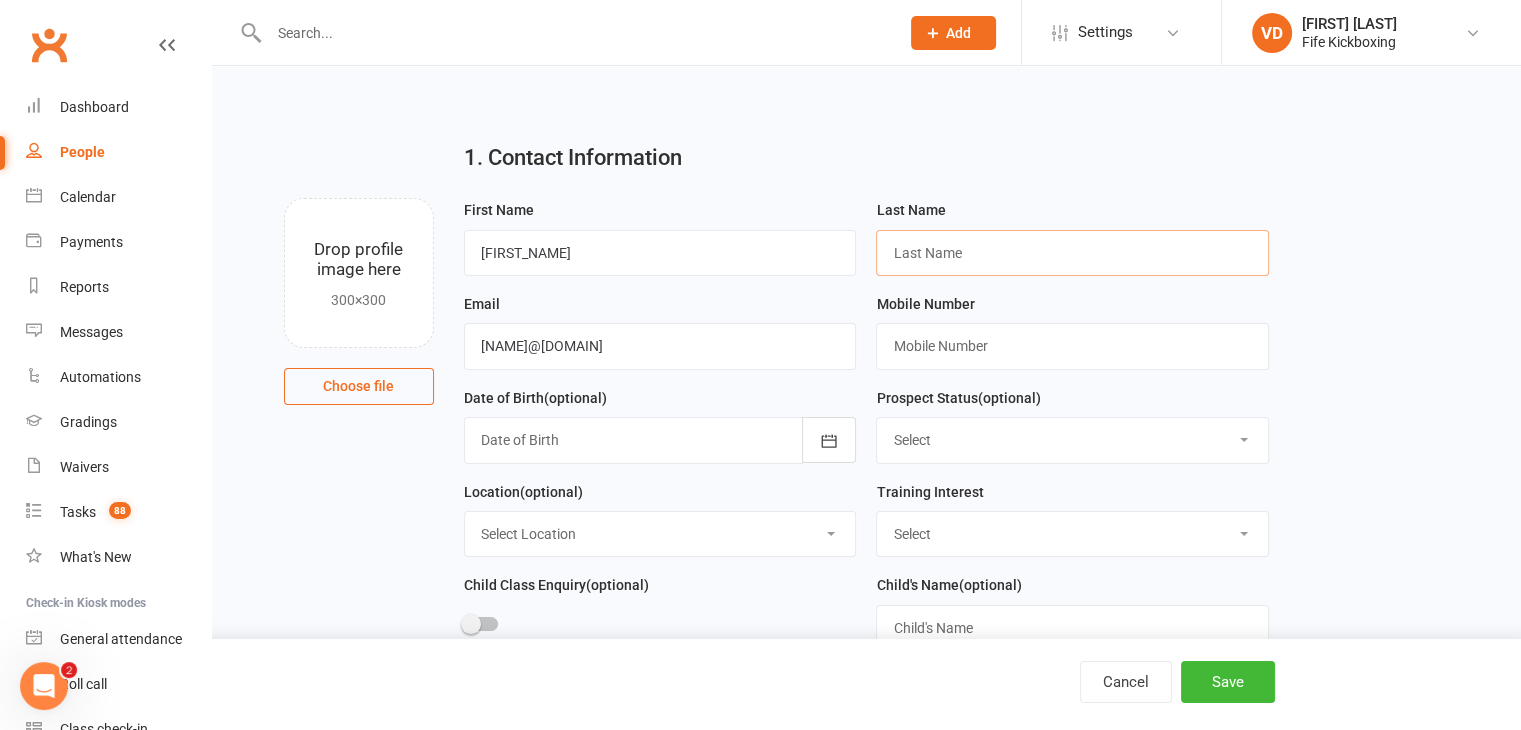 click at bounding box center (1072, 253) 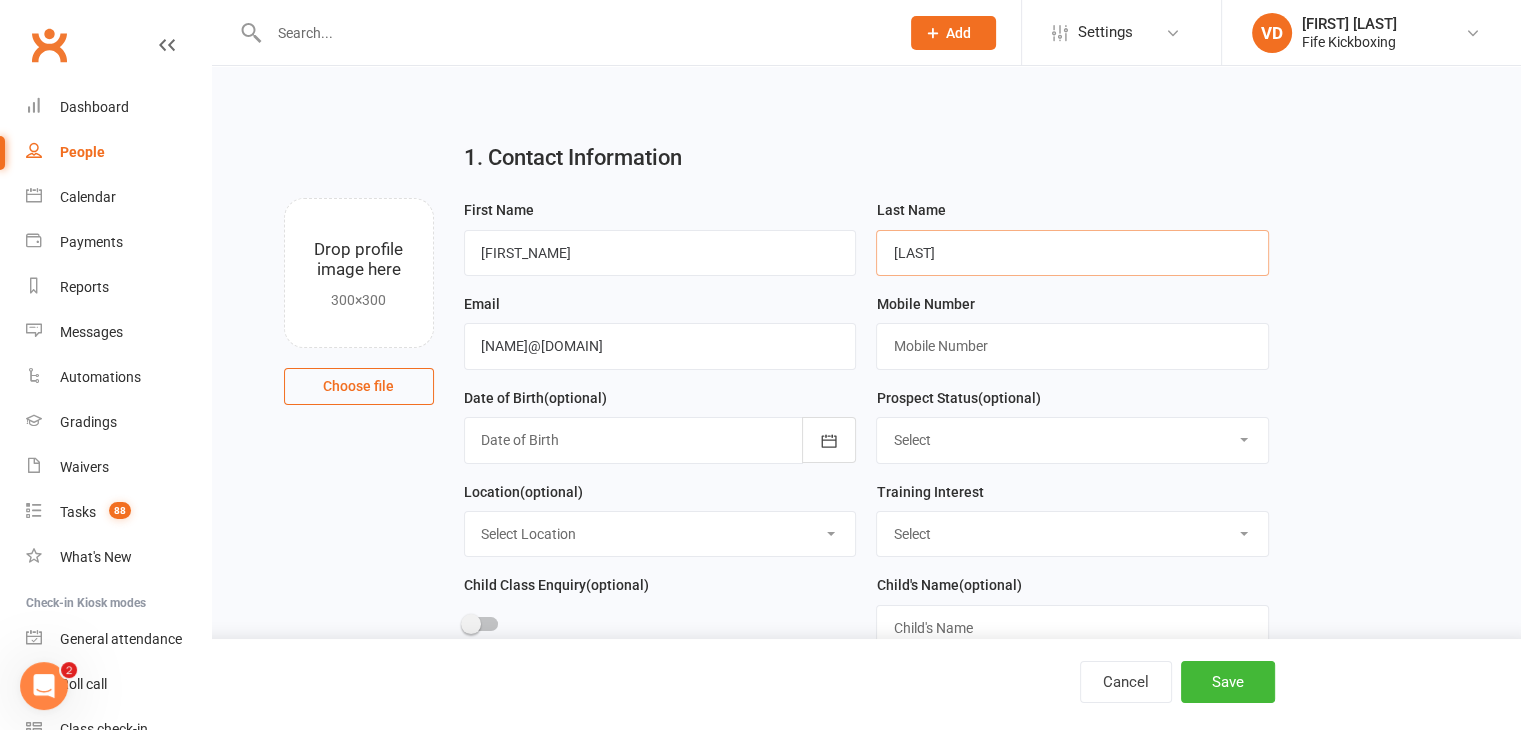 type on "[LAST]" 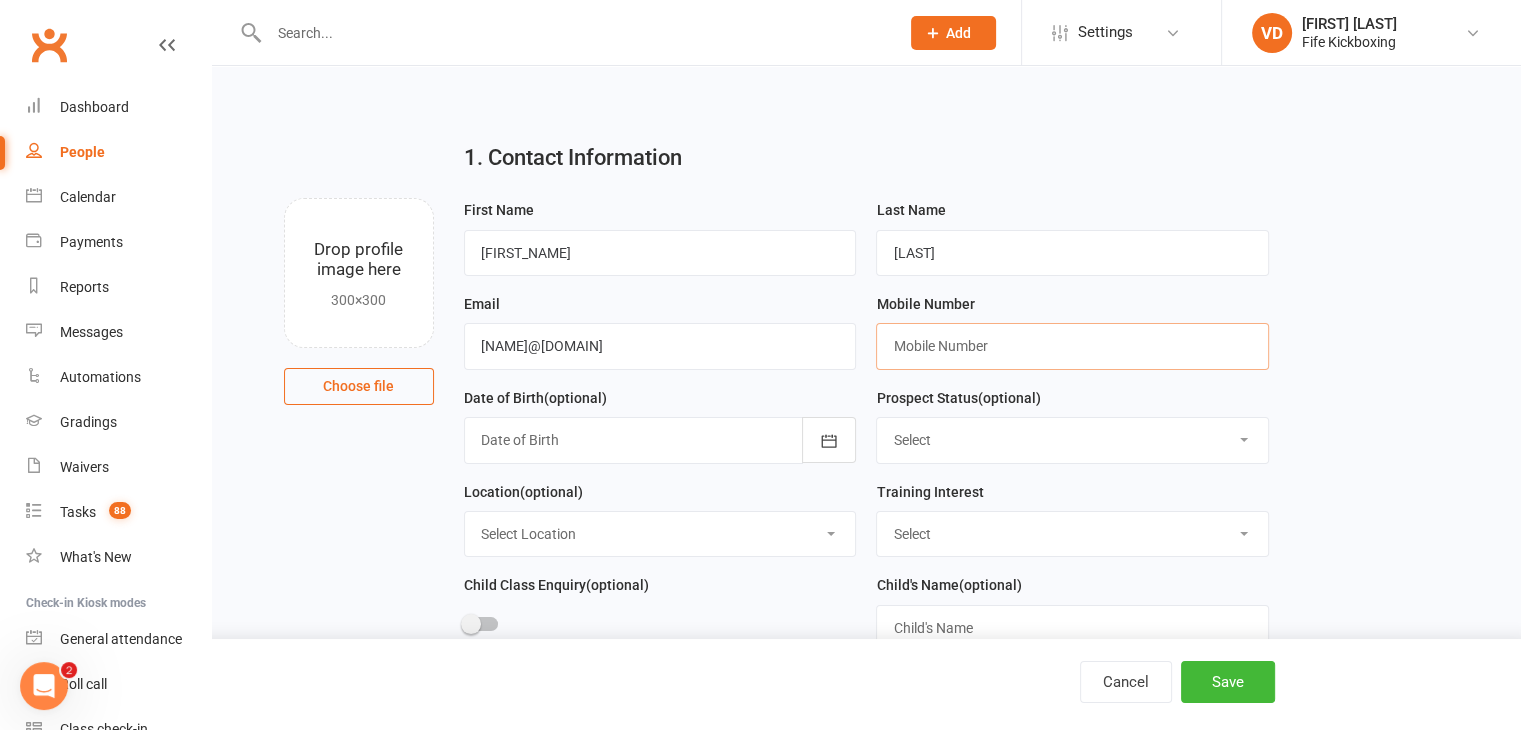click at bounding box center (1072, 346) 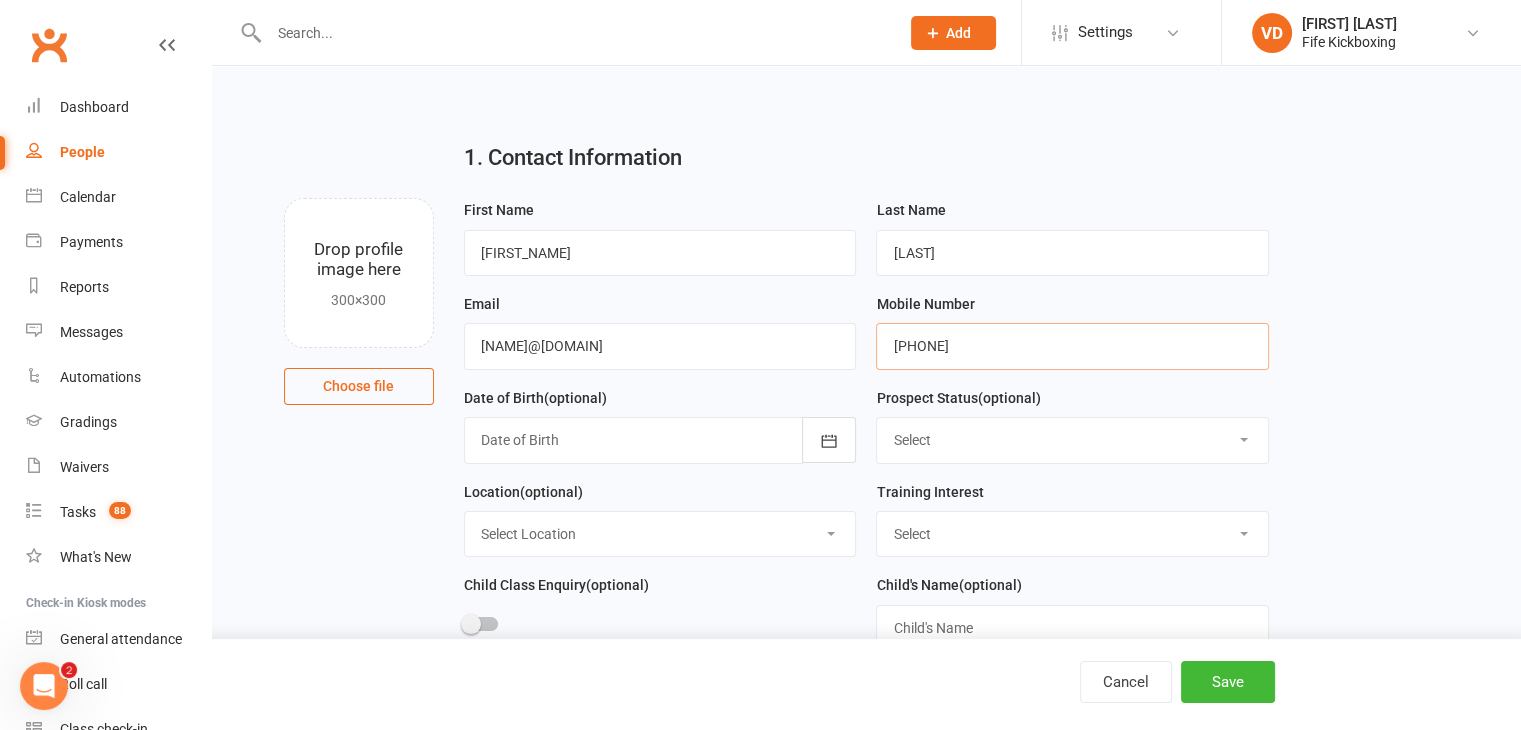 drag, startPoint x: 916, startPoint y: 344, endPoint x: 856, endPoint y: 345, distance: 60.00833 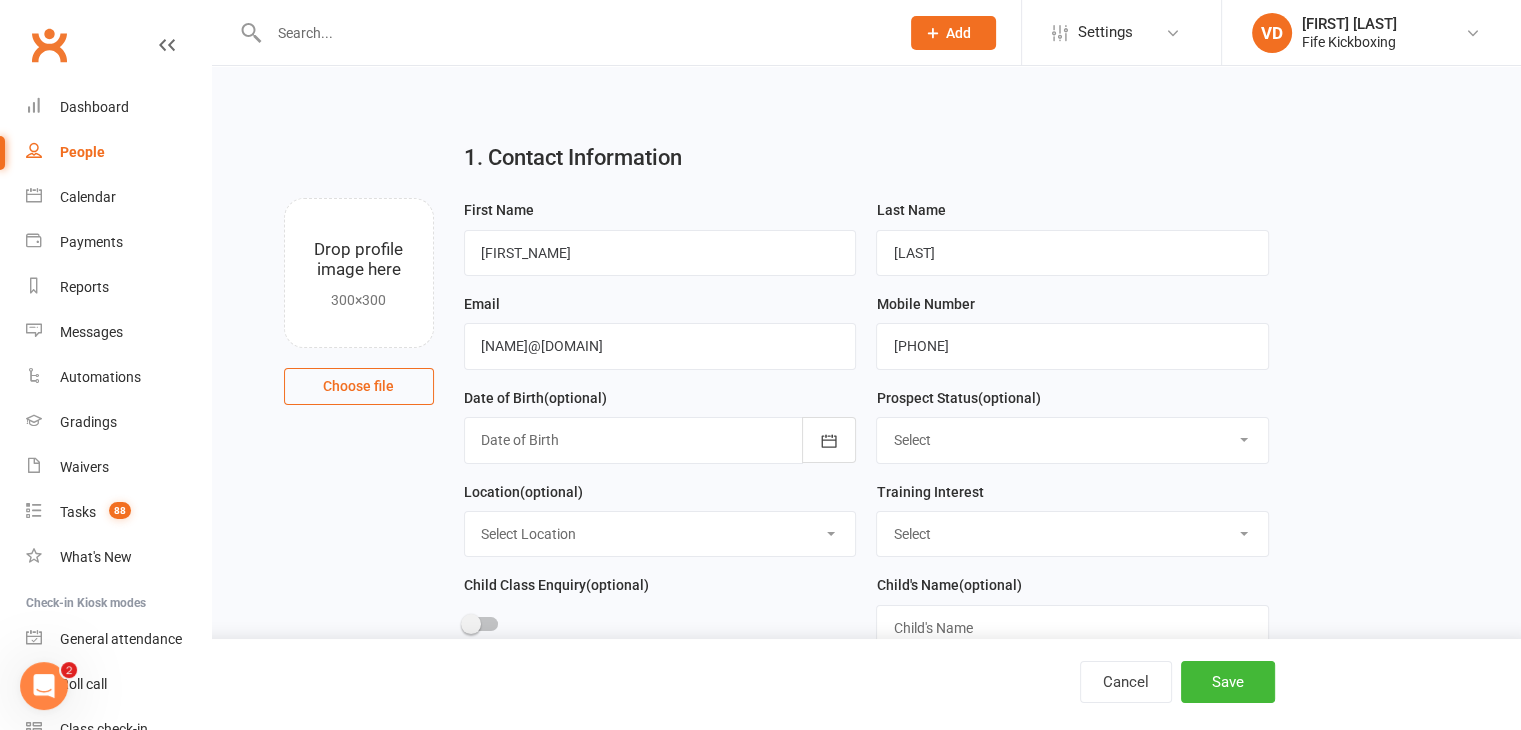 click on "Select Enquiry Trial booked 1 class attended 2 classes attended 3+ classes attended Not Interested" at bounding box center (1072, 440) 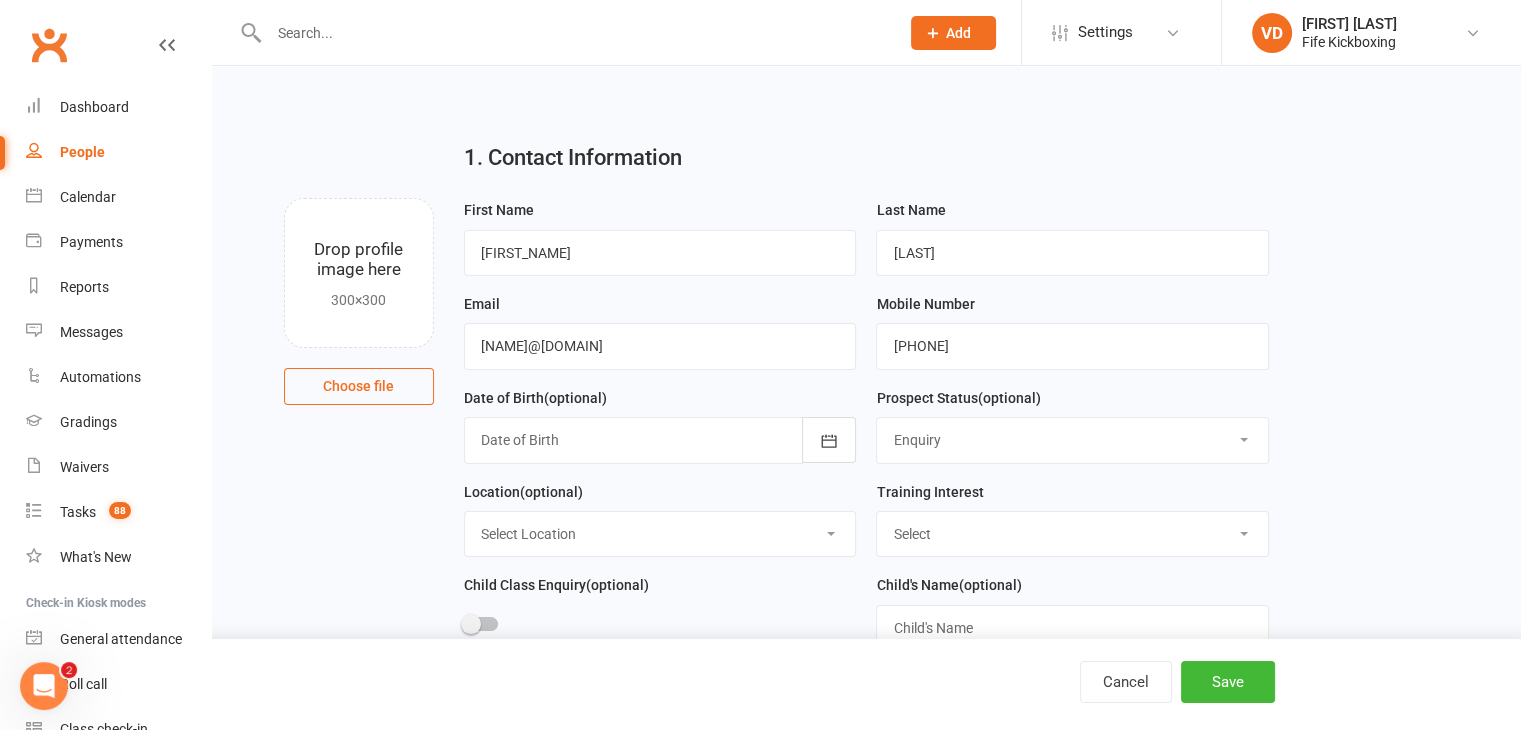 click on "Select Enquiry Trial booked 1 class attended 2 classes attended 3+ classes attended Not Interested" at bounding box center (1072, 440) 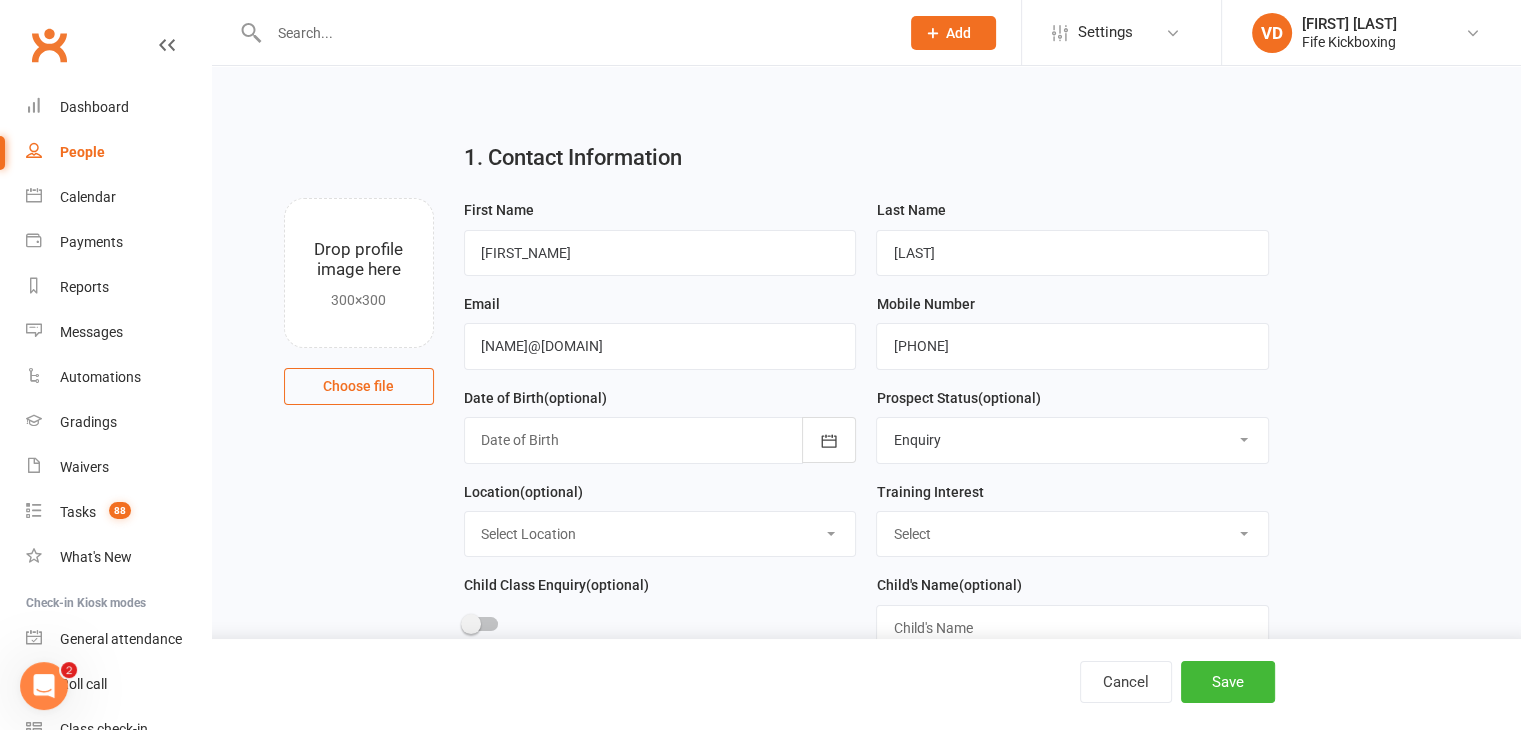 click on "Select Wee Warriors (3 - 4½) Lil Dragons (4.5-6 years) Junior Warriors (7-8yo) Kids Kickboxing (9-11 years) Teens Kickboxing (12-15 years) Ladies Only Kickboxing (16+ years) Adults Kickboxing (16+ years) The Fitness Lab (15+ years) Events, Programs & Courses" at bounding box center (1072, 534) 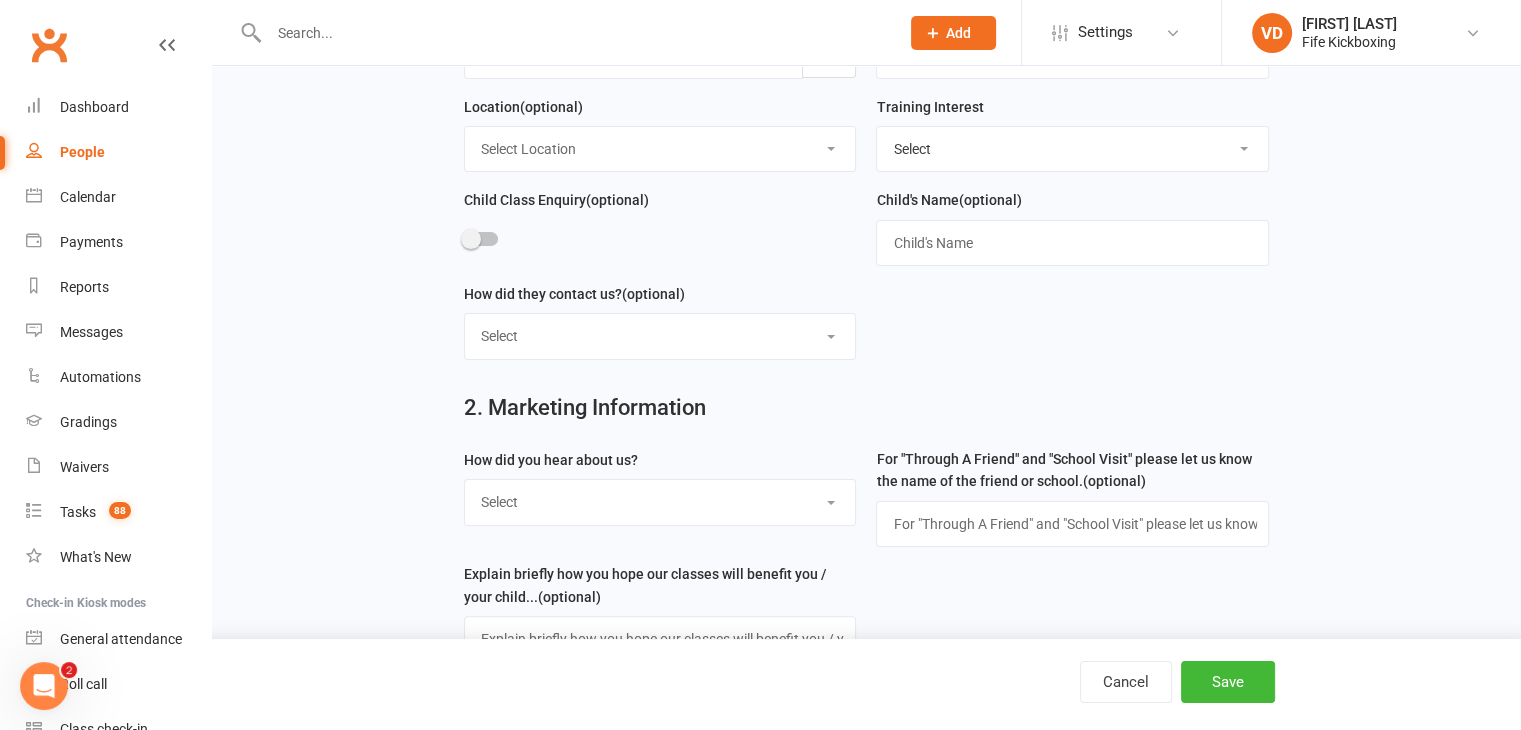 scroll, scrollTop: 400, scrollLeft: 0, axis: vertical 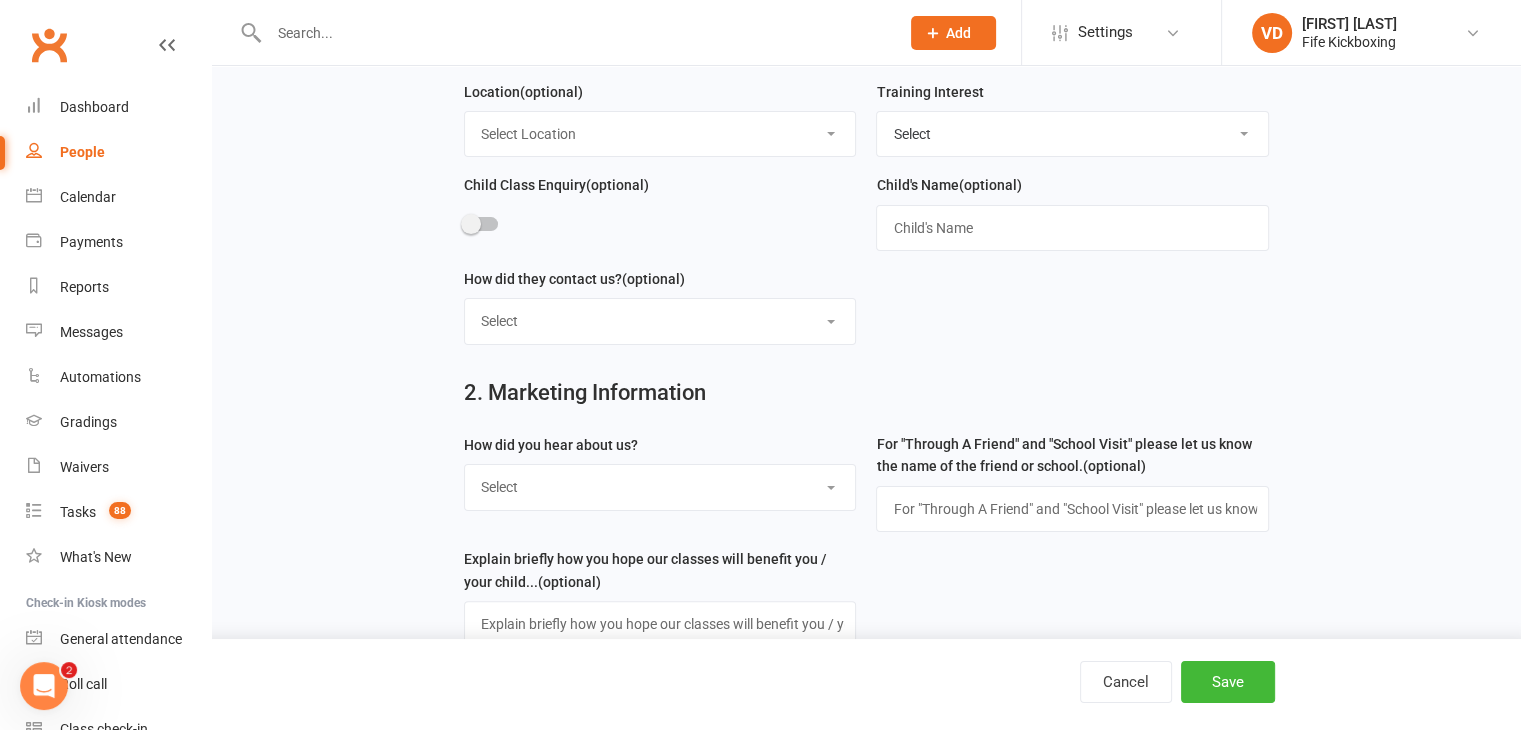 click on "Select Website contact form Phone Email Social media app Walk in" at bounding box center (660, 321) 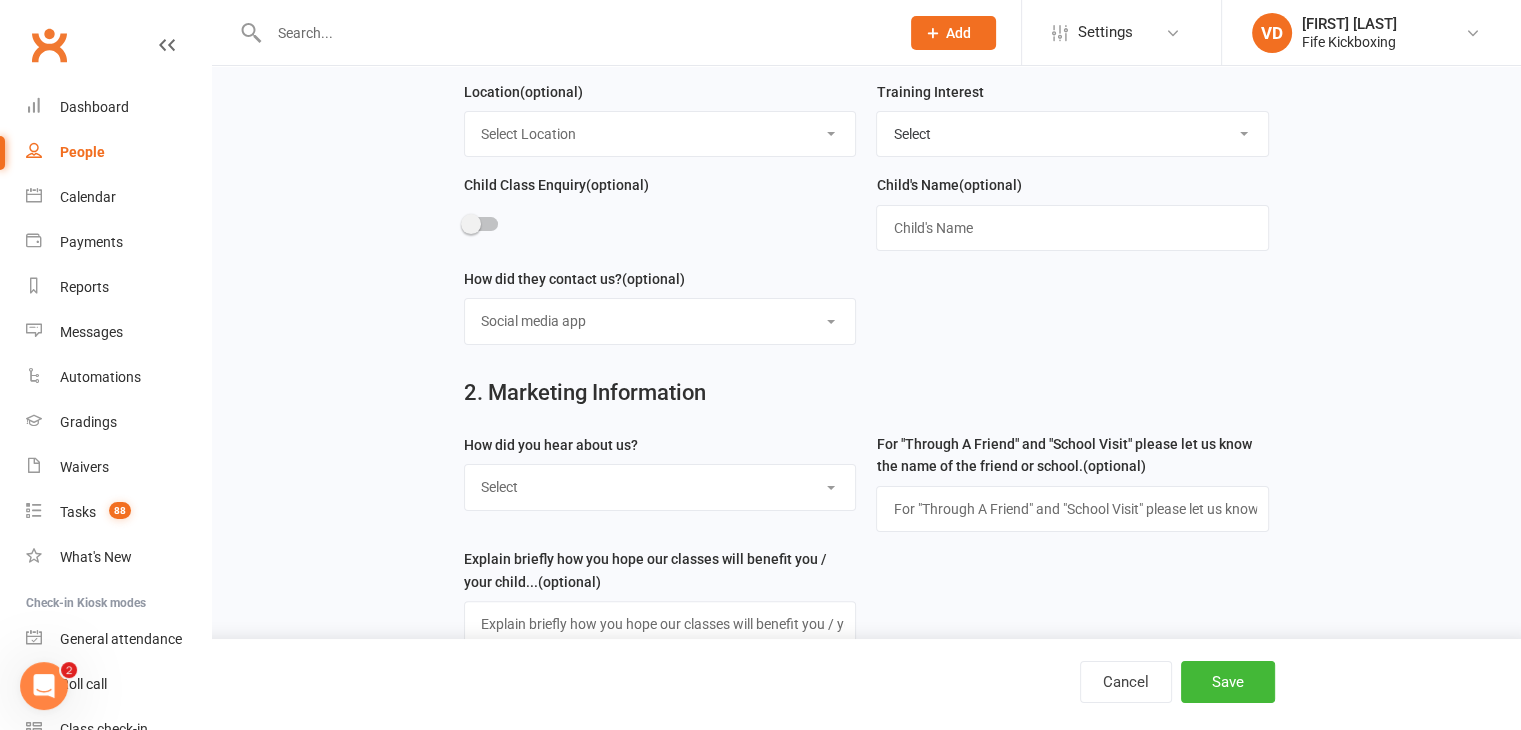 click on "Select Website contact form Phone Email Social media app Walk in" at bounding box center (660, 321) 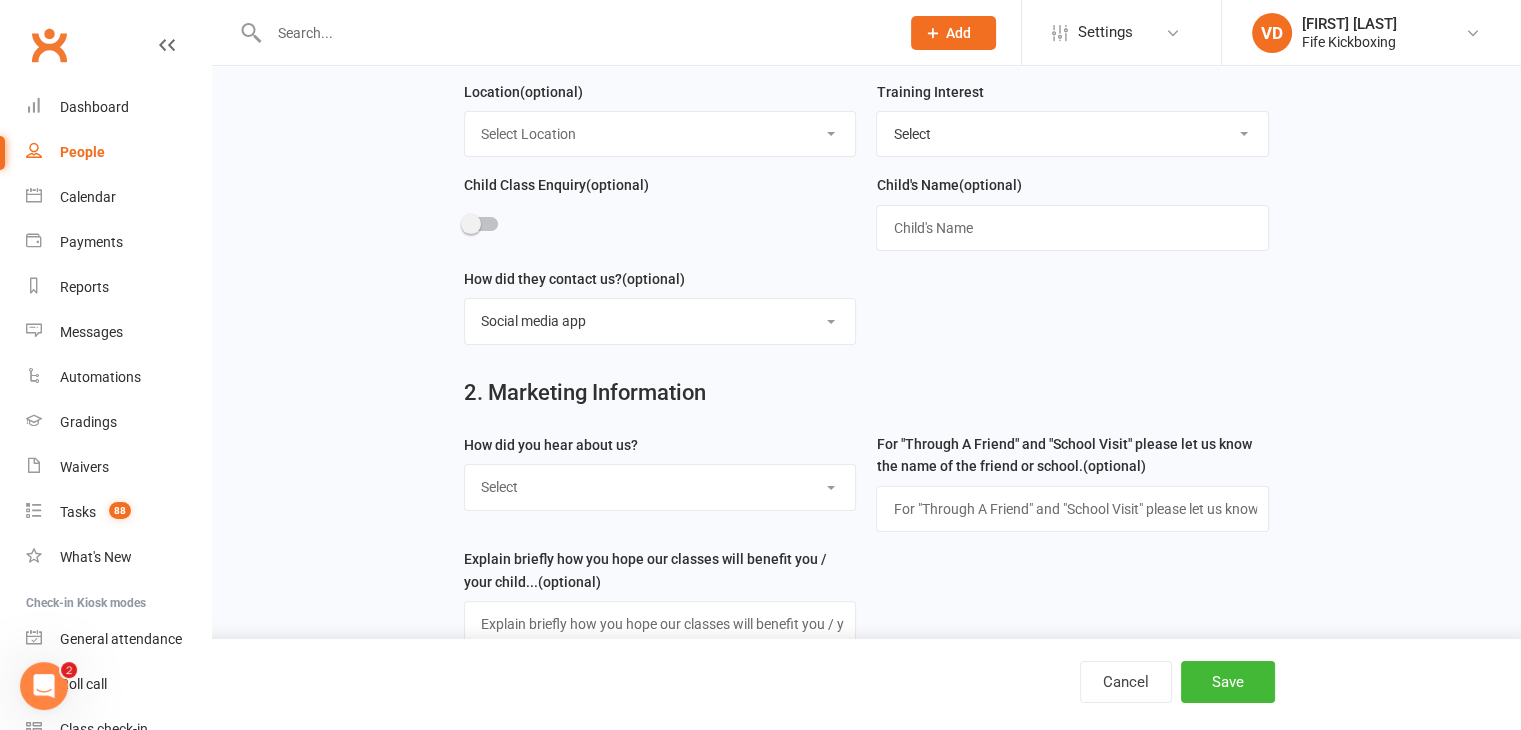 click on "Select Social media Google Leaflet Through A Friend School visit Event Walked by Roadside sign" at bounding box center (660, 487) 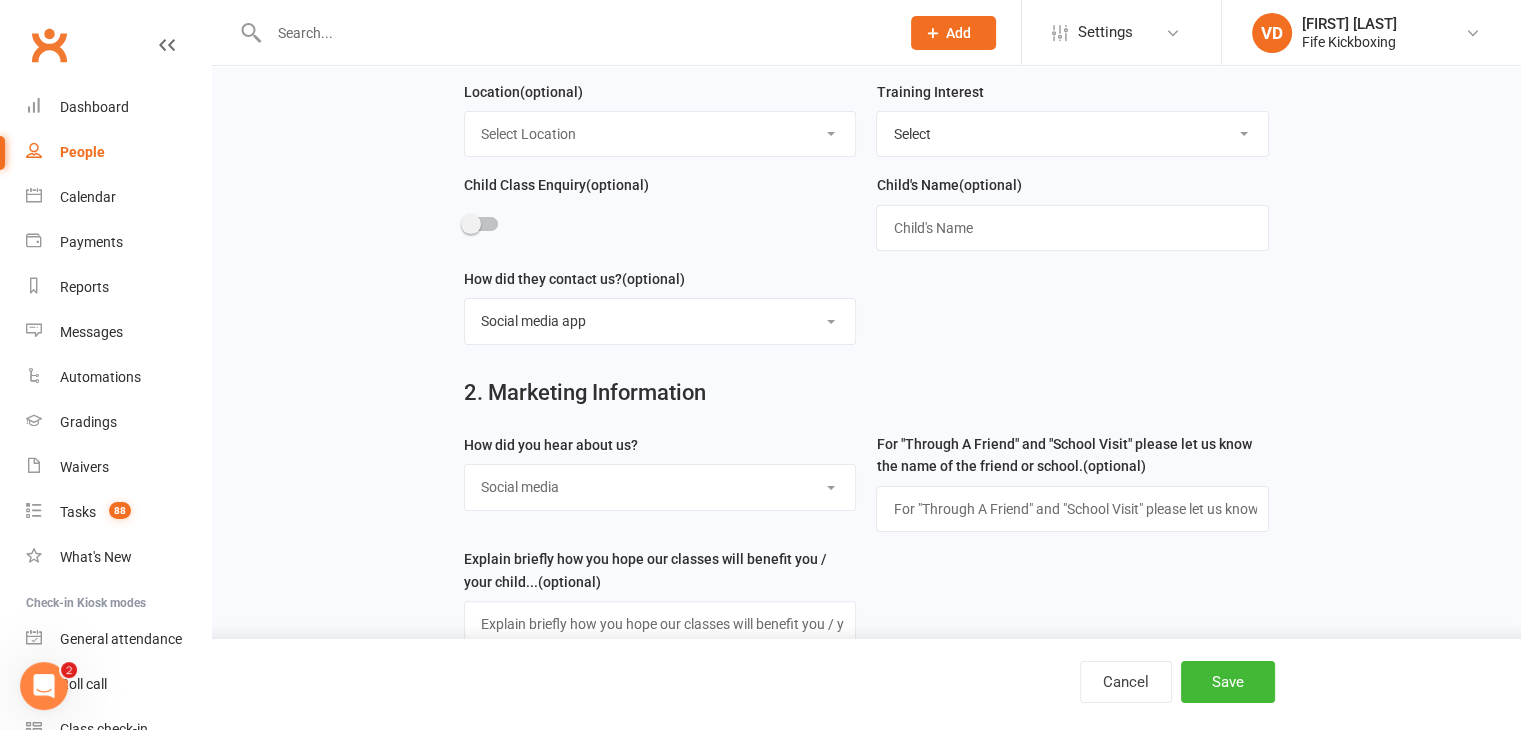click on "Select Social media Google Leaflet Through A Friend School visit Event Walked by Roadside sign" at bounding box center (660, 487) 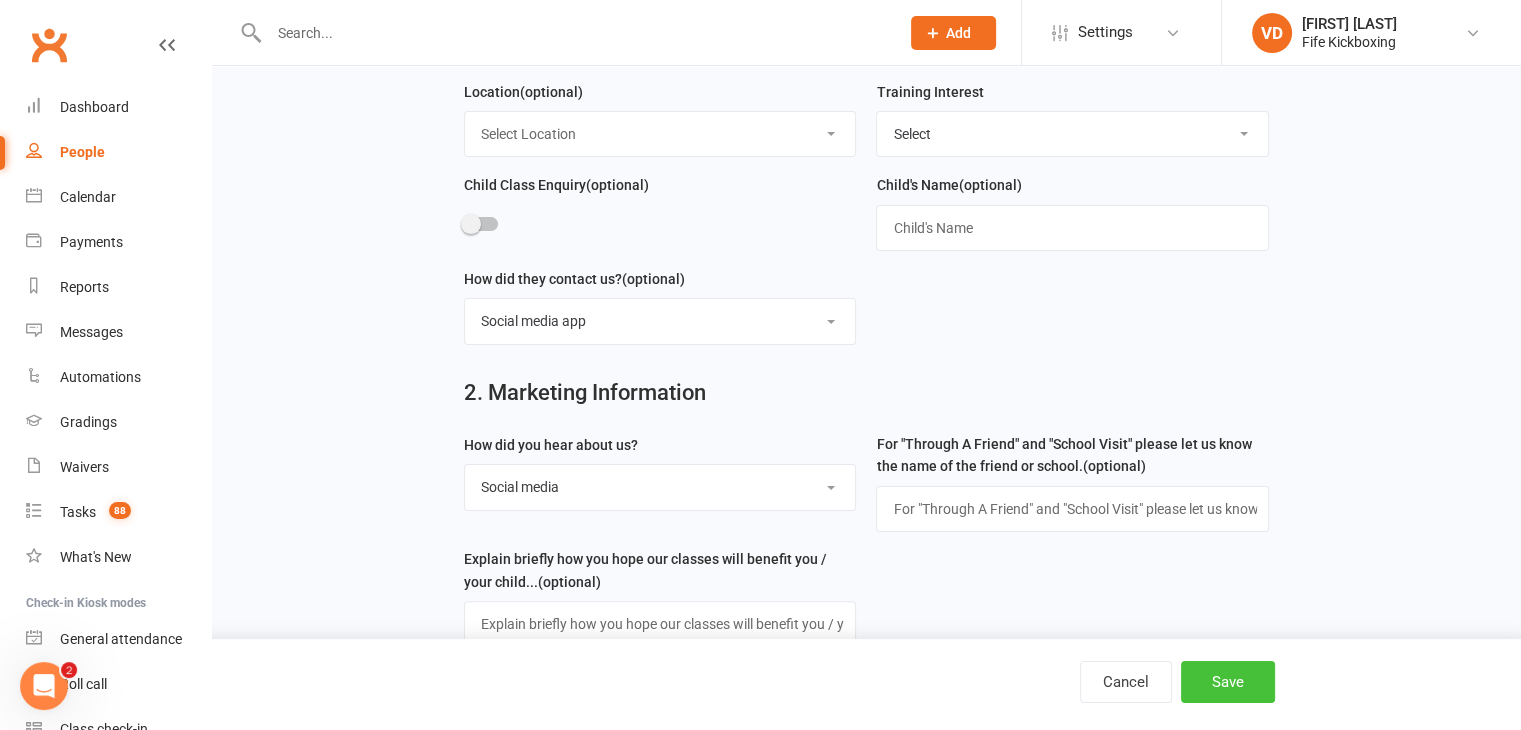 click on "Save" at bounding box center [1228, 682] 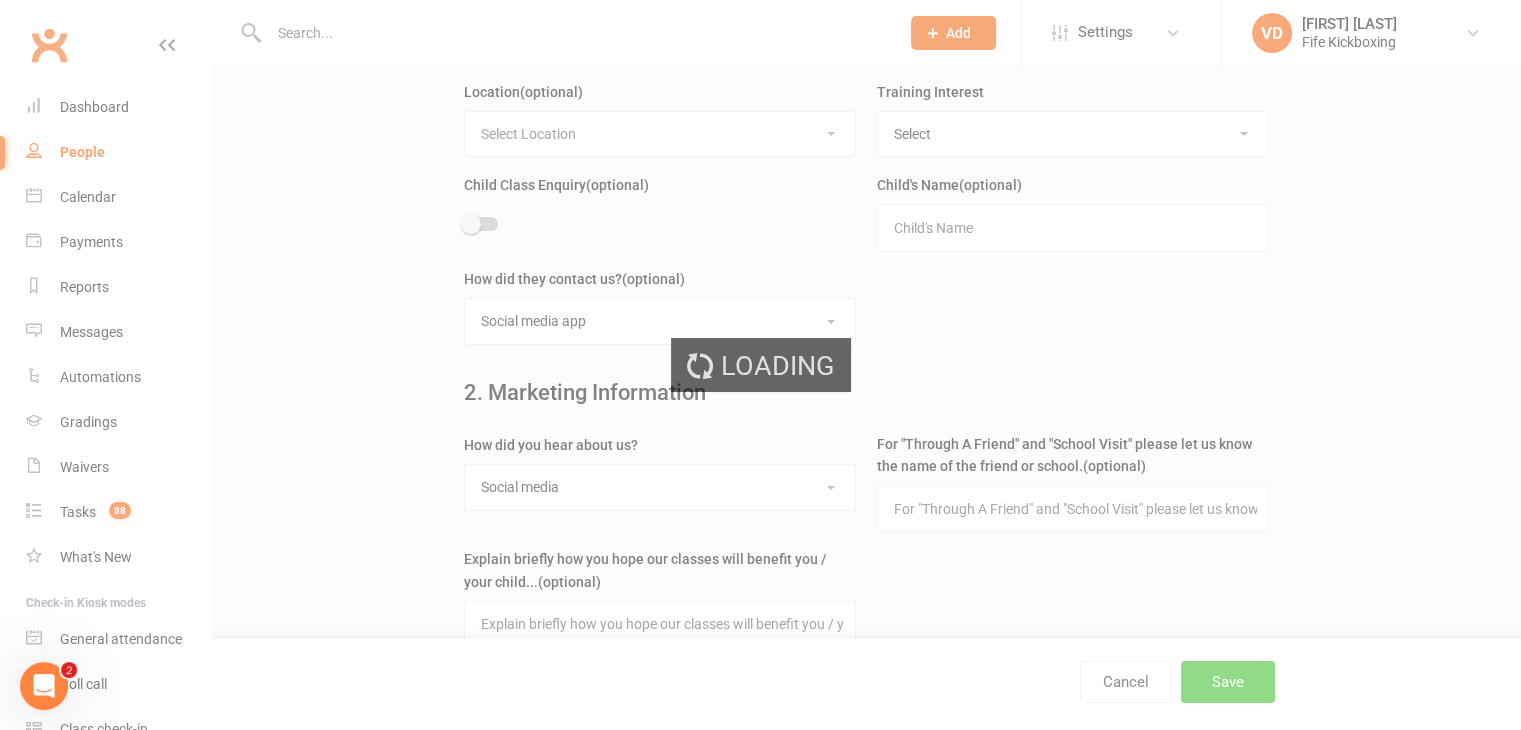 scroll, scrollTop: 0, scrollLeft: 0, axis: both 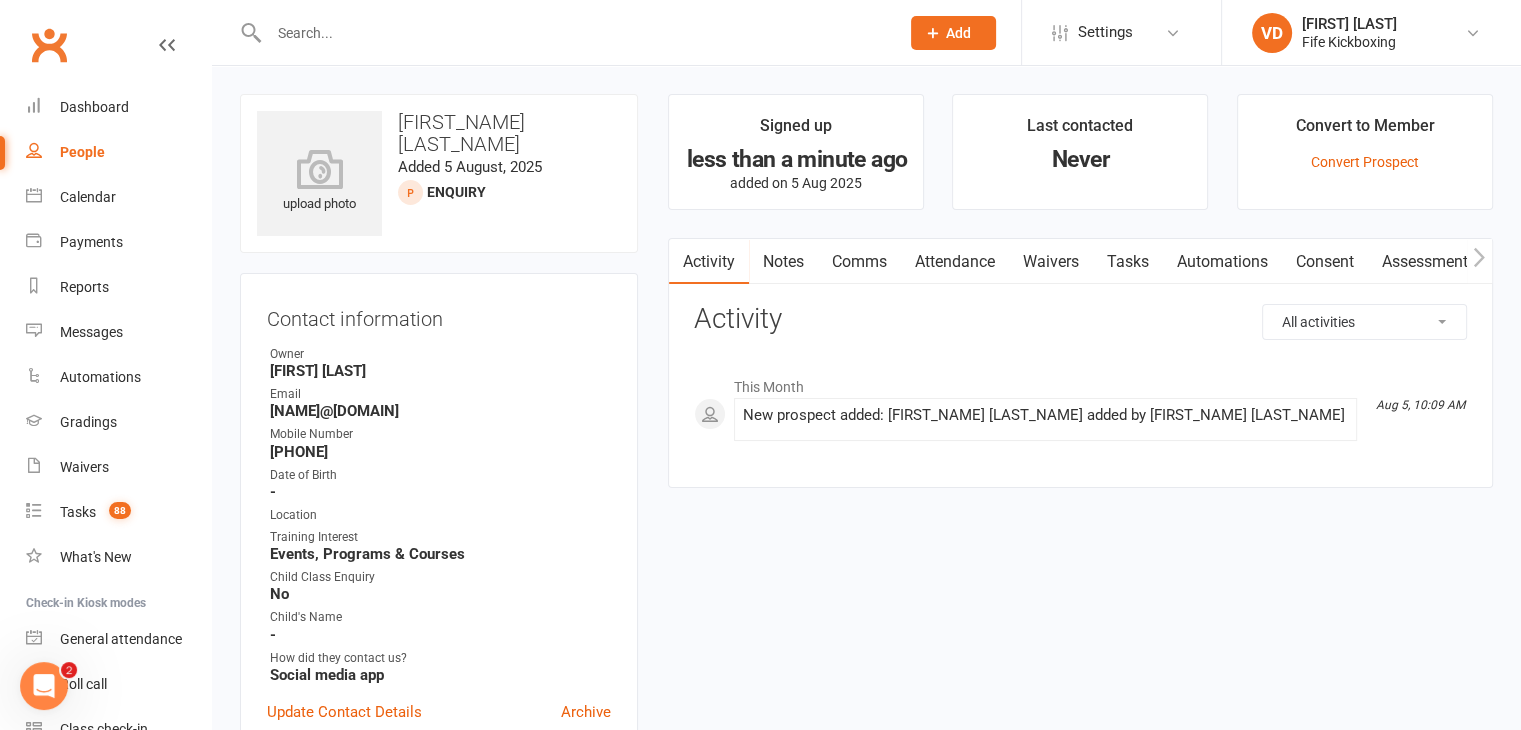 click at bounding box center (574, 33) 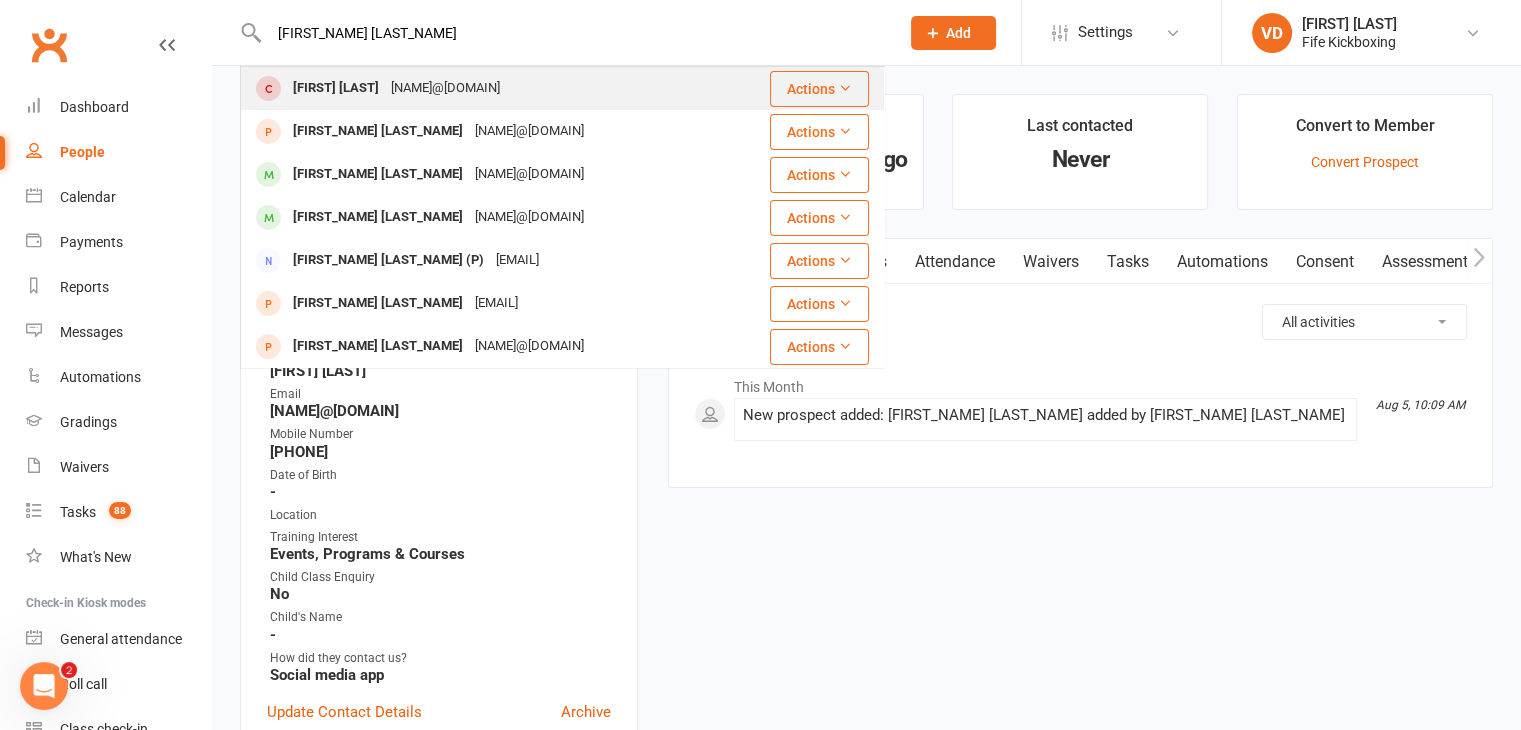 type on "[FIRST_NAME] [LAST_NAME]" 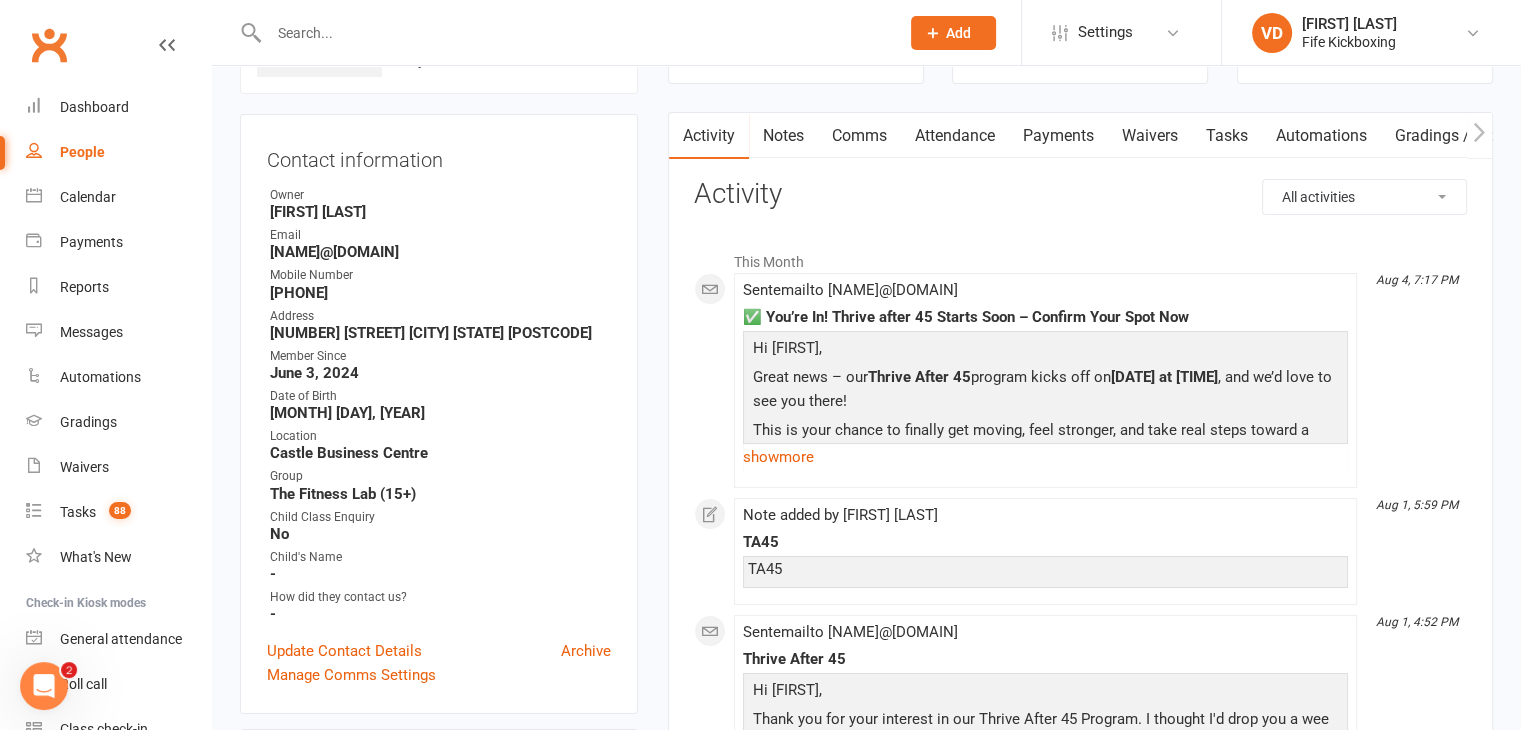 scroll, scrollTop: 200, scrollLeft: 0, axis: vertical 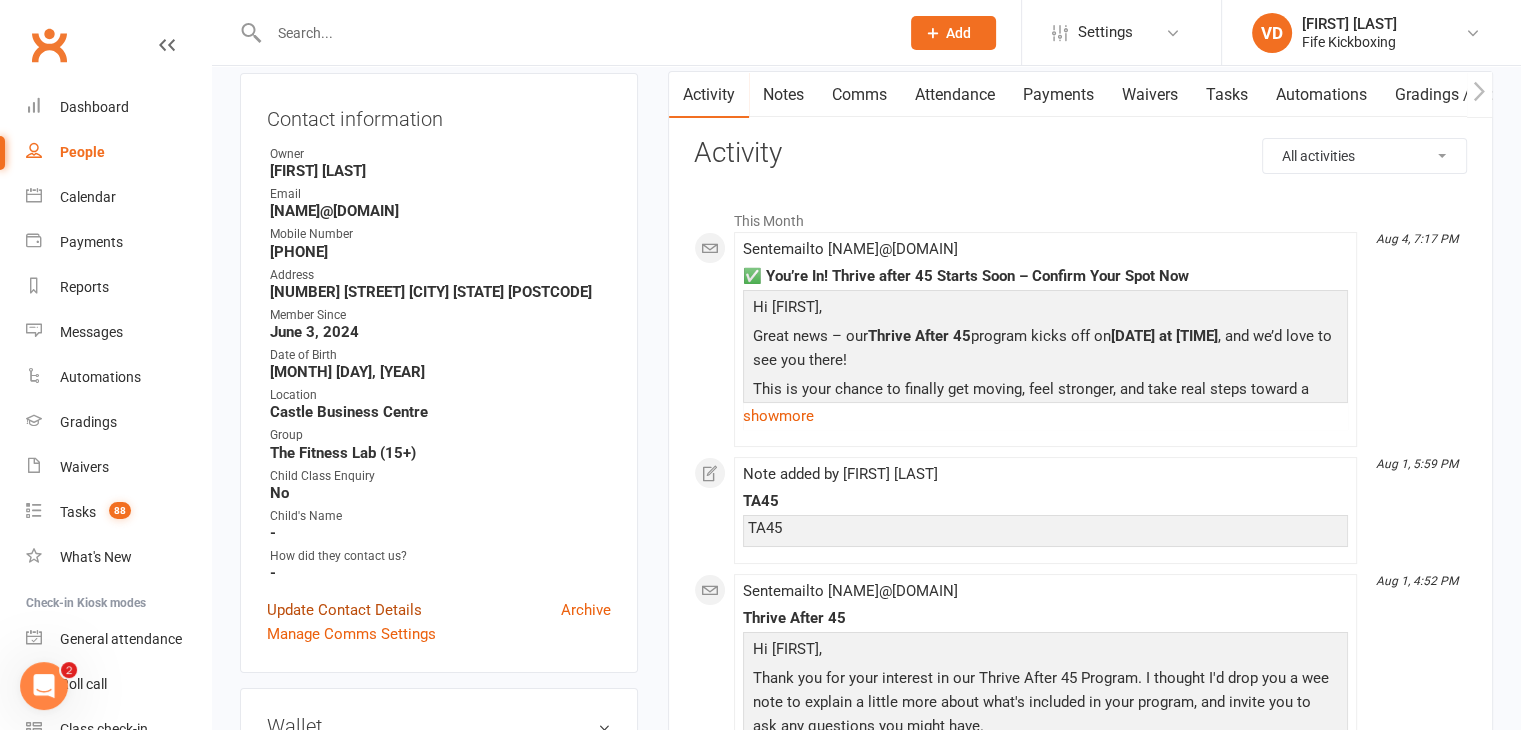 click on "Update Contact Details" at bounding box center (344, 610) 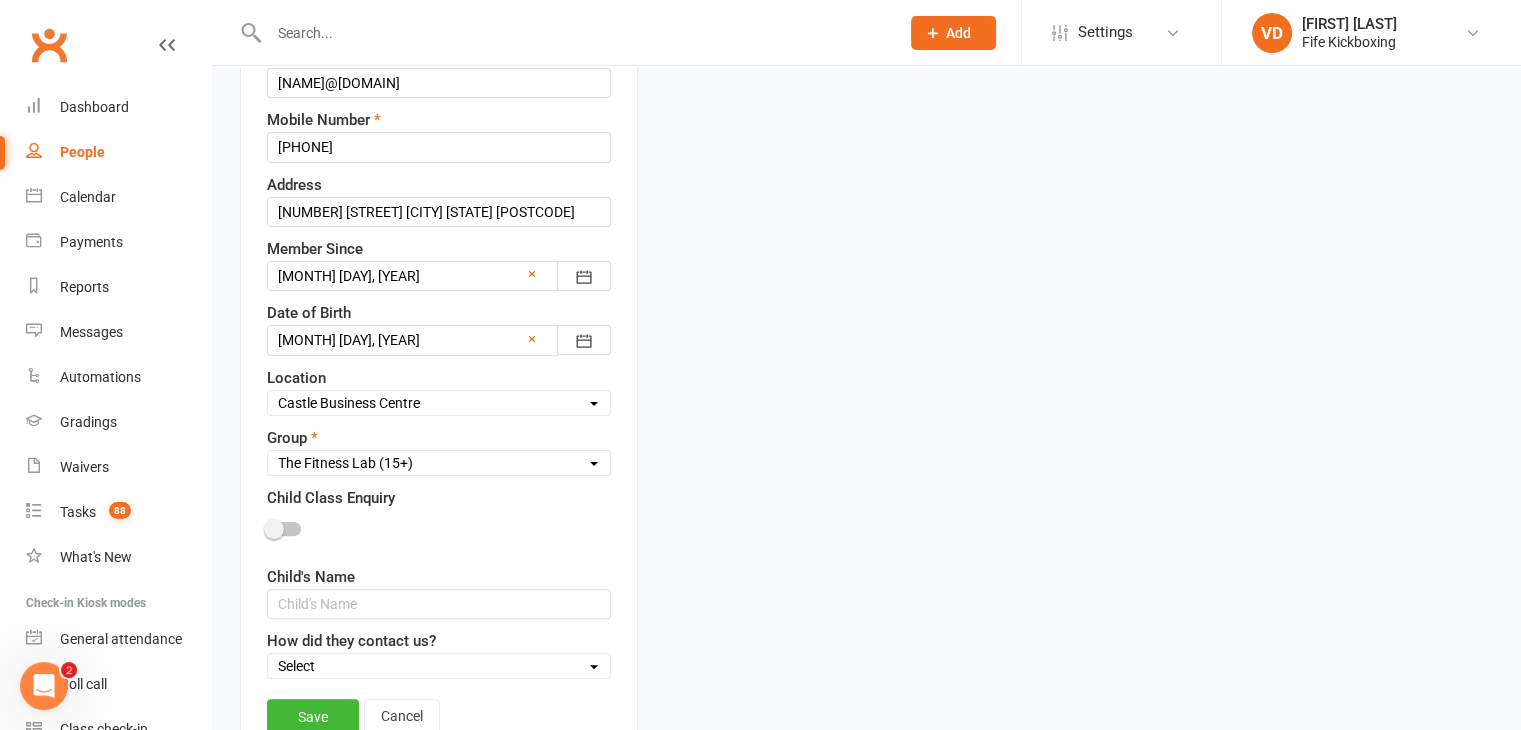 scroll, scrollTop: 0, scrollLeft: 0, axis: both 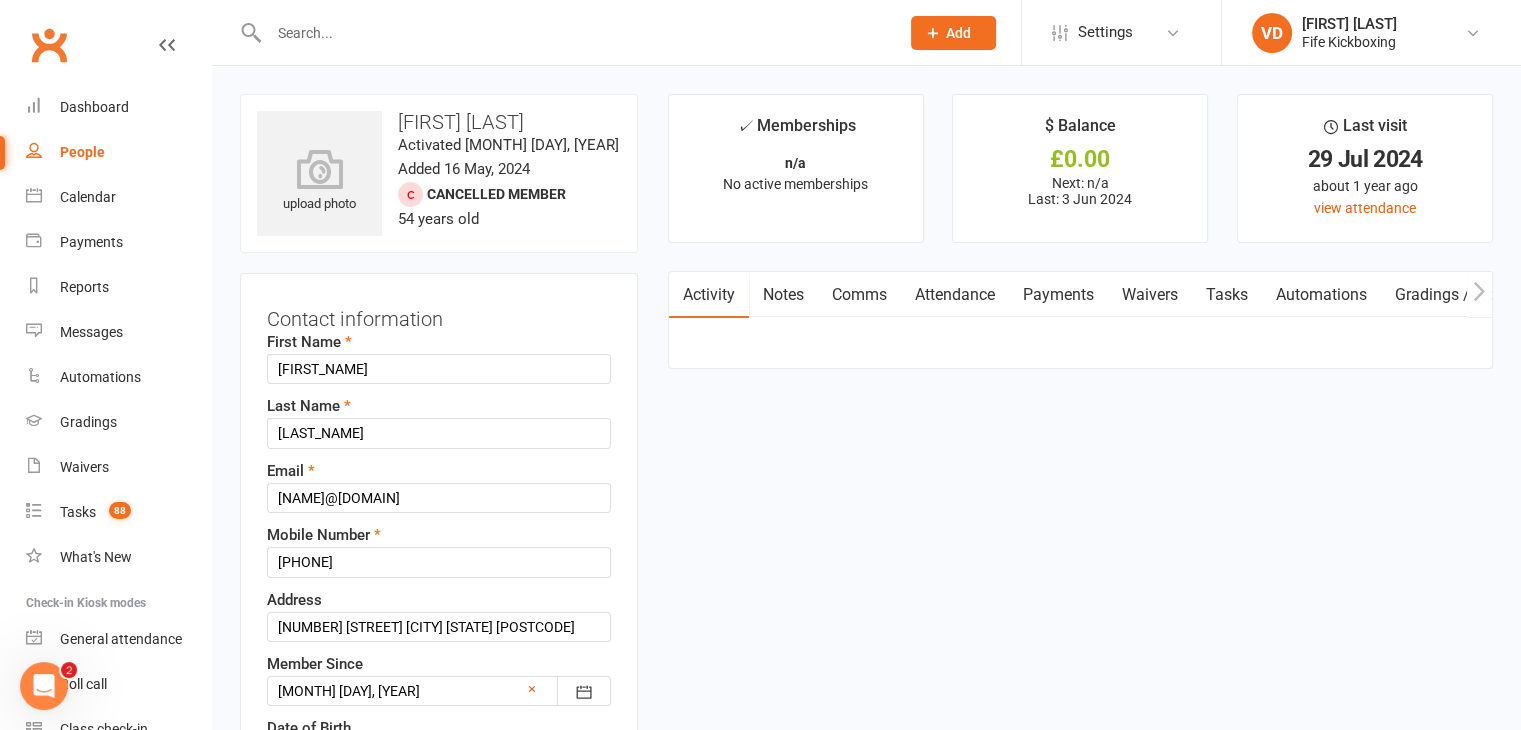 click at bounding box center [167, 45] 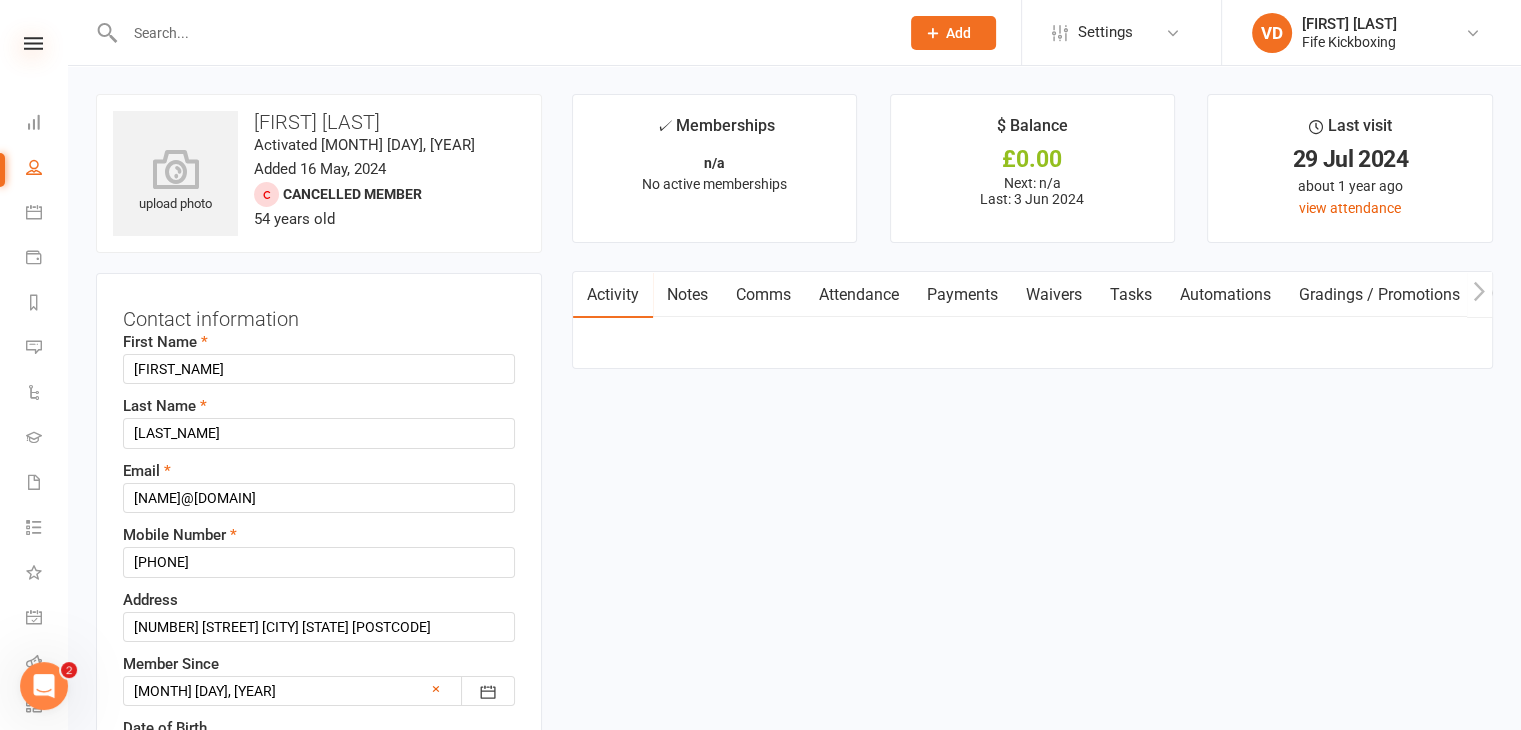 click at bounding box center [33, 43] 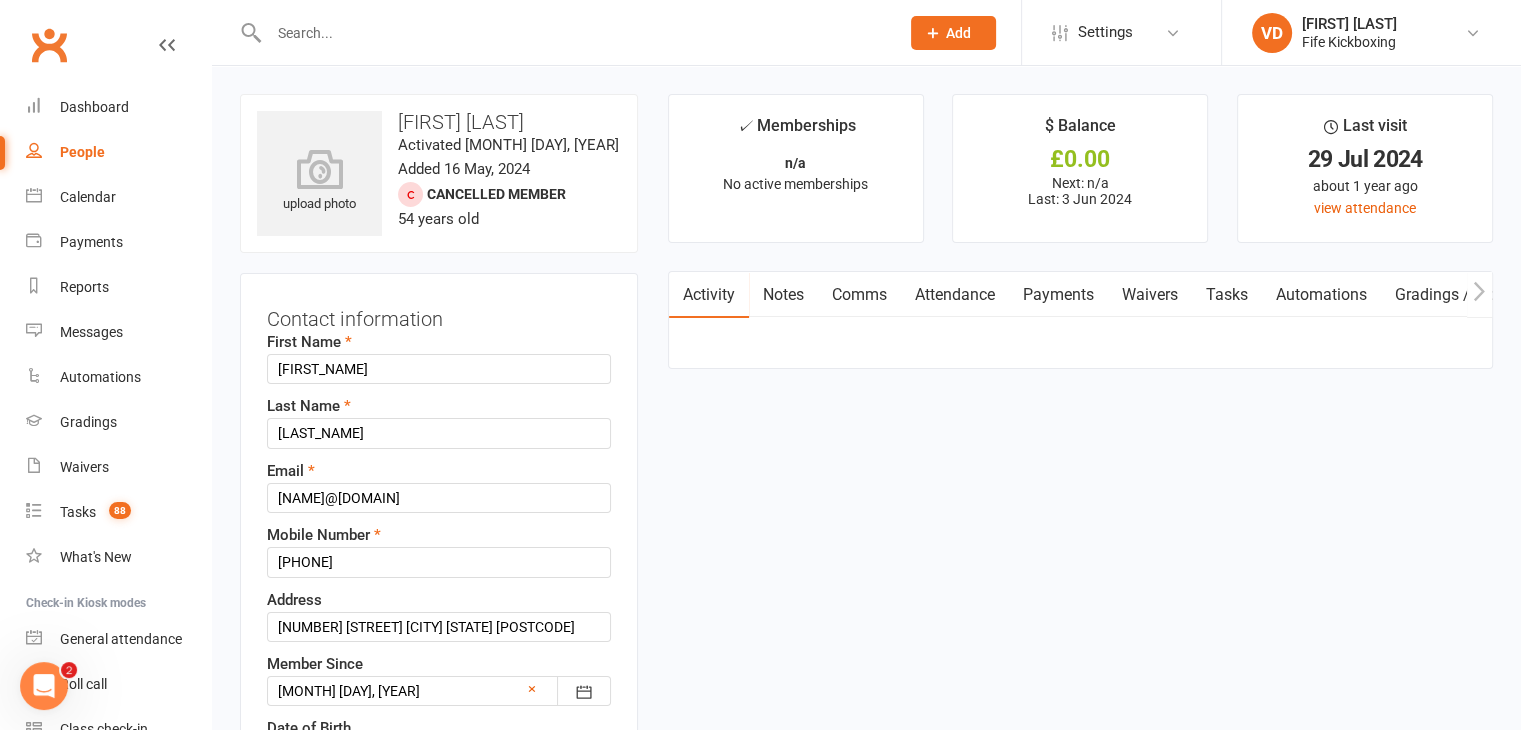 click at bounding box center (574, 33) 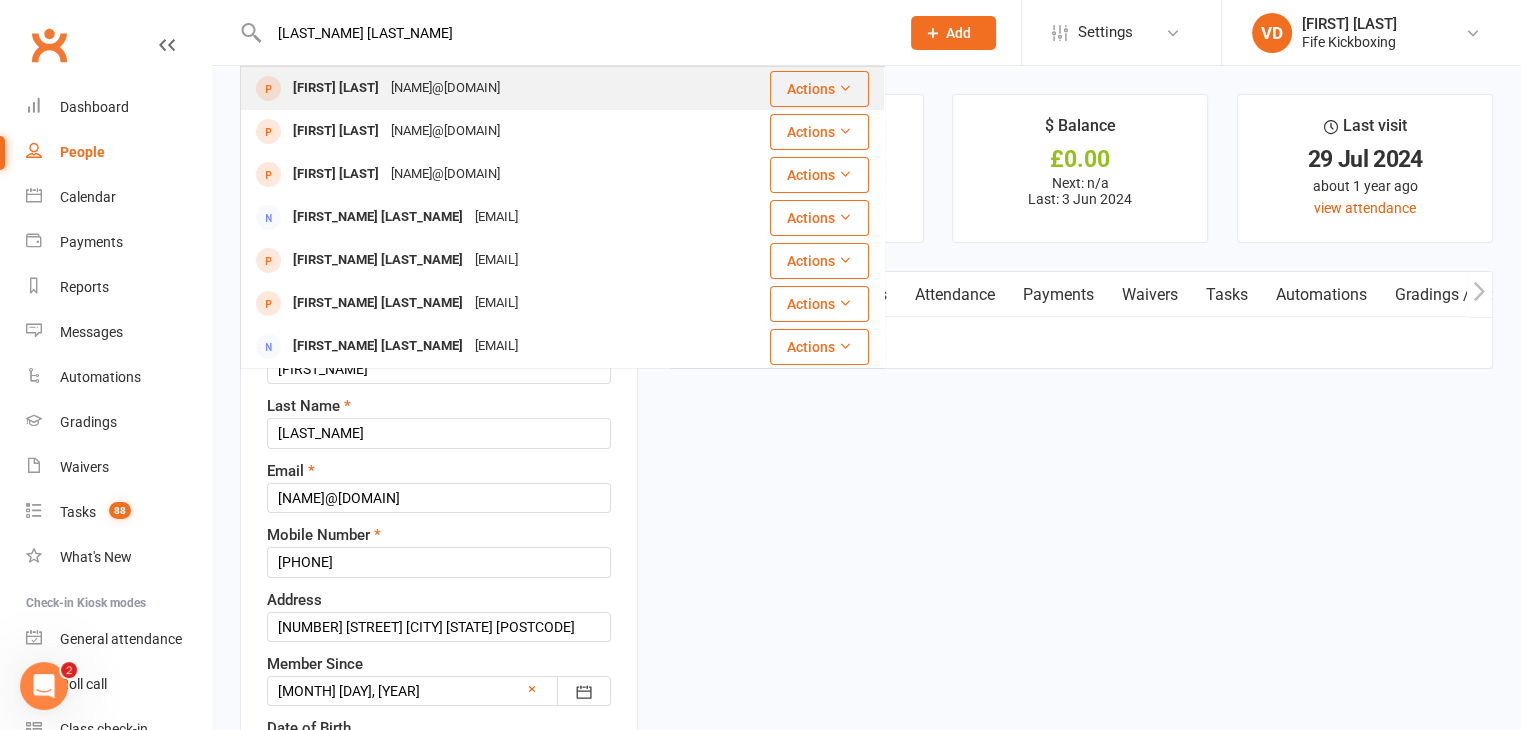 type on "[LAST_NAME] [LAST_NAME]" 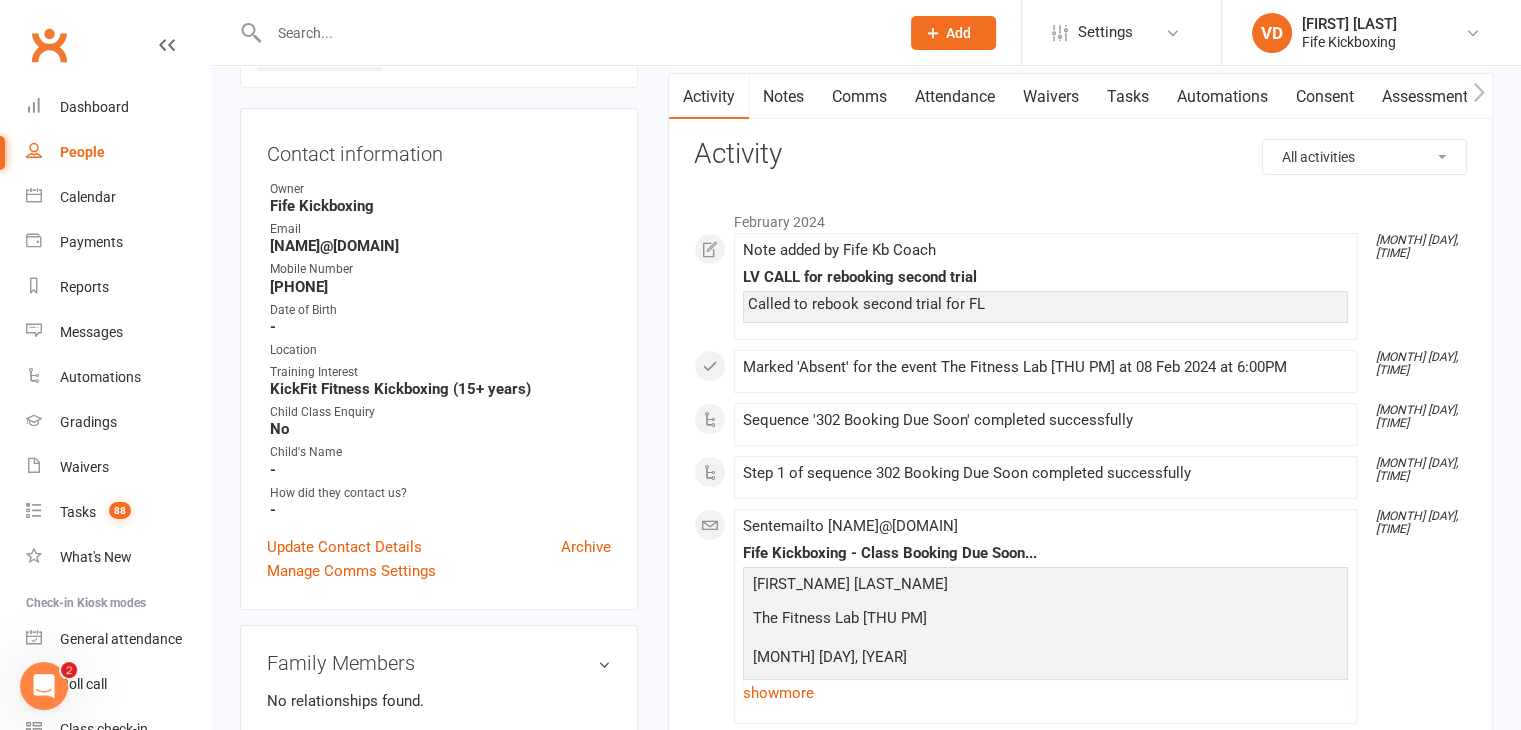 scroll, scrollTop: 200, scrollLeft: 0, axis: vertical 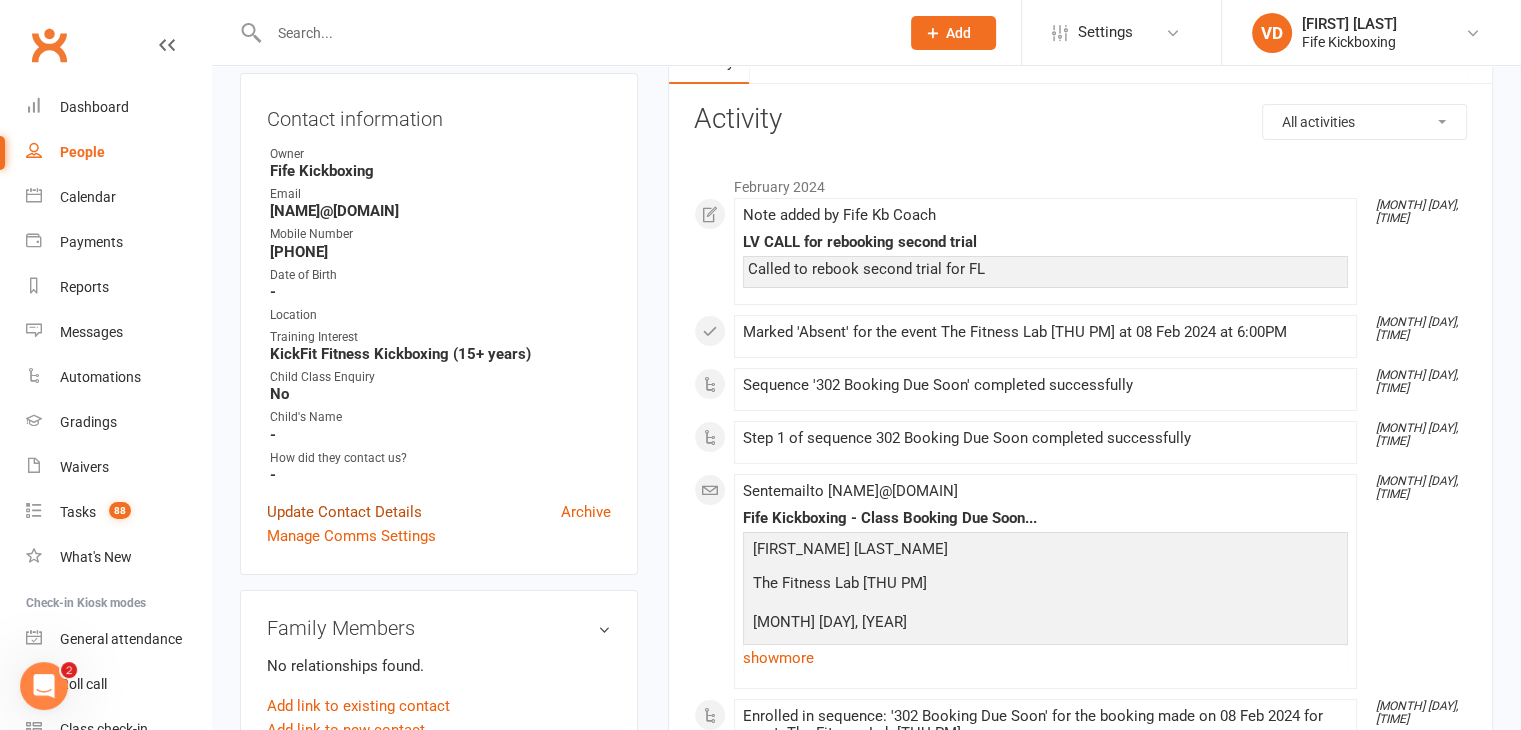 click on "Update Contact Details" at bounding box center (344, 512) 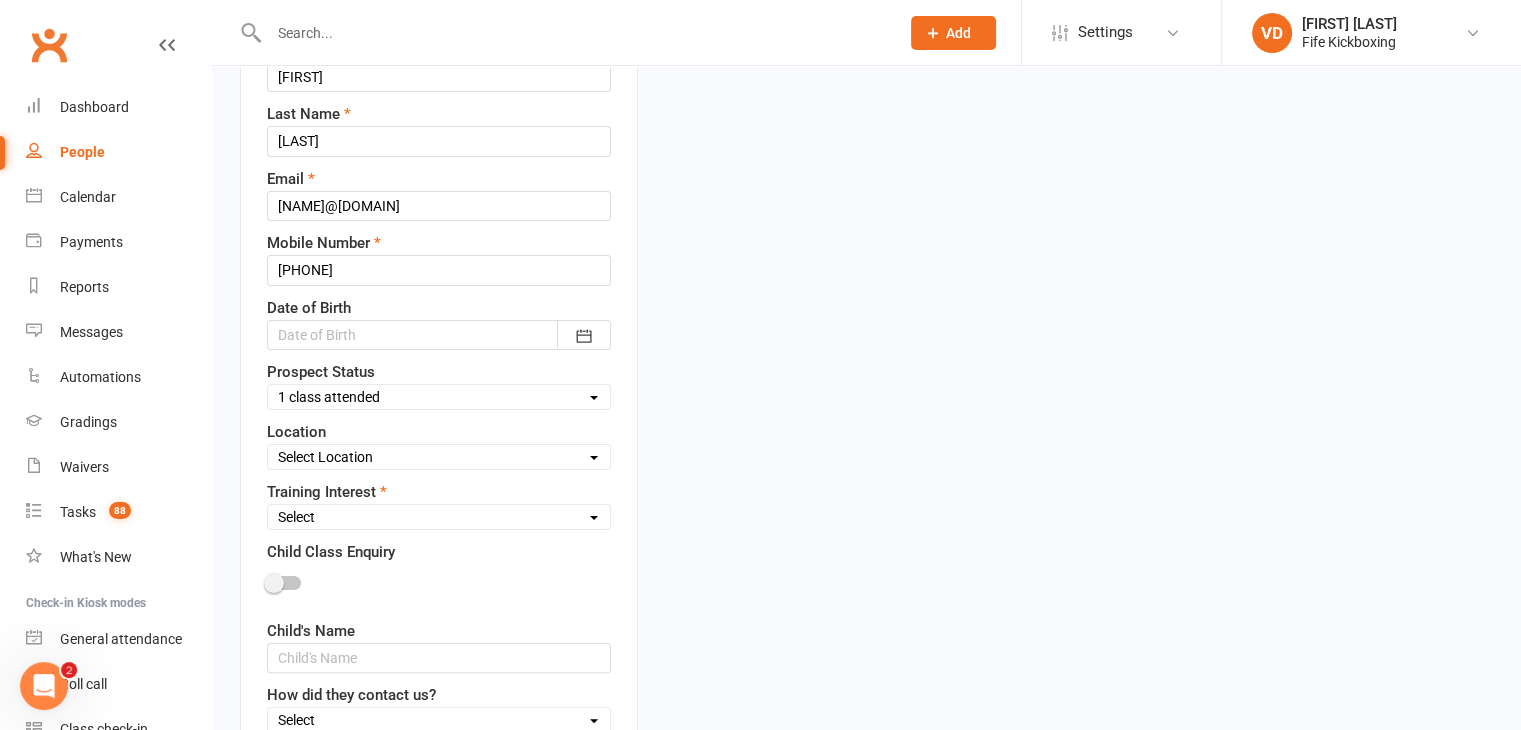 scroll, scrollTop: 394, scrollLeft: 0, axis: vertical 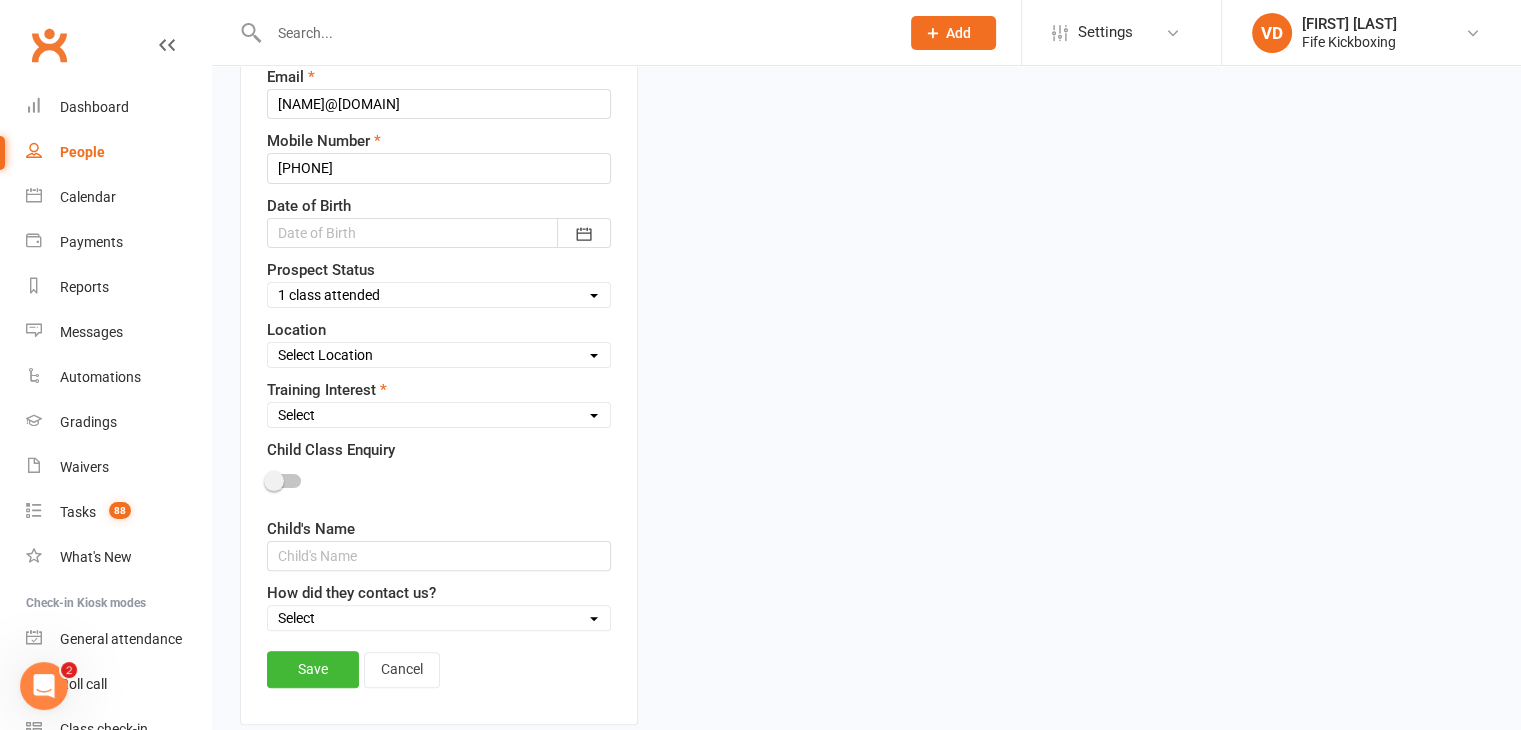 click on "Select Wee Warriors (3 - 4½) Lil Dragons (4.5-6 years) Junior Warriors (7-8yo) Kids Kickboxing (9-11 years) Teens Kickboxing (12-15 years) Ladies Only Kickboxing (16+ years) Adults Kickboxing (16+ years) The Fitness Lab (15+ years) Events, Programs & Courses" at bounding box center [439, 415] 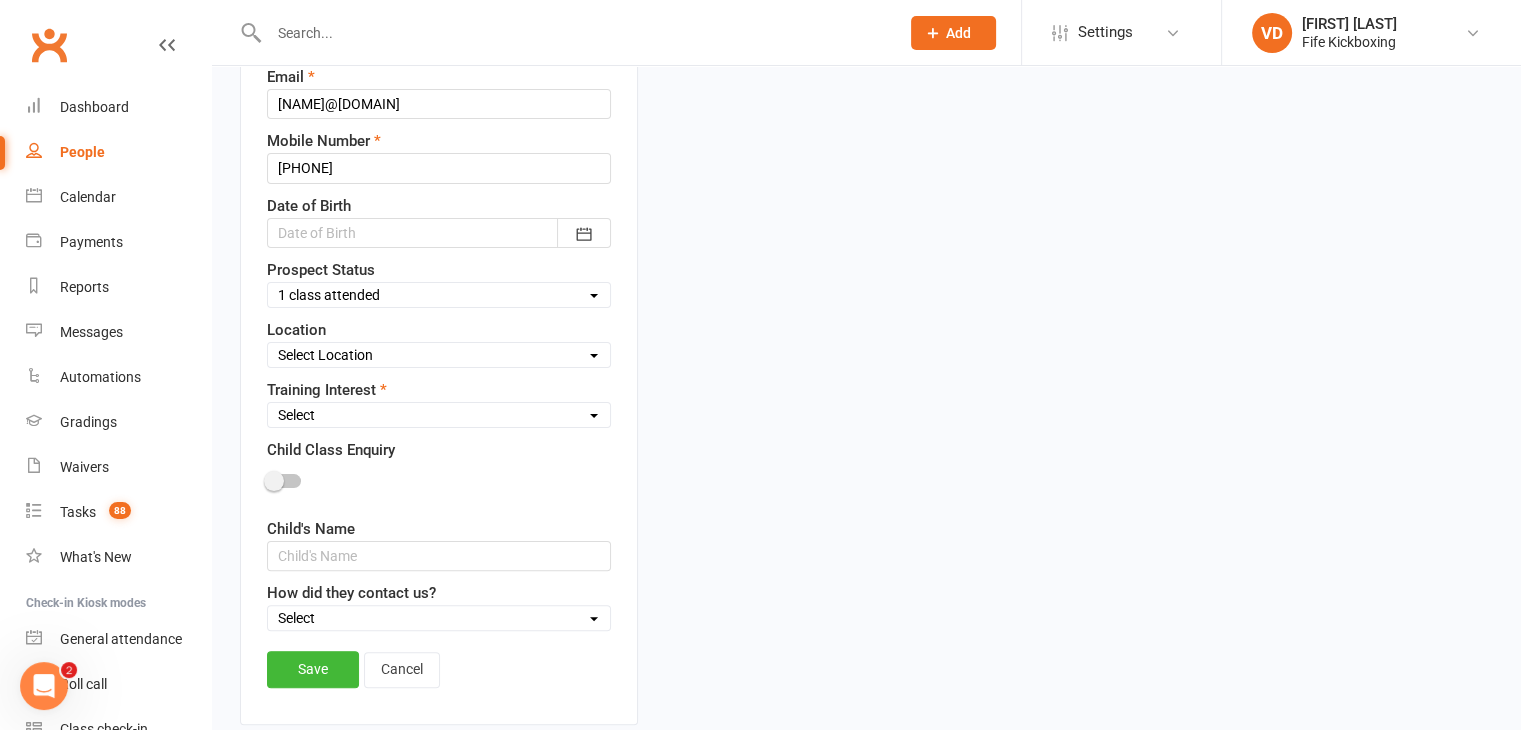 click on "Select Wee Warriors (3 - 4½) Lil Dragons (4.5-6 years) Junior Warriors (7-8yo) Kids Kickboxing (9-11 years) Teens Kickboxing (12-15 years) Ladies Only Kickboxing (16+ years) Adults Kickboxing (16+ years) The Fitness Lab (15+ years) Events, Programs & Courses" at bounding box center (439, 415) 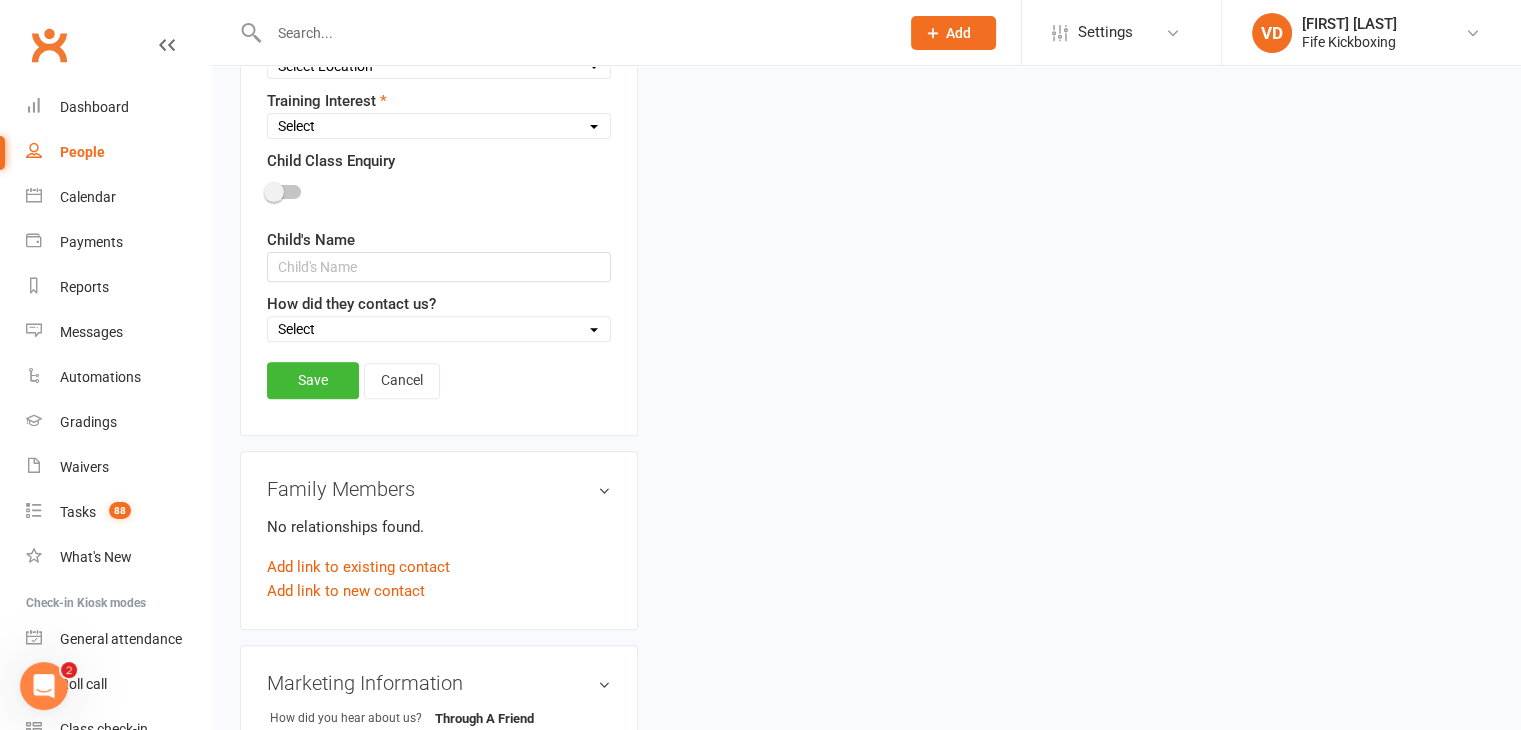 scroll, scrollTop: 694, scrollLeft: 0, axis: vertical 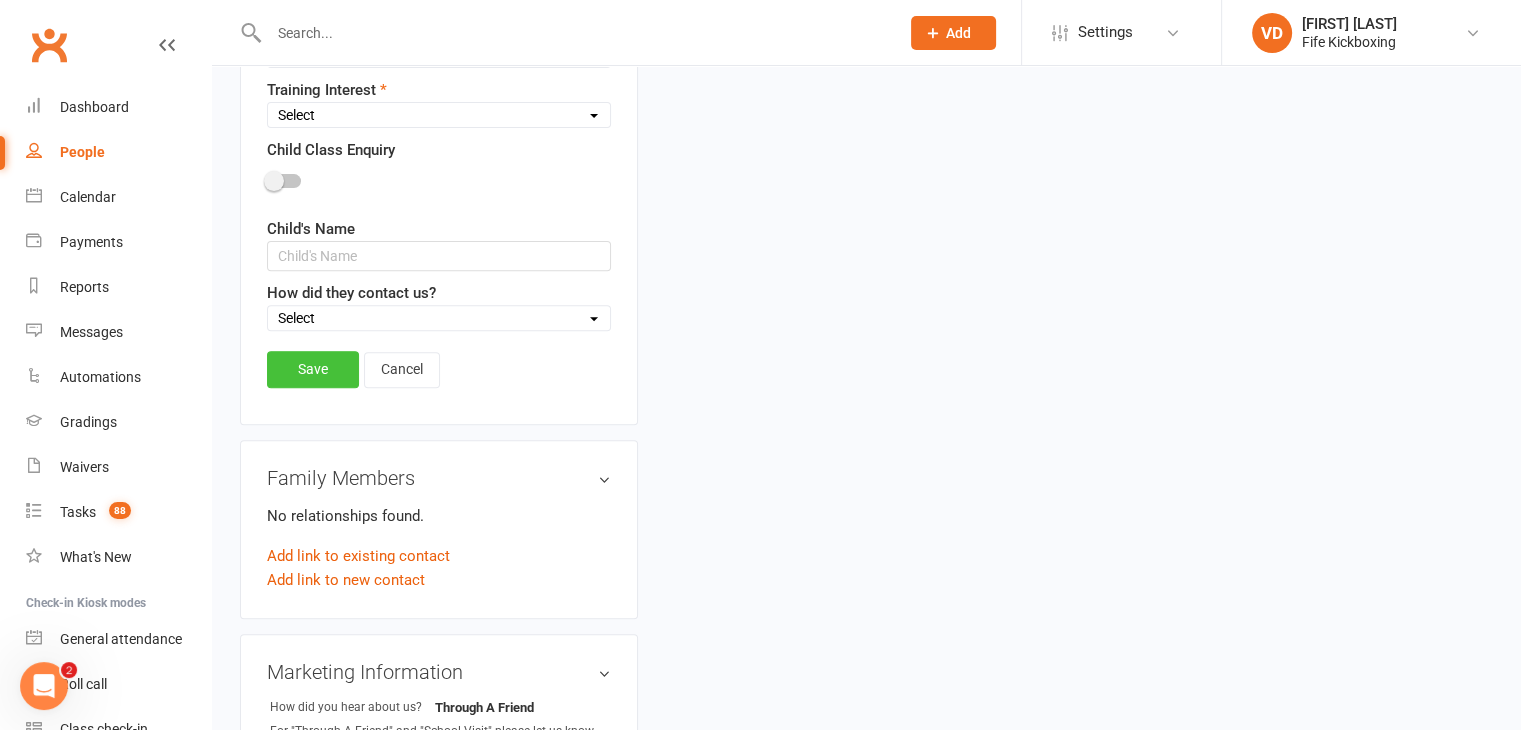 click on "Save" at bounding box center (313, 369) 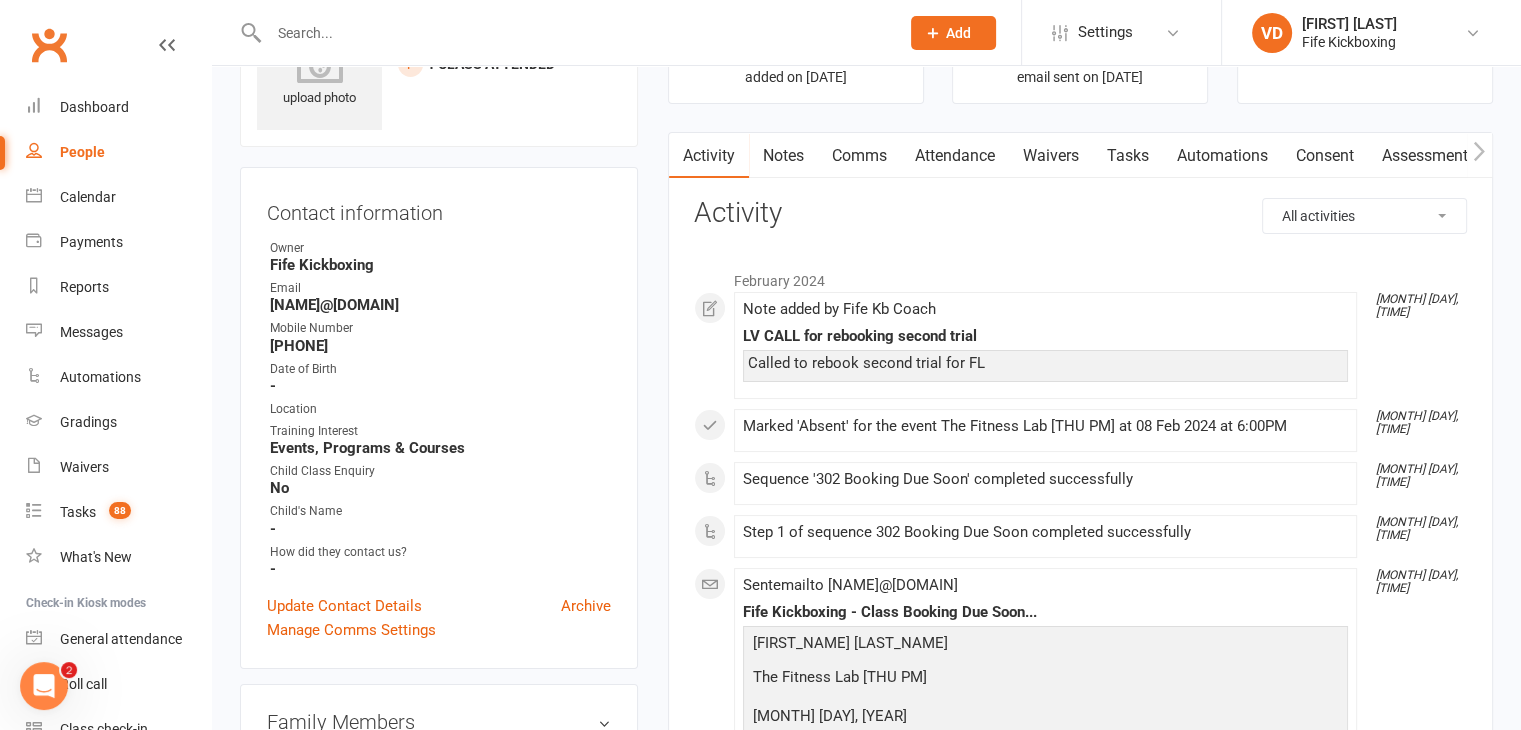 scroll, scrollTop: 0, scrollLeft: 0, axis: both 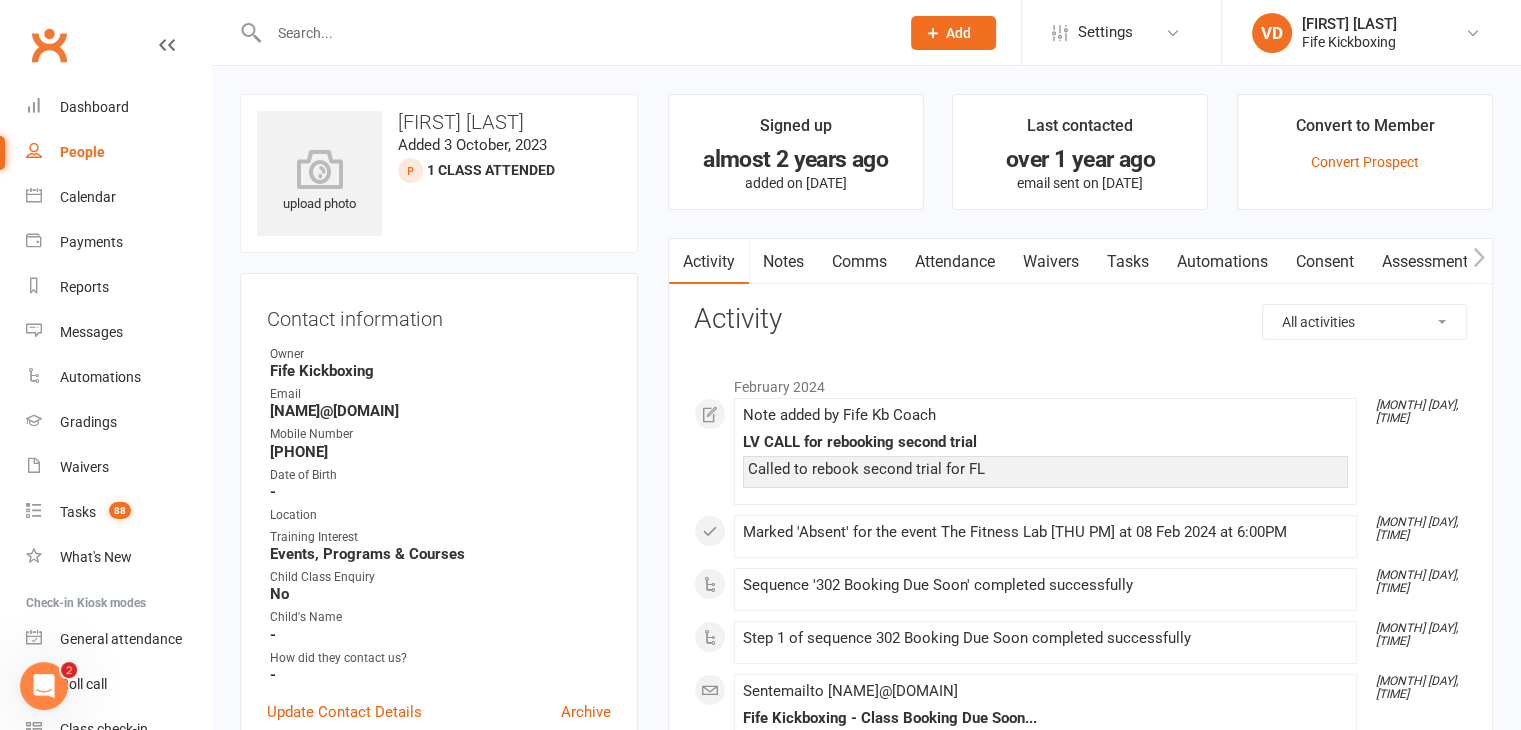 click on "Notes" at bounding box center [783, 262] 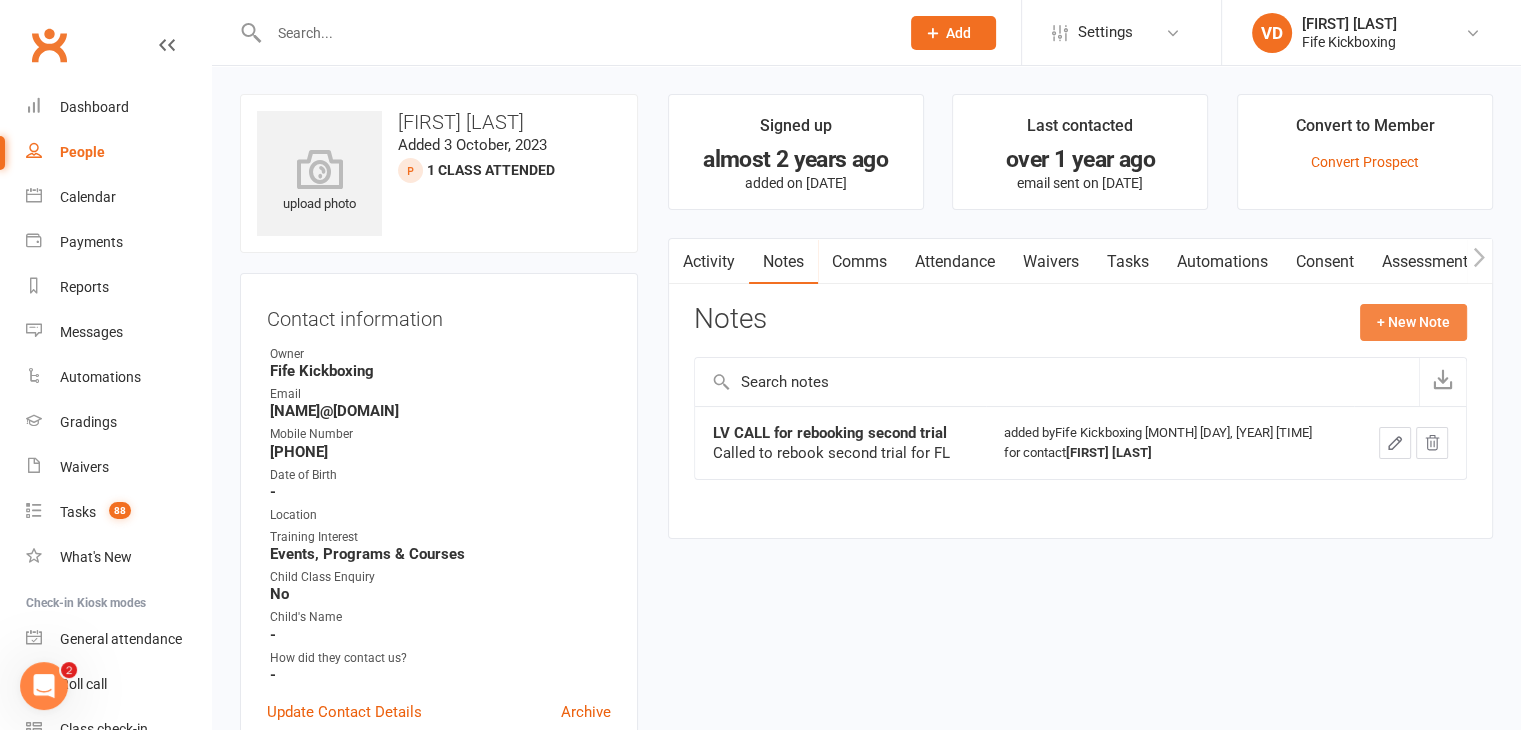 click on "+ New Note" at bounding box center (1413, 322) 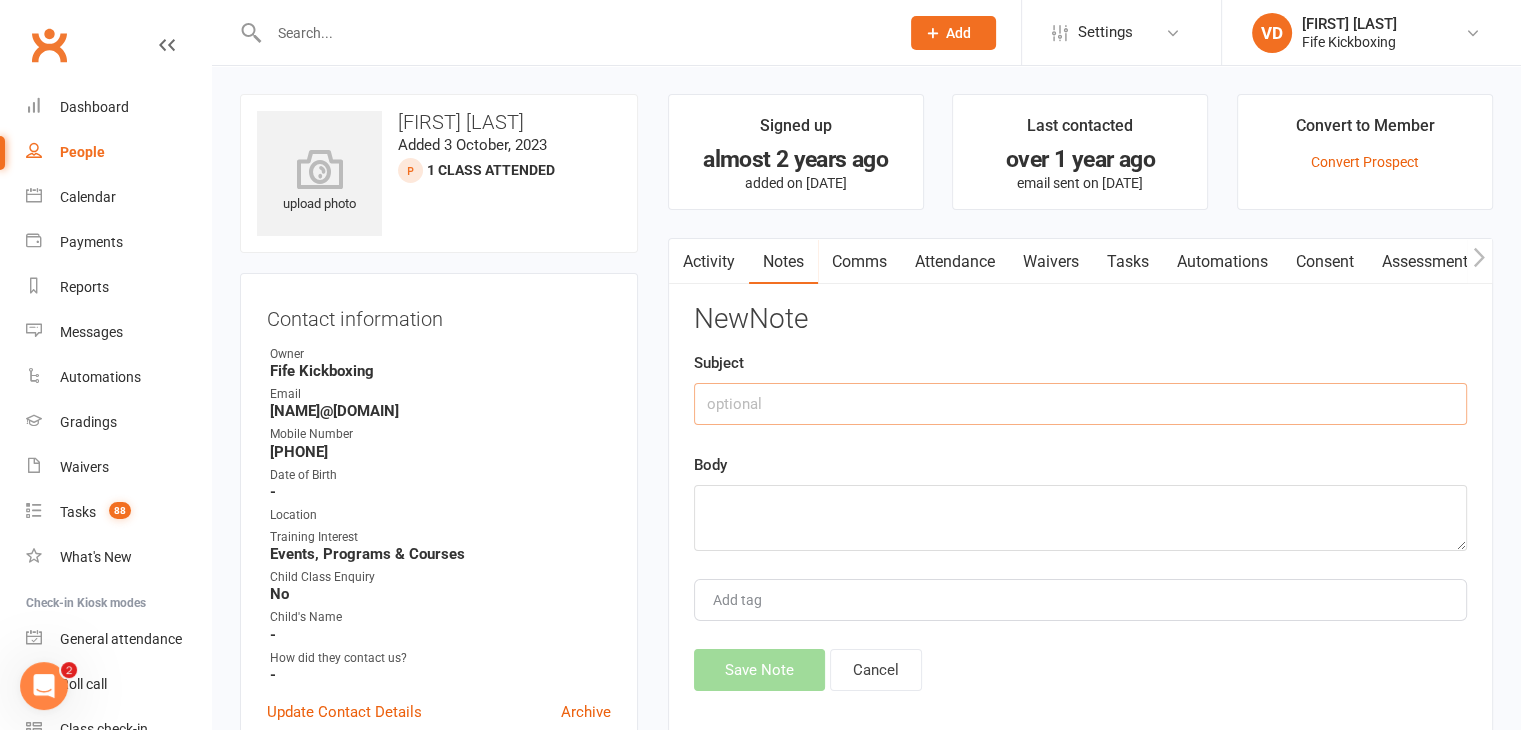 click at bounding box center [1080, 404] 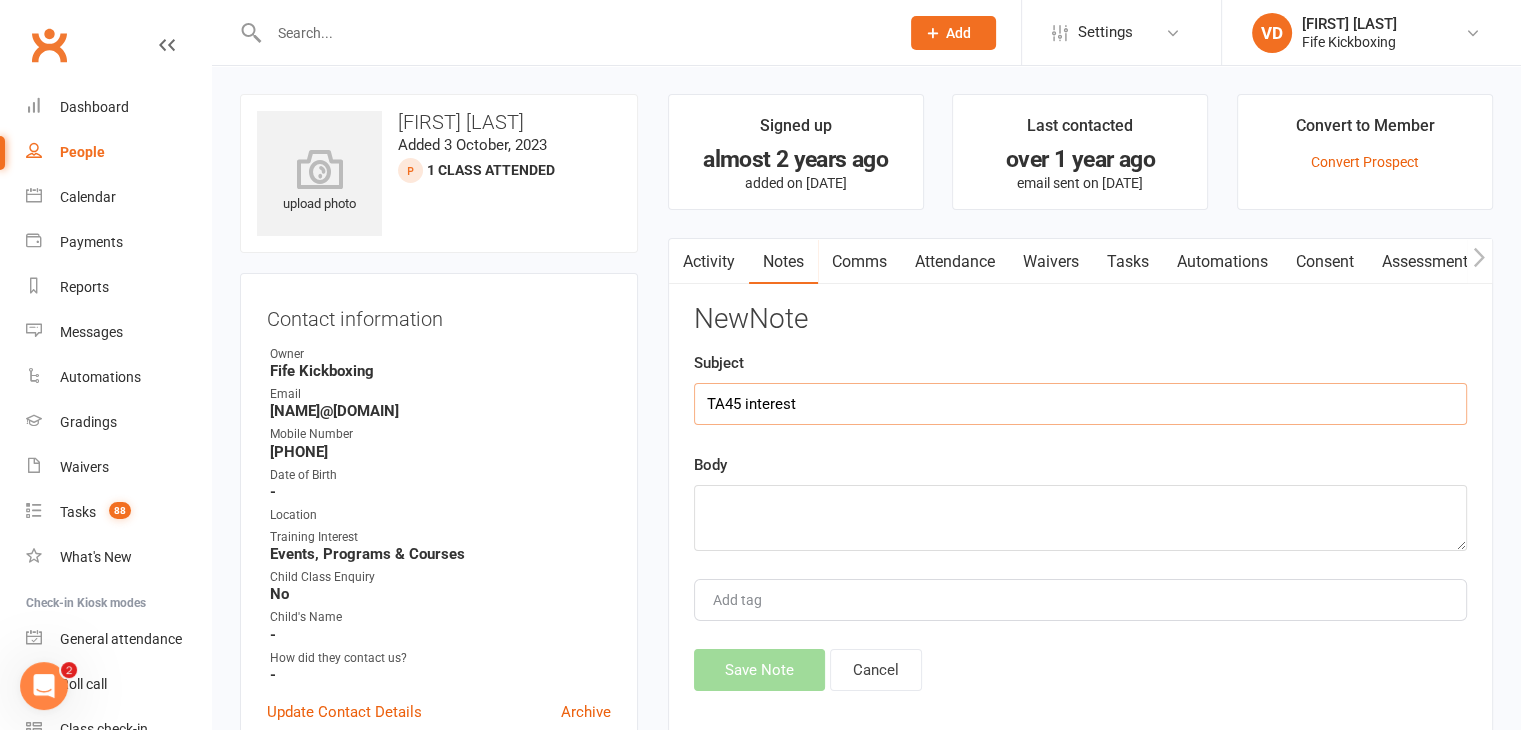type on "TA45 interest" 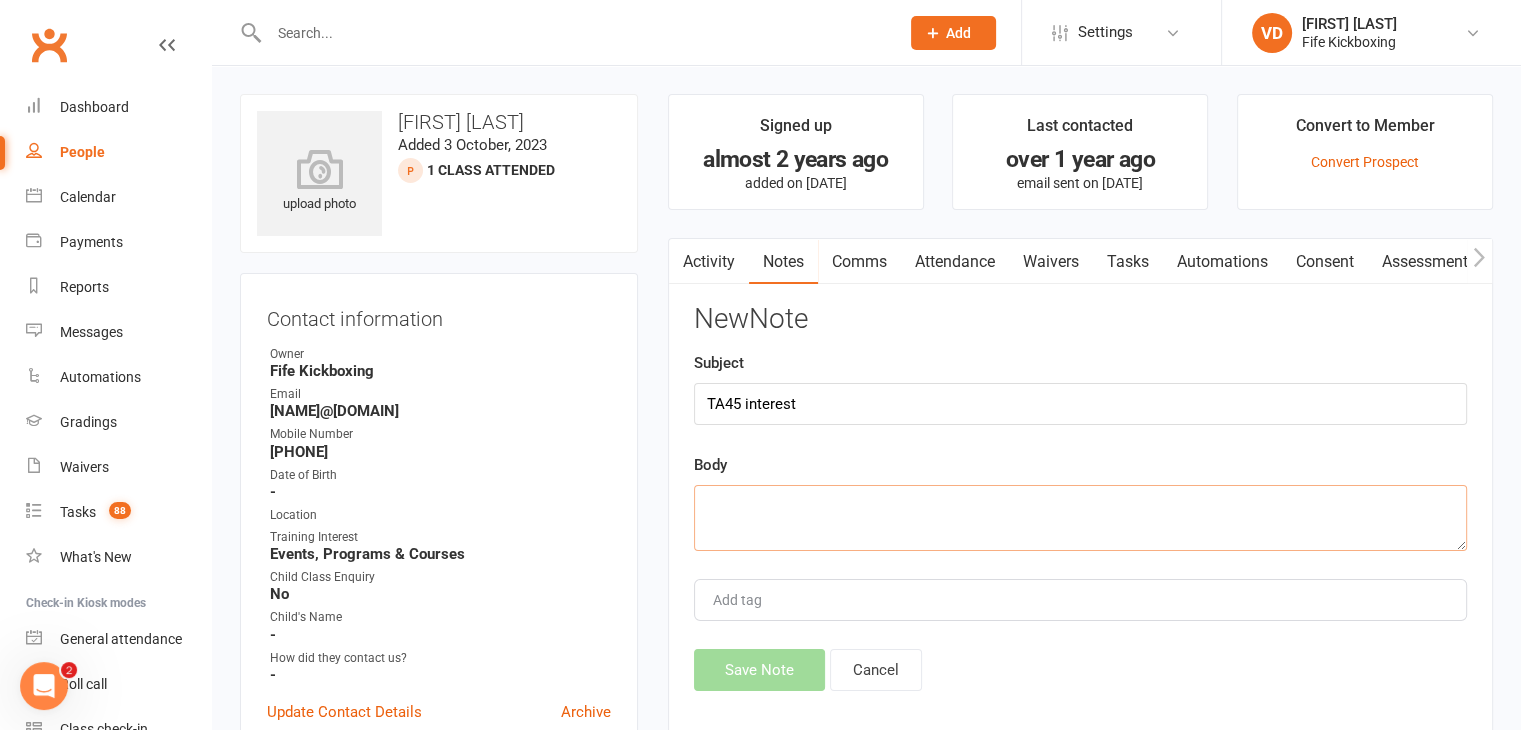 click at bounding box center (1080, 518) 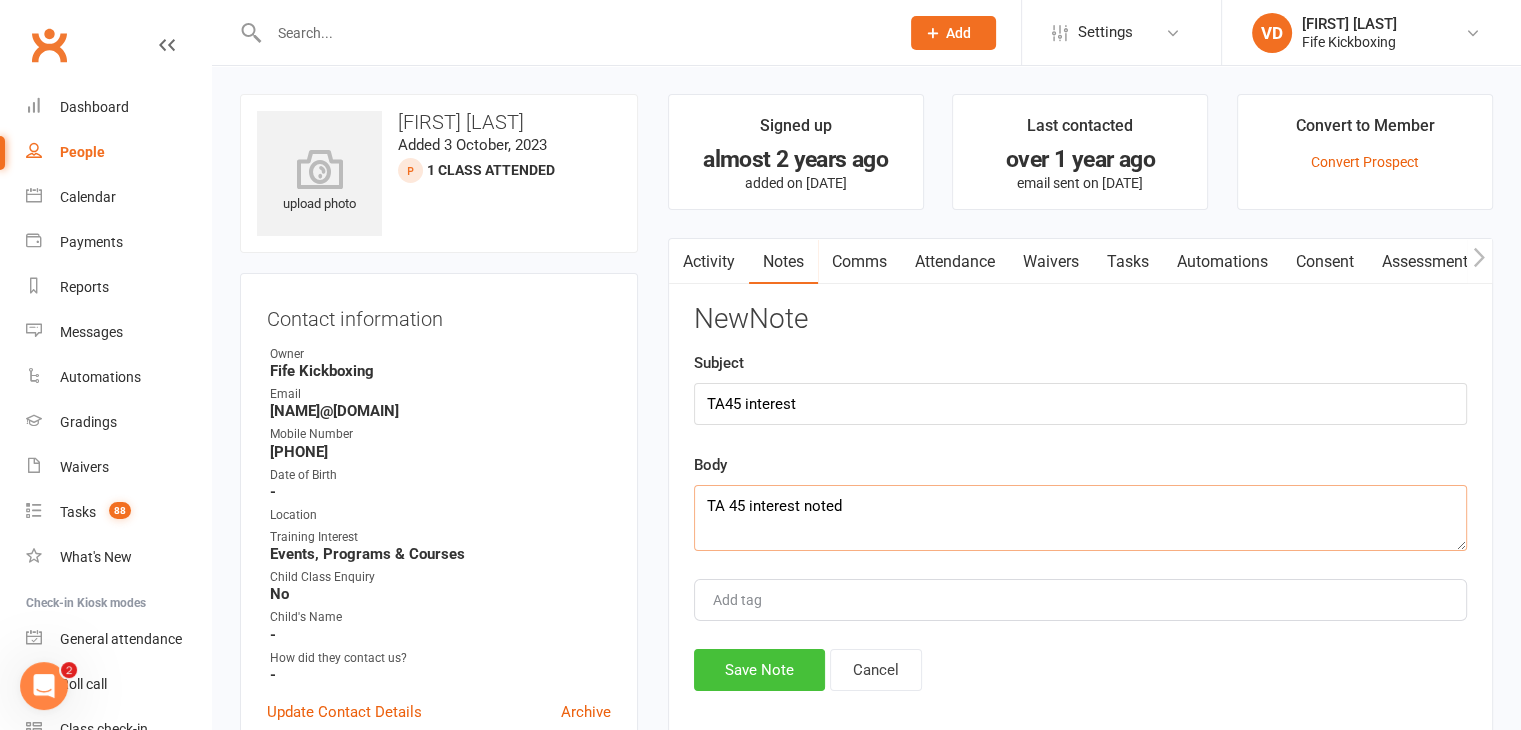 type on "TA 45 interest noted" 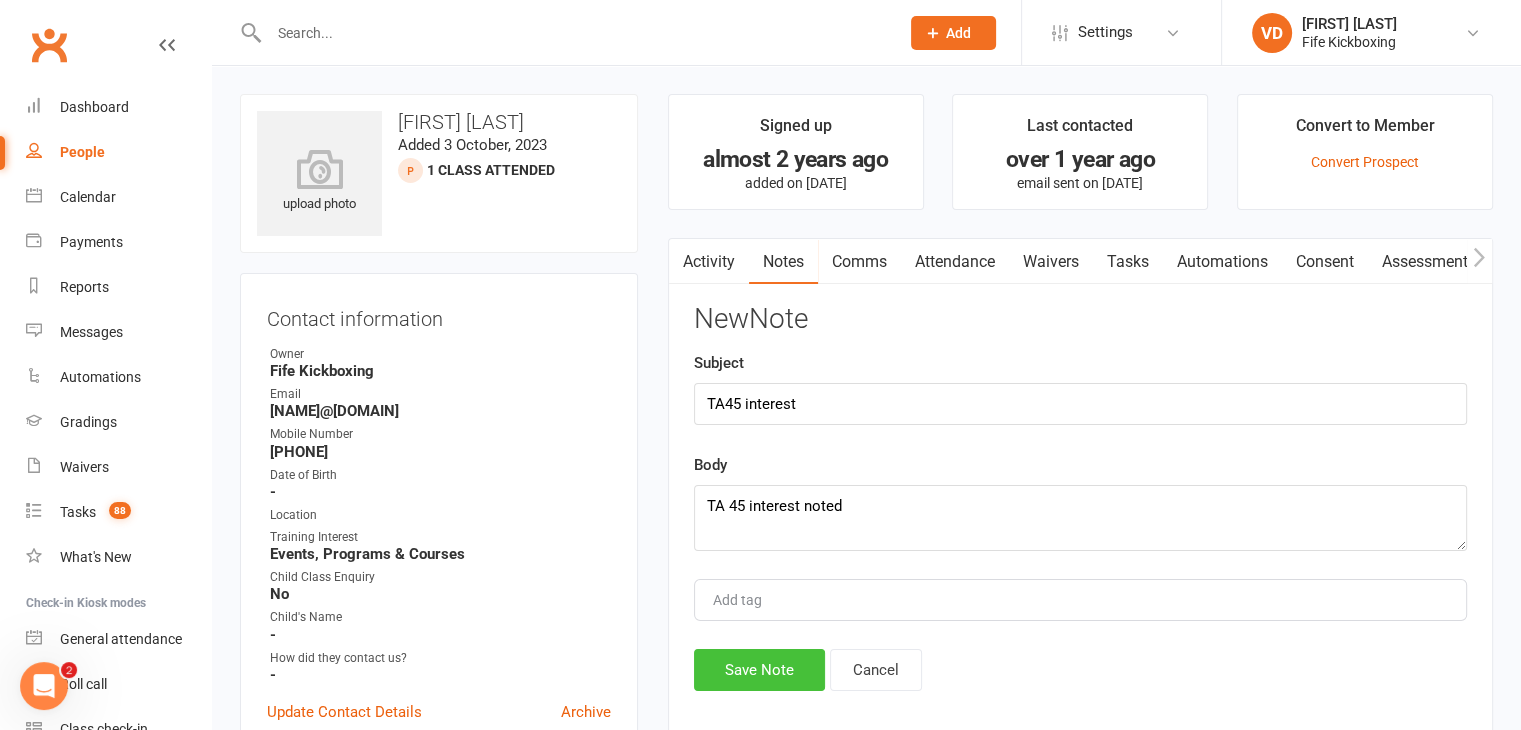 click on "Save Note" at bounding box center [759, 670] 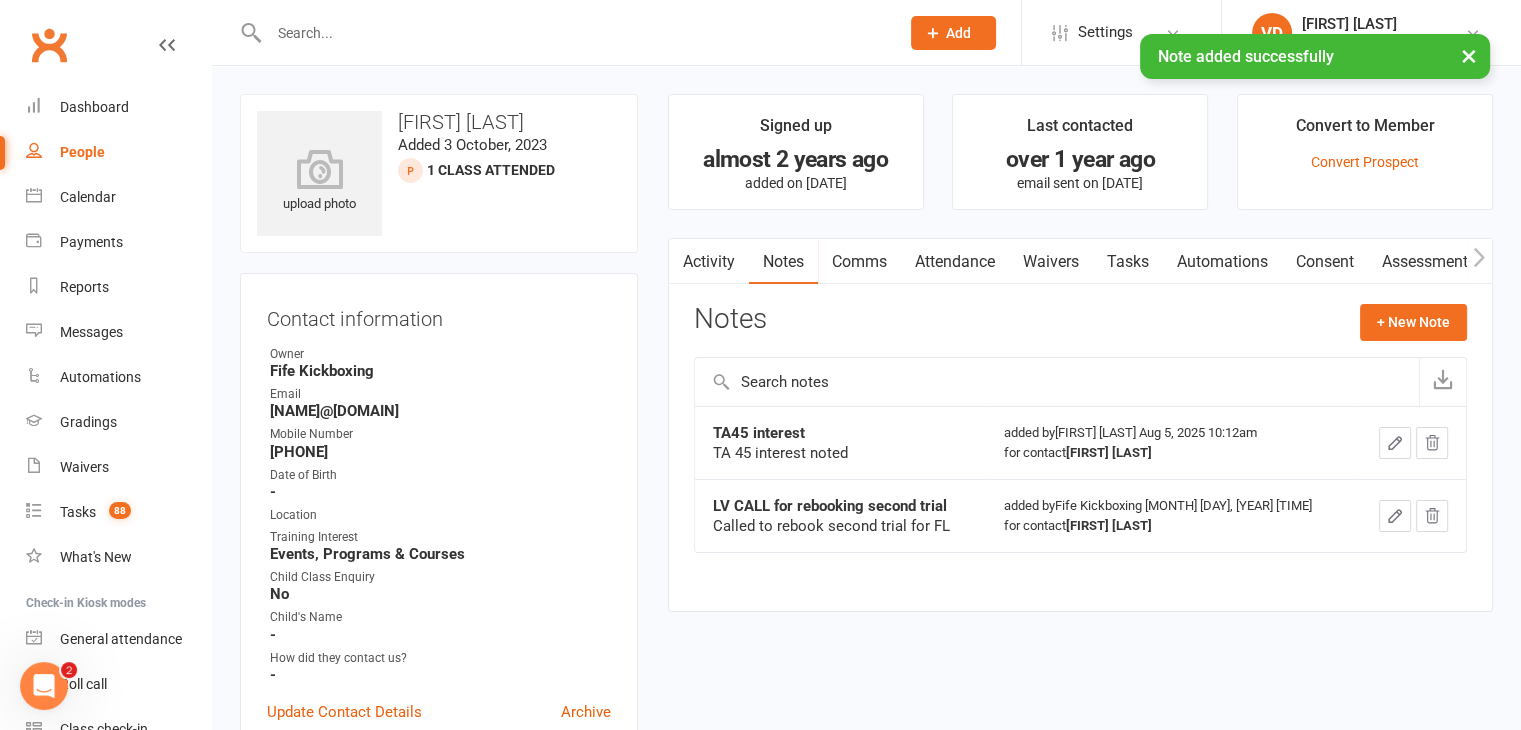 click on "× Note added successfully" at bounding box center [747, 34] 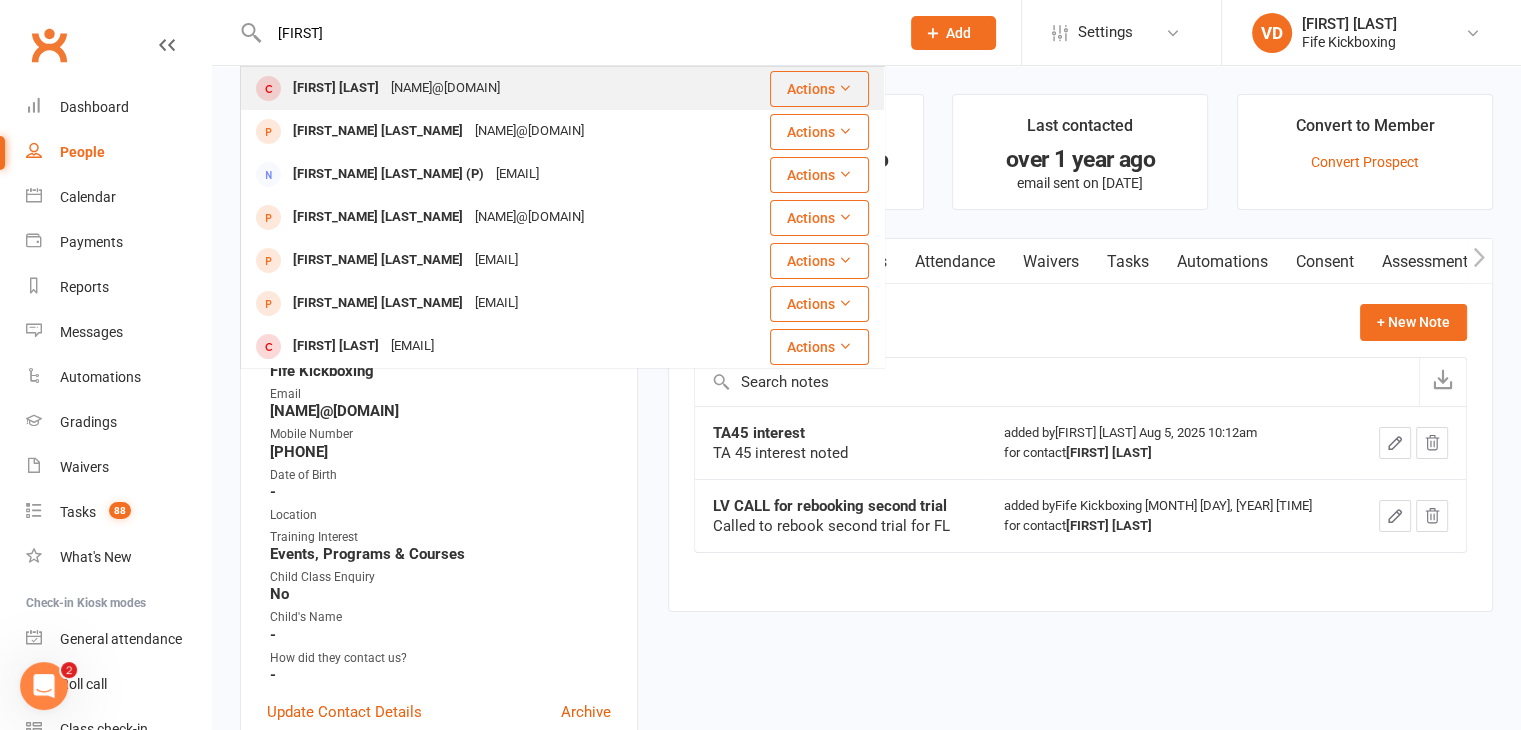 type on "[FIRST]" 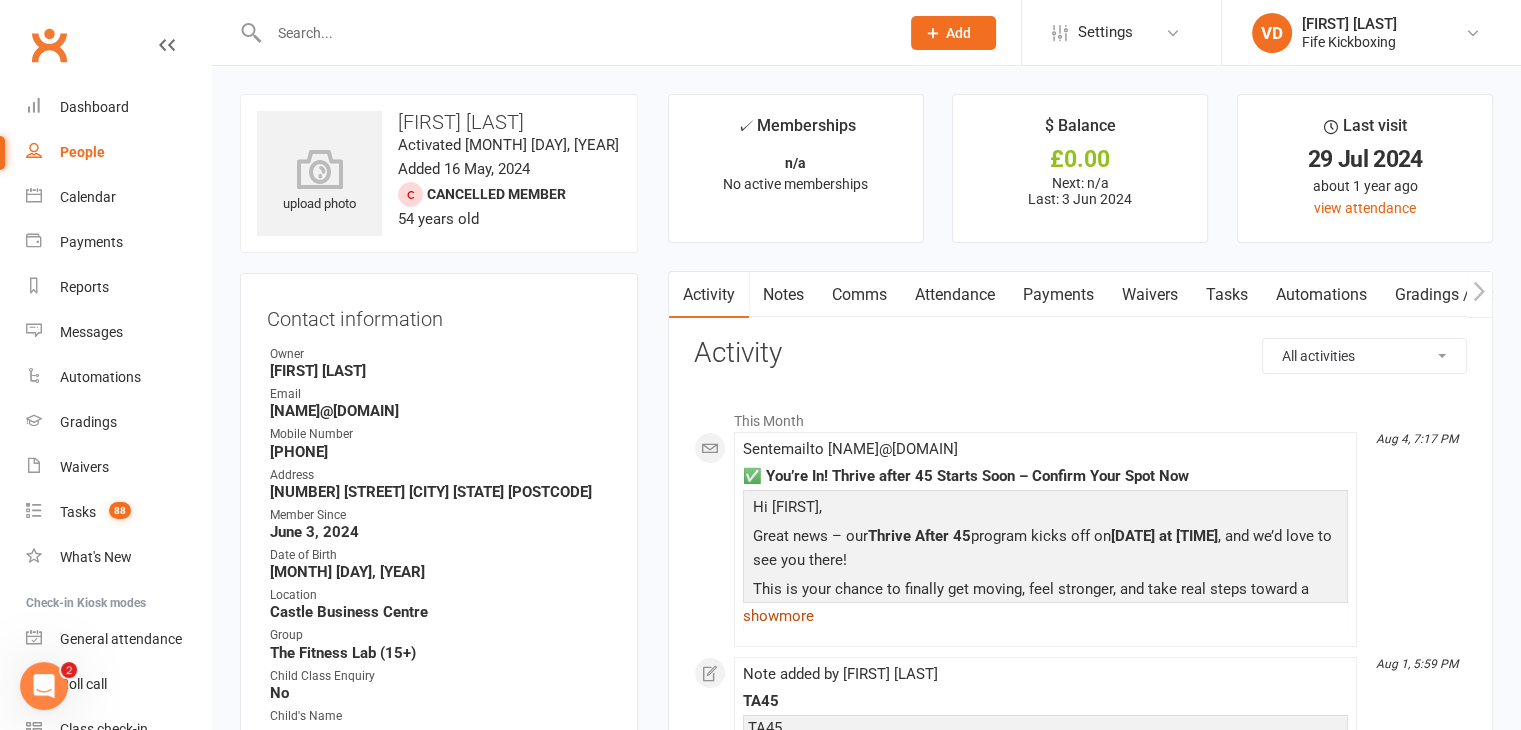 click on "show  more" at bounding box center [1045, 616] 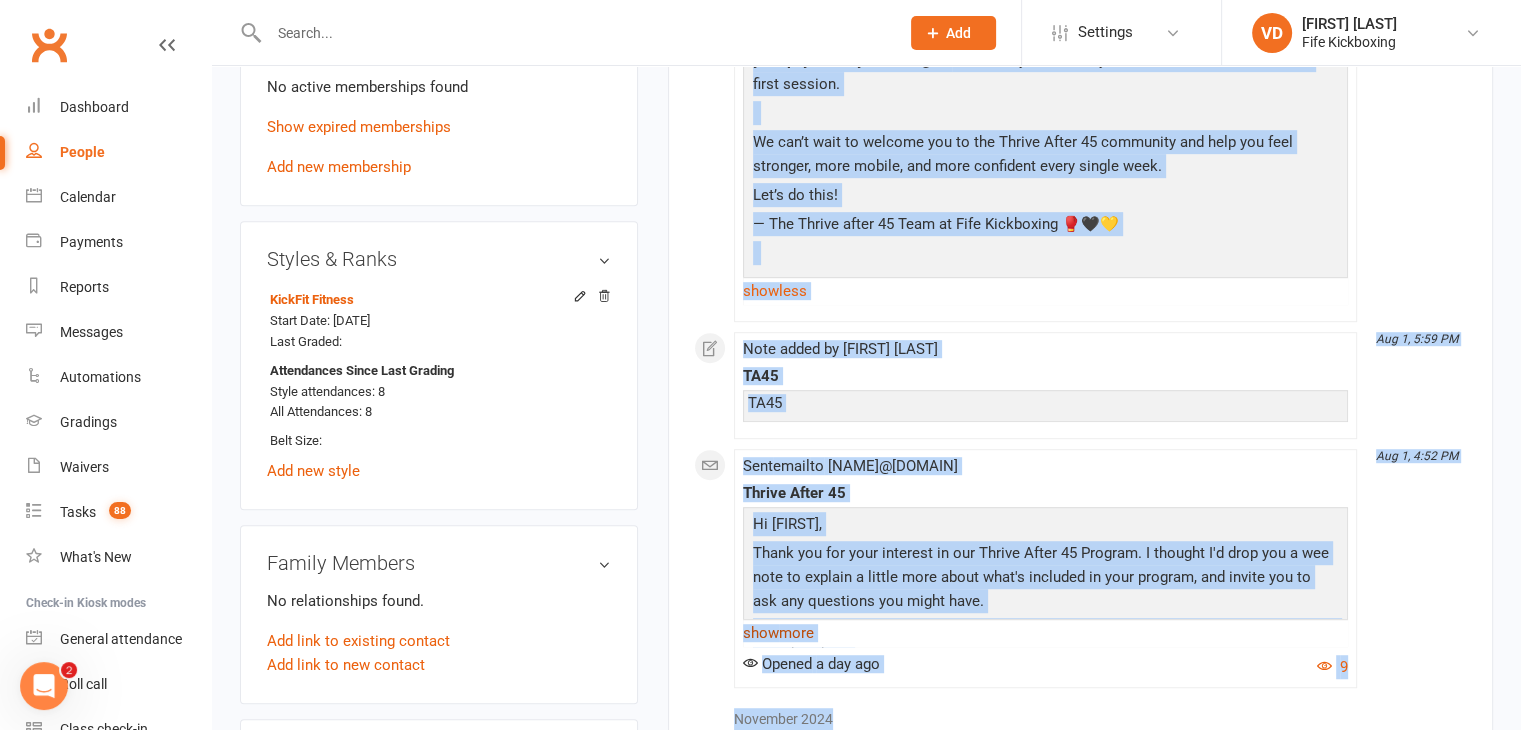 scroll, scrollTop: 1048, scrollLeft: 0, axis: vertical 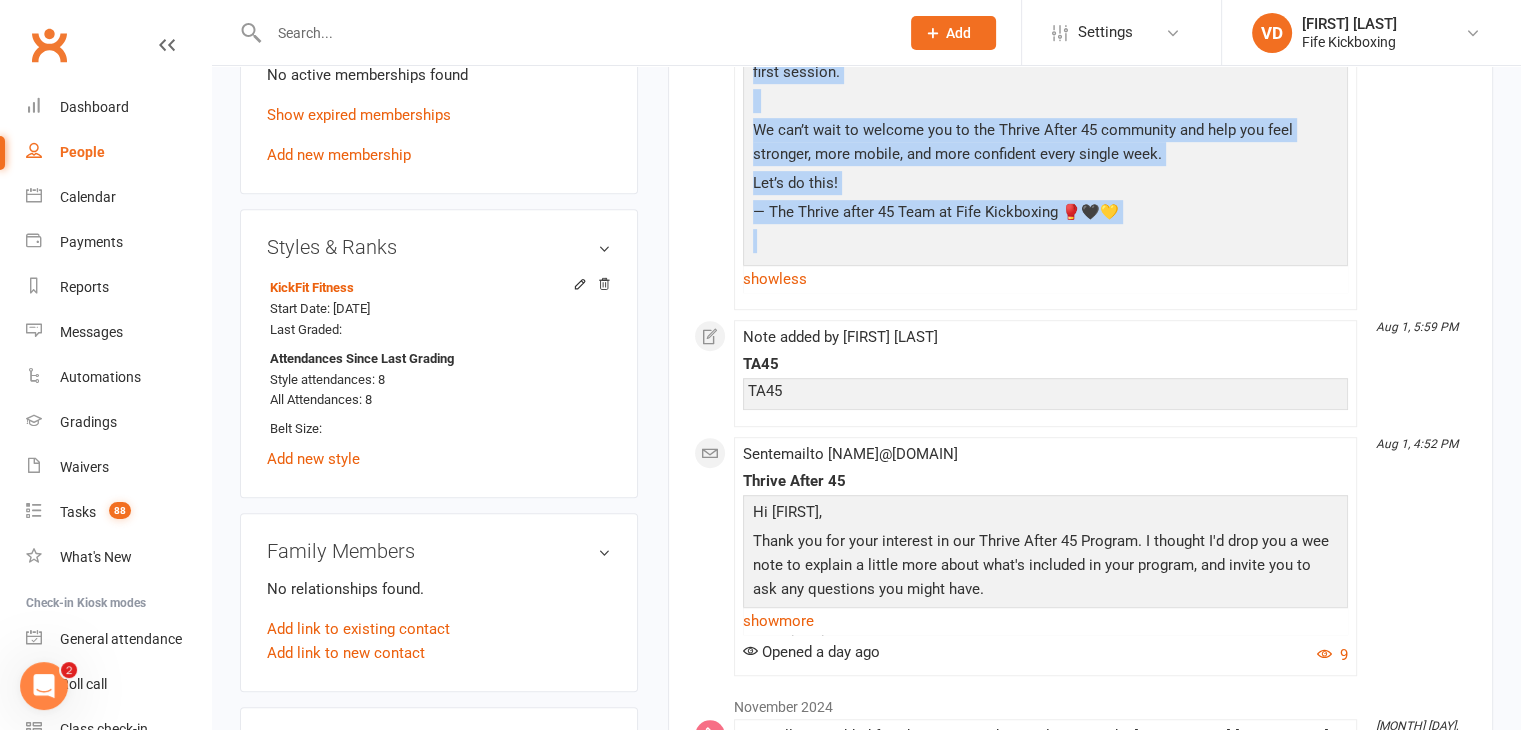 drag, startPoint x: 752, startPoint y: 534, endPoint x: 1070, endPoint y: 198, distance: 462.62296 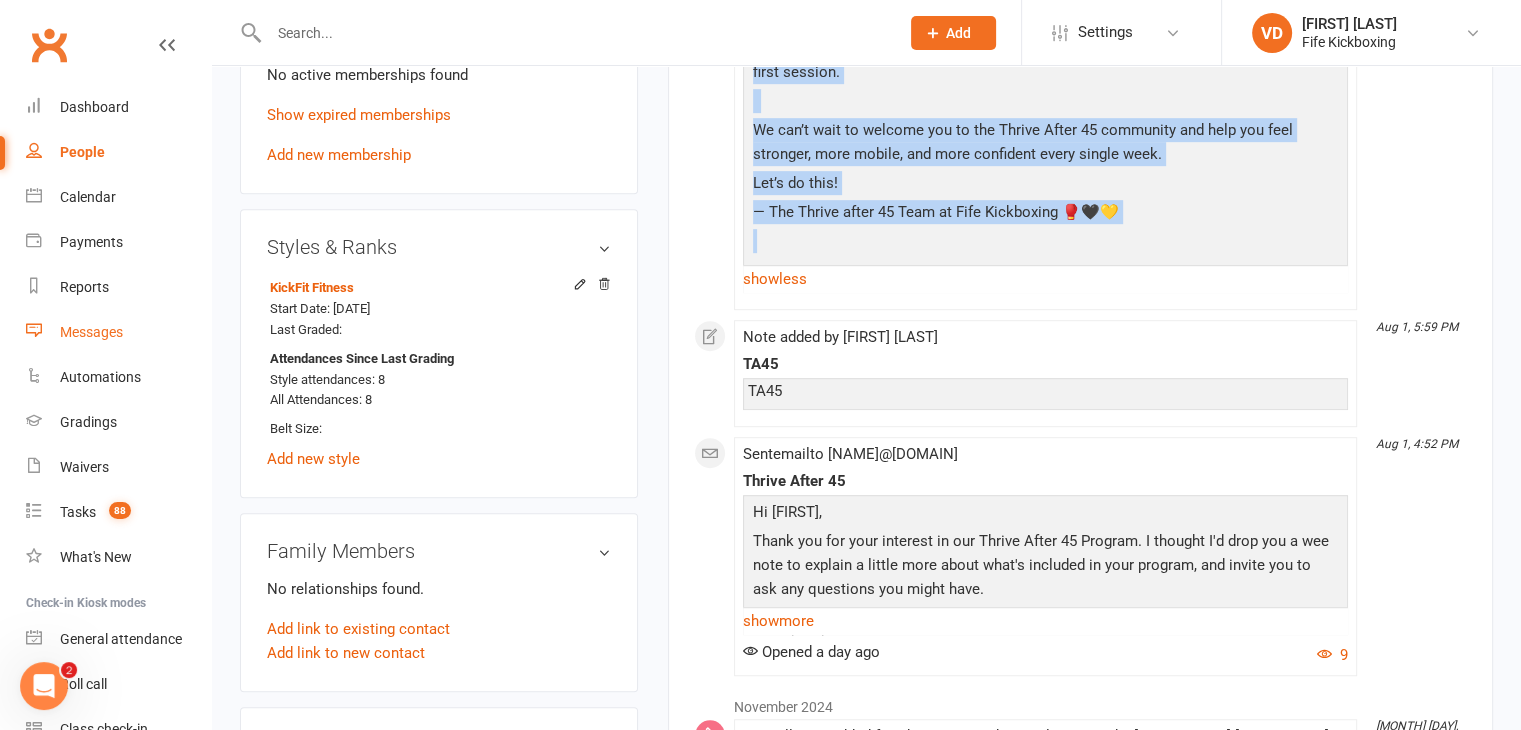 click on "Messages" at bounding box center [91, 332] 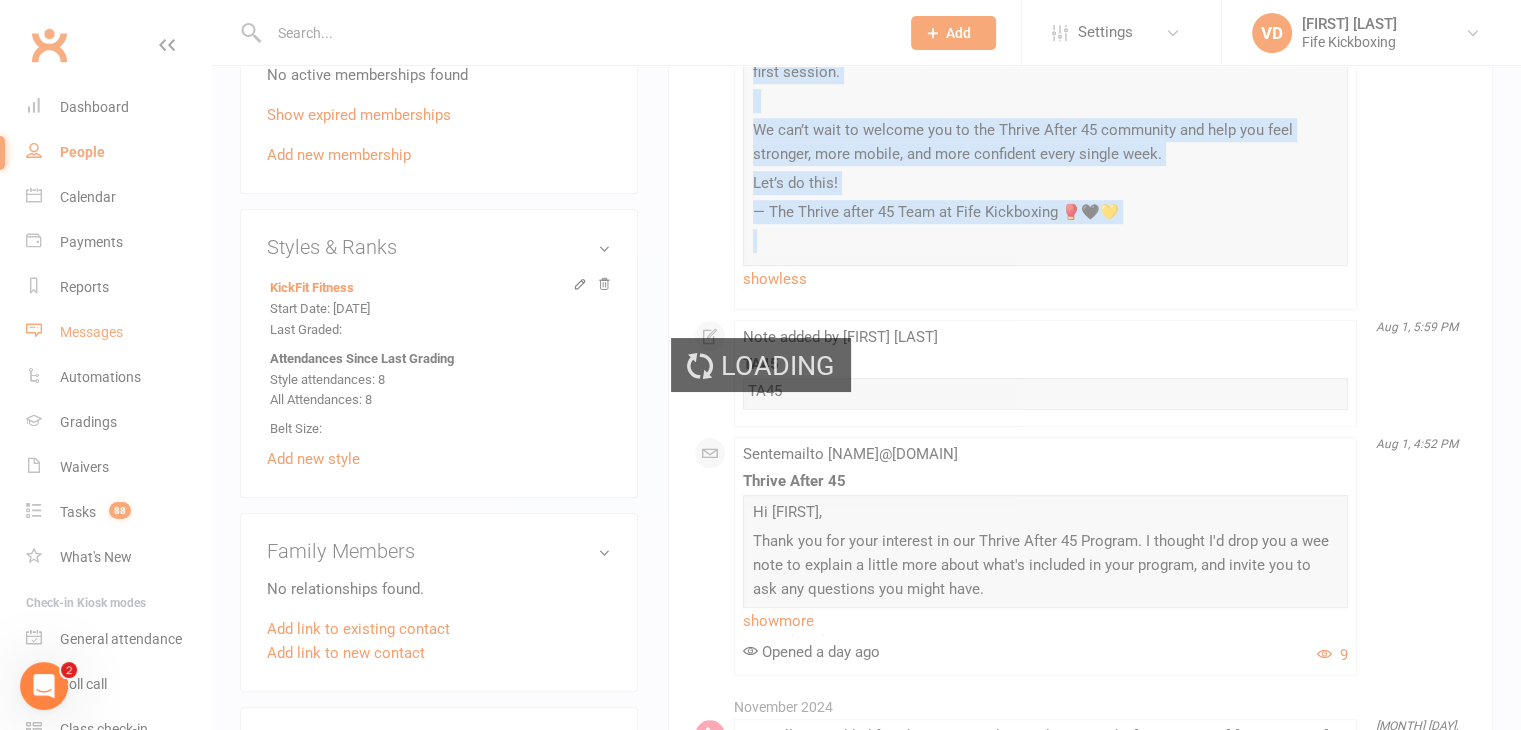 scroll, scrollTop: 0, scrollLeft: 0, axis: both 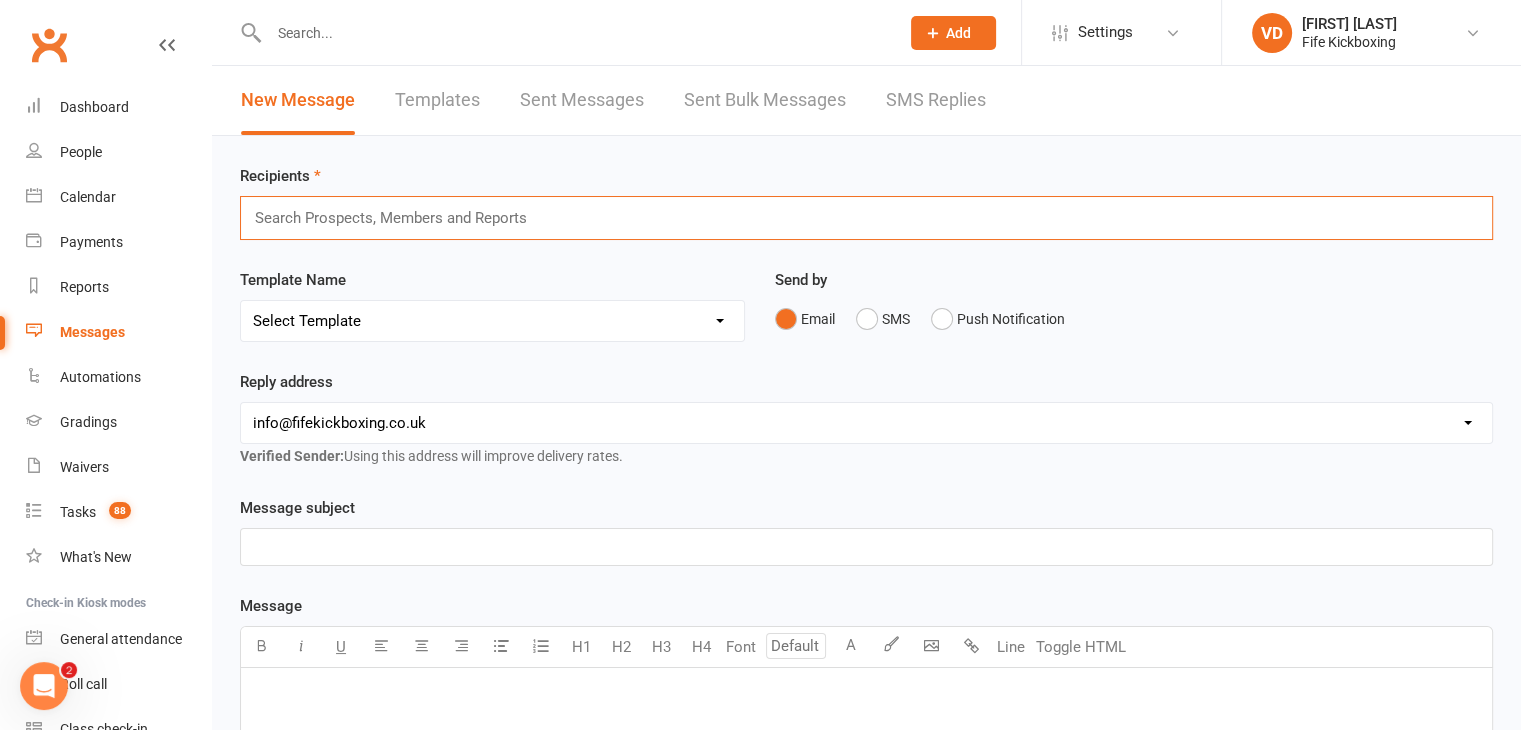 click at bounding box center [399, 218] 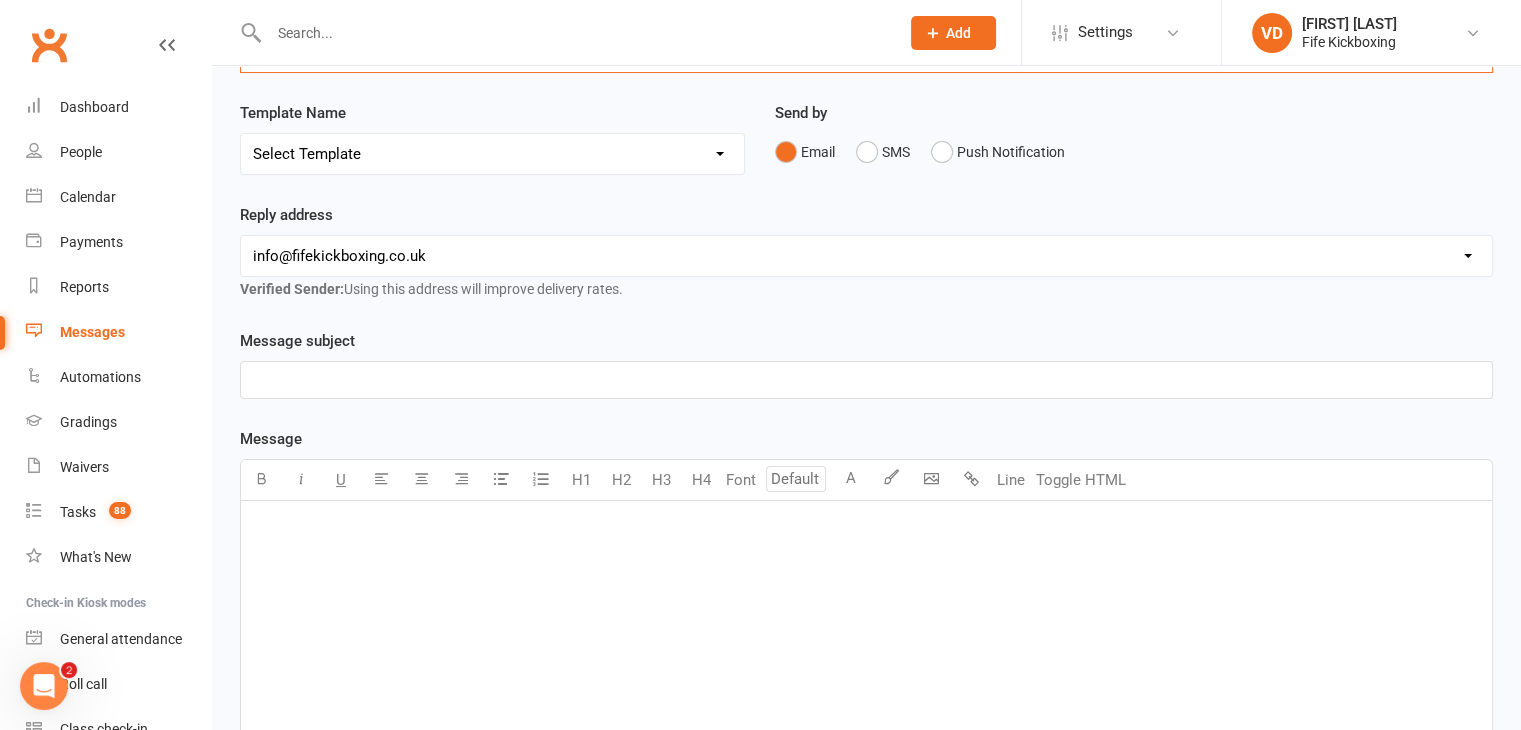 scroll, scrollTop: 200, scrollLeft: 0, axis: vertical 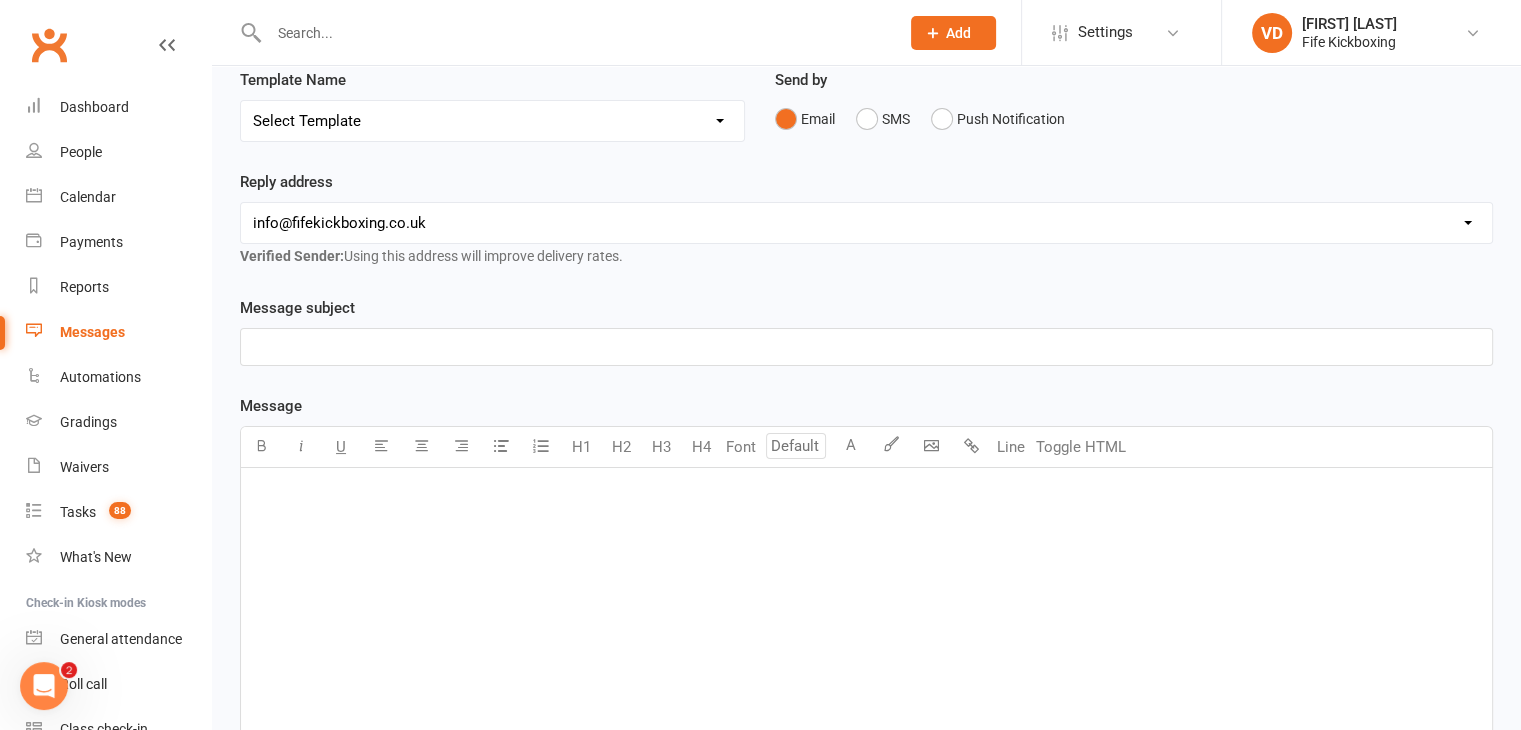 click on "﻿" at bounding box center (866, 618) 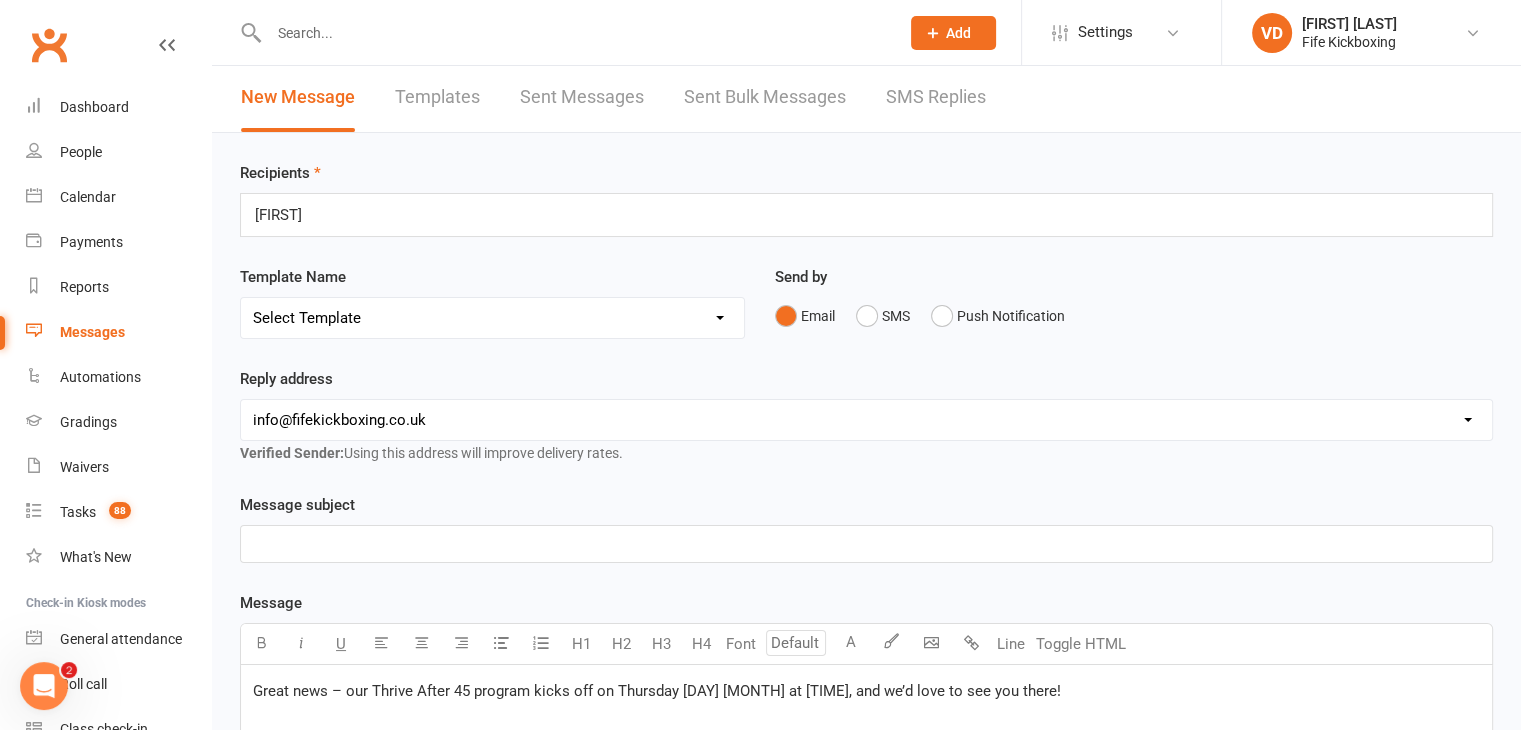 scroll, scrollTop: 0, scrollLeft: 0, axis: both 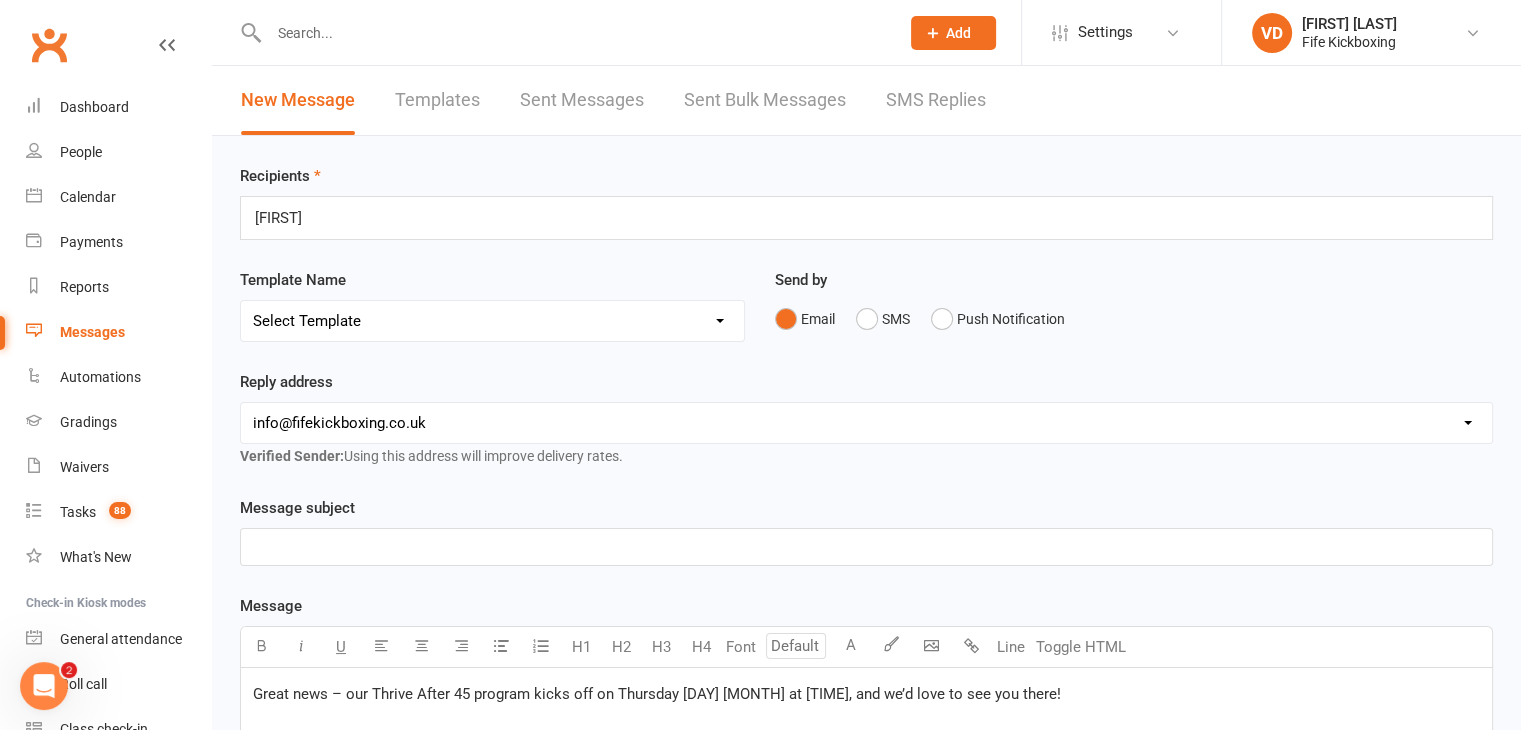 click on "[FIRST]" at bounding box center [287, 218] 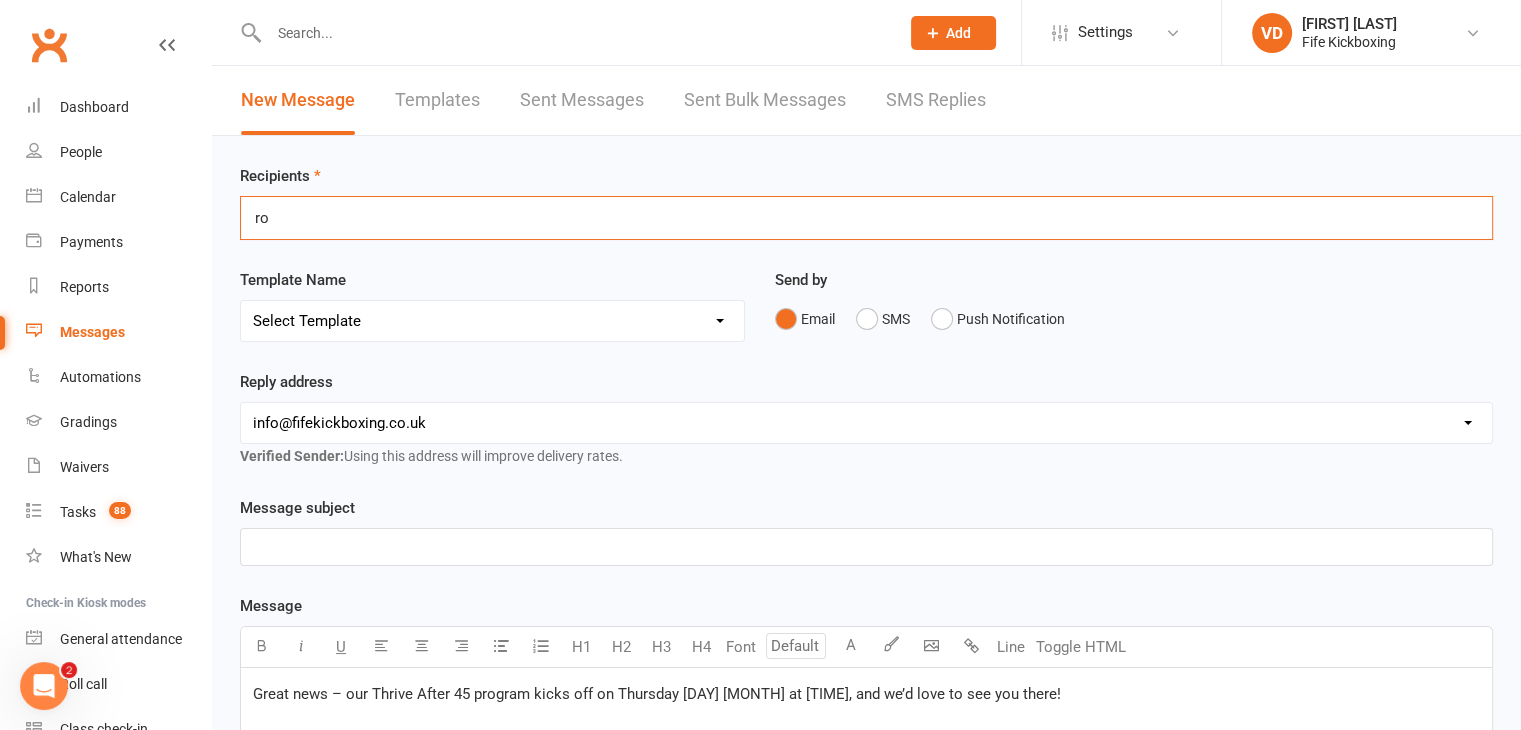 type on "r" 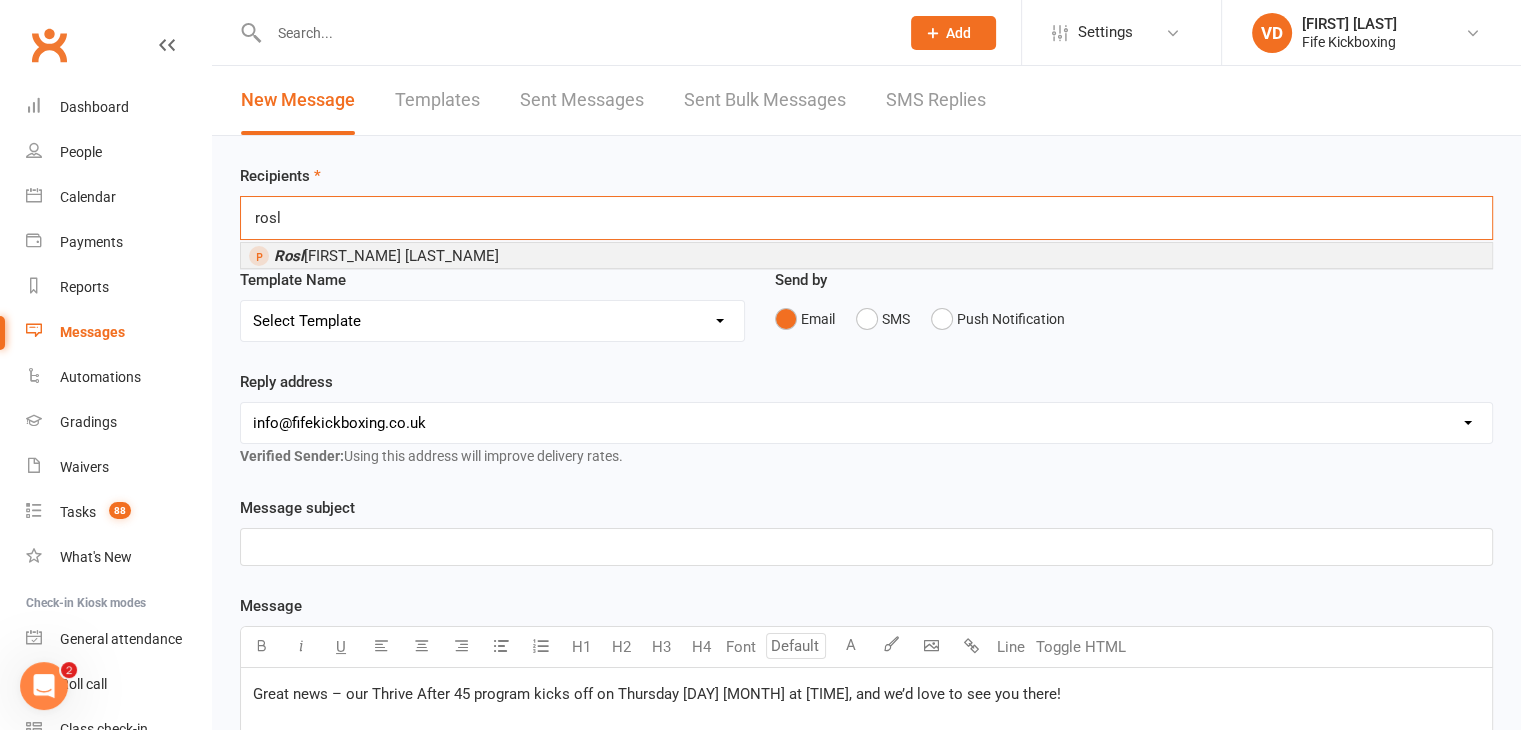 type on "rosl" 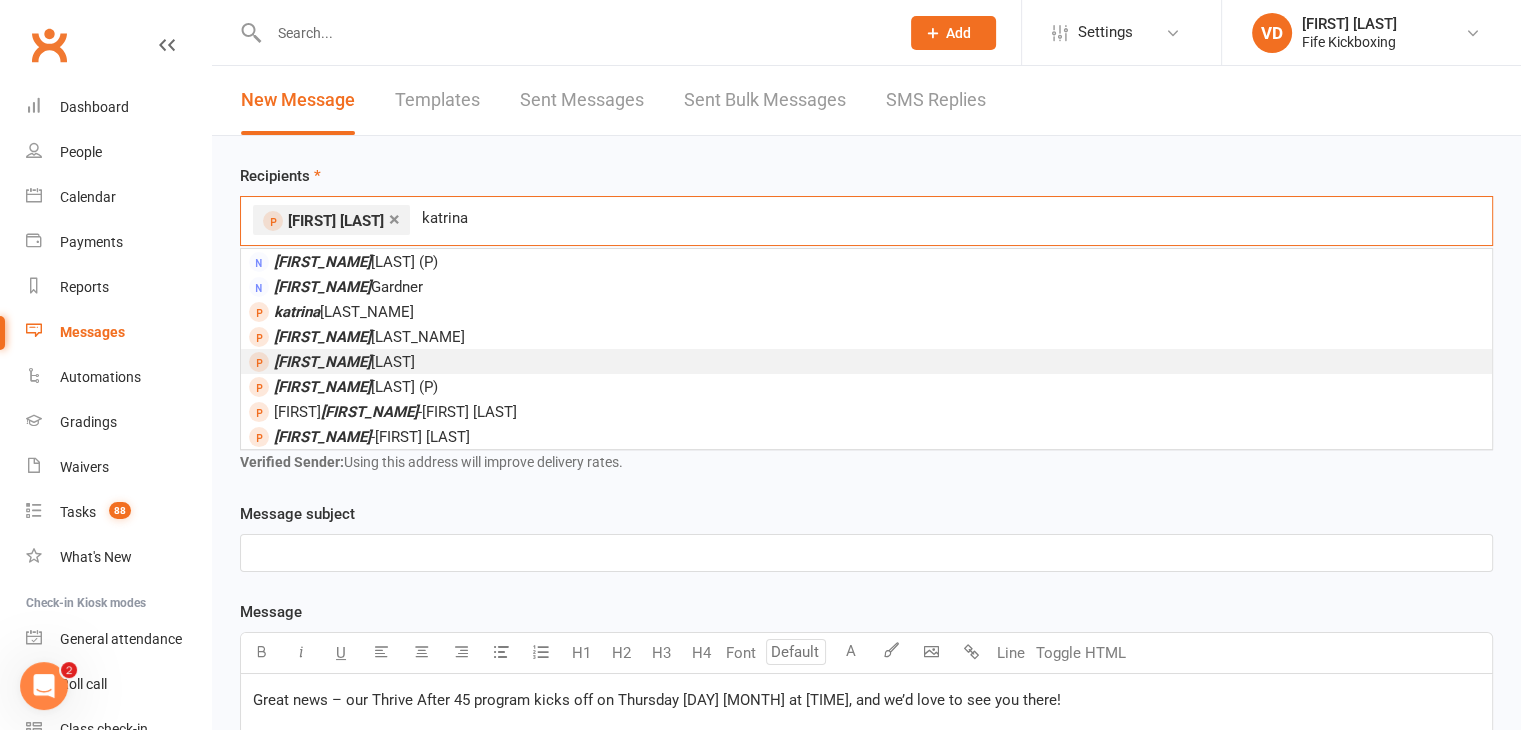 type on "katrina" 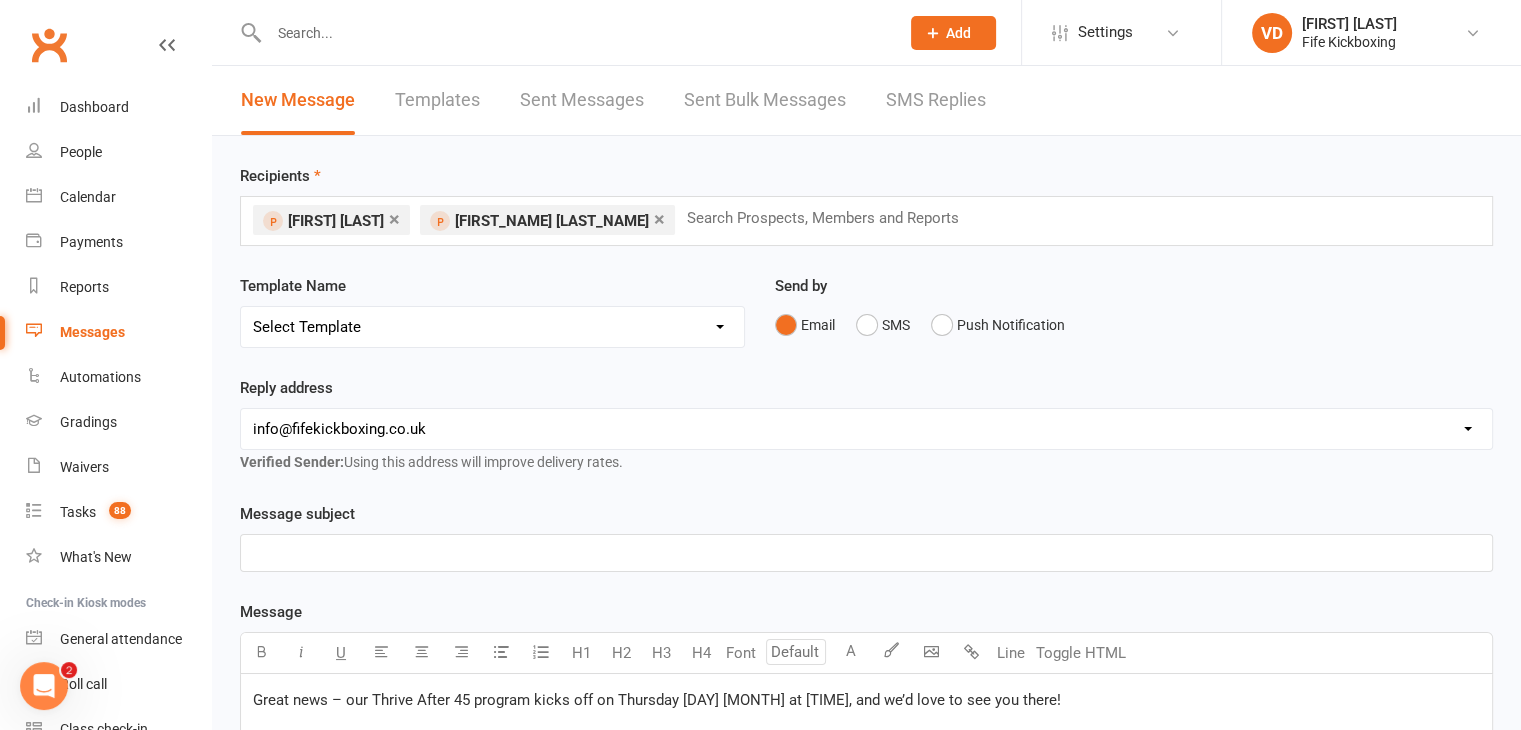click on "﻿" at bounding box center [866, 553] 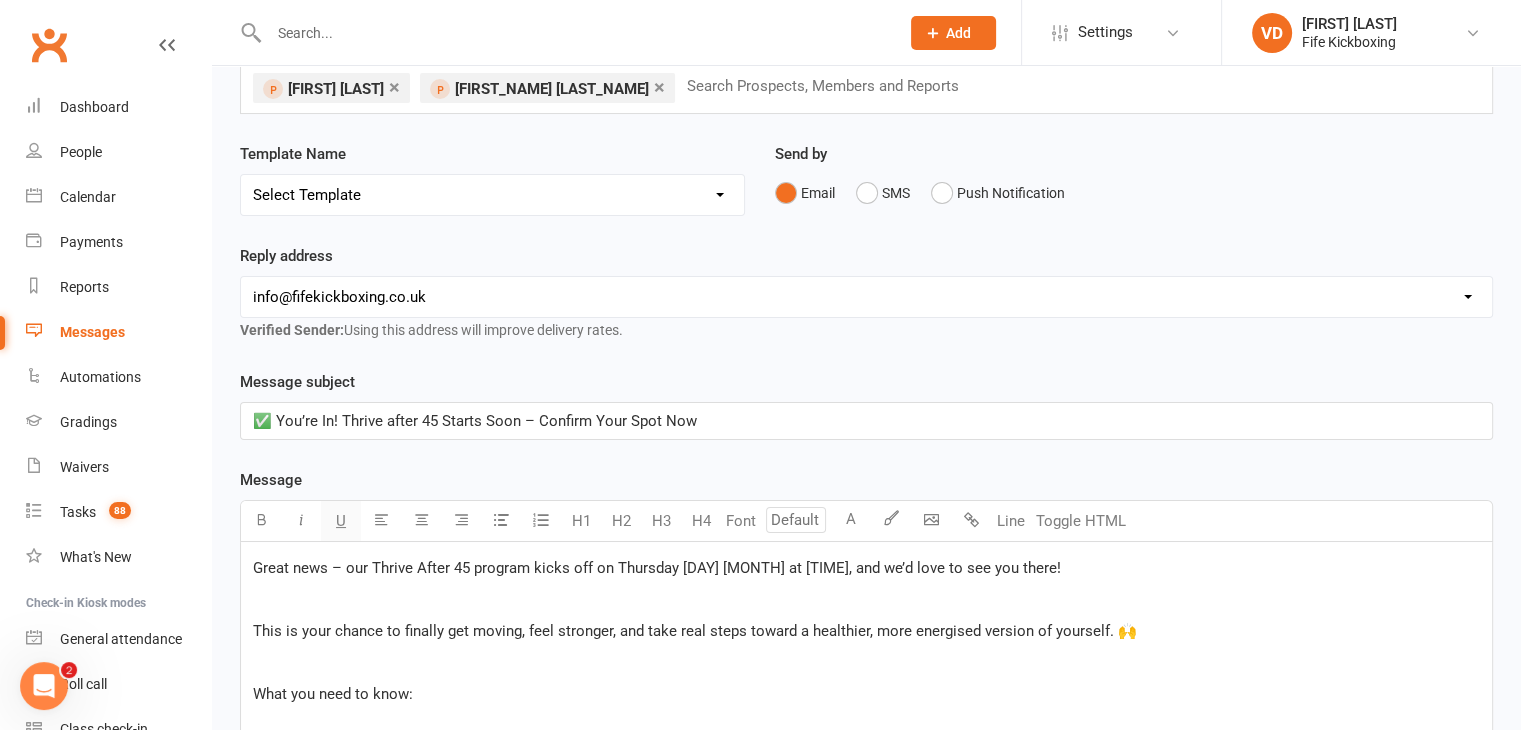 scroll, scrollTop: 200, scrollLeft: 0, axis: vertical 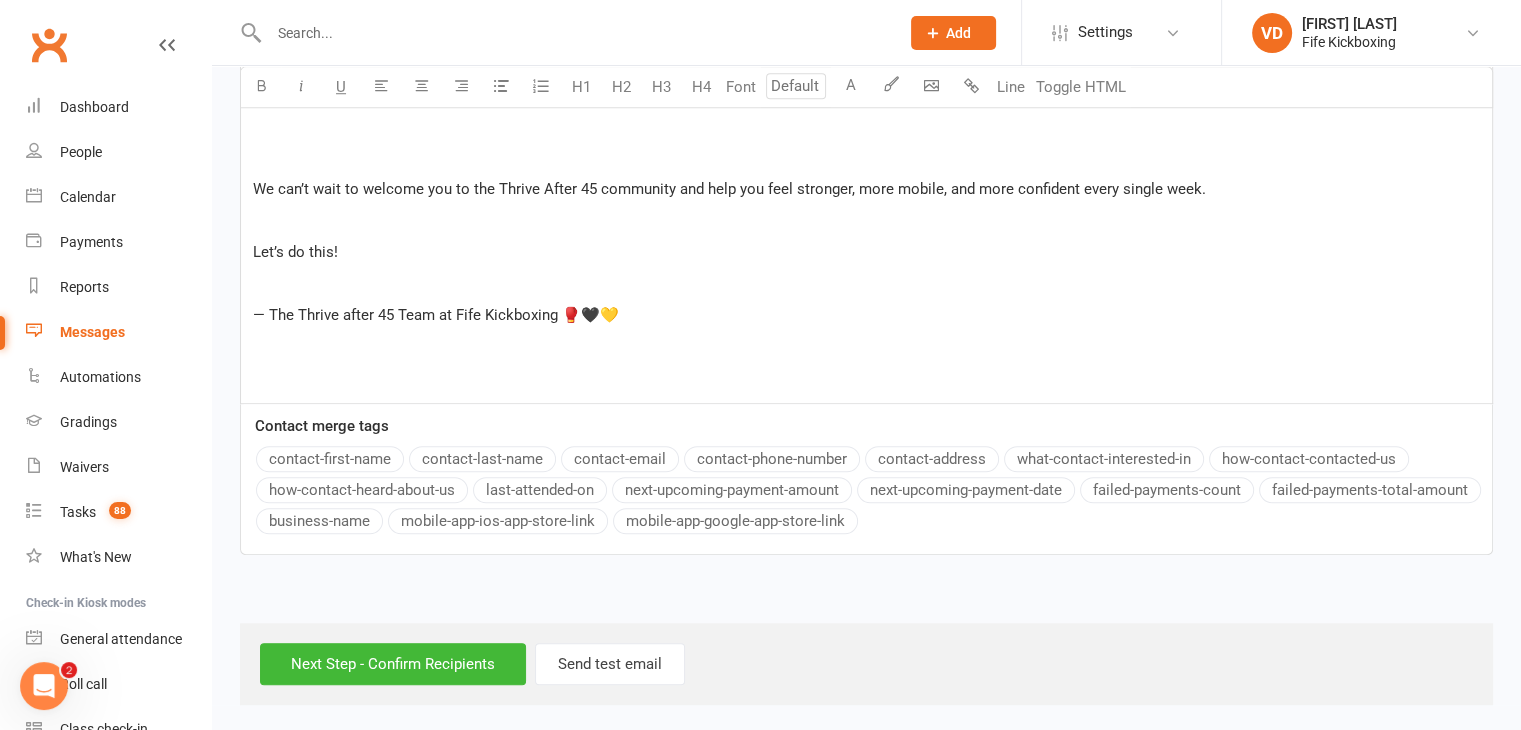 click on "Message U H1 H2 H3 H4 Font A Line Toggle HTML Great news – our Thrive After 45 program kicks off on Thursday 21st August at 7pm, and we’d love to see you there! ﻿ This is your chance to finally get moving, feel stronger, and take real steps toward a healthier, more energised version of yourself. 🙌 ﻿ What you need to know: ﻿ 🗓 Start Date: Thursday 21st August ﻿ 🕖 Time: 7:00 PM ﻿ 📍 Location: Fife Kickboxing Studio ﻿ 👕 Wear: Comfy training clothes ﻿ 💧 Bring: Water bottle ﻿ The full 8-week program is just £89, and includes: ﻿ ✔️ Two instructor-led sessions per week ﻿ ✔️ Weekly activity planner ﻿ ✔️ Your very own Fife Kickboxing T-shirt & water bottle! ﻿   ﻿ ⚠️ Spaces are limited and going fast – secure yours now to avoid missing out! ﻿ To reserve your spot, please reply with your t-shirt size: XS, S, M, L, XL, or XXL ﻿ 👉 A secure payment link will be sent to your phone shortly after we receive this information. ﻿ ﻿   ﻿ ﻿ ﻿ ﻿" at bounding box center (866, -245) 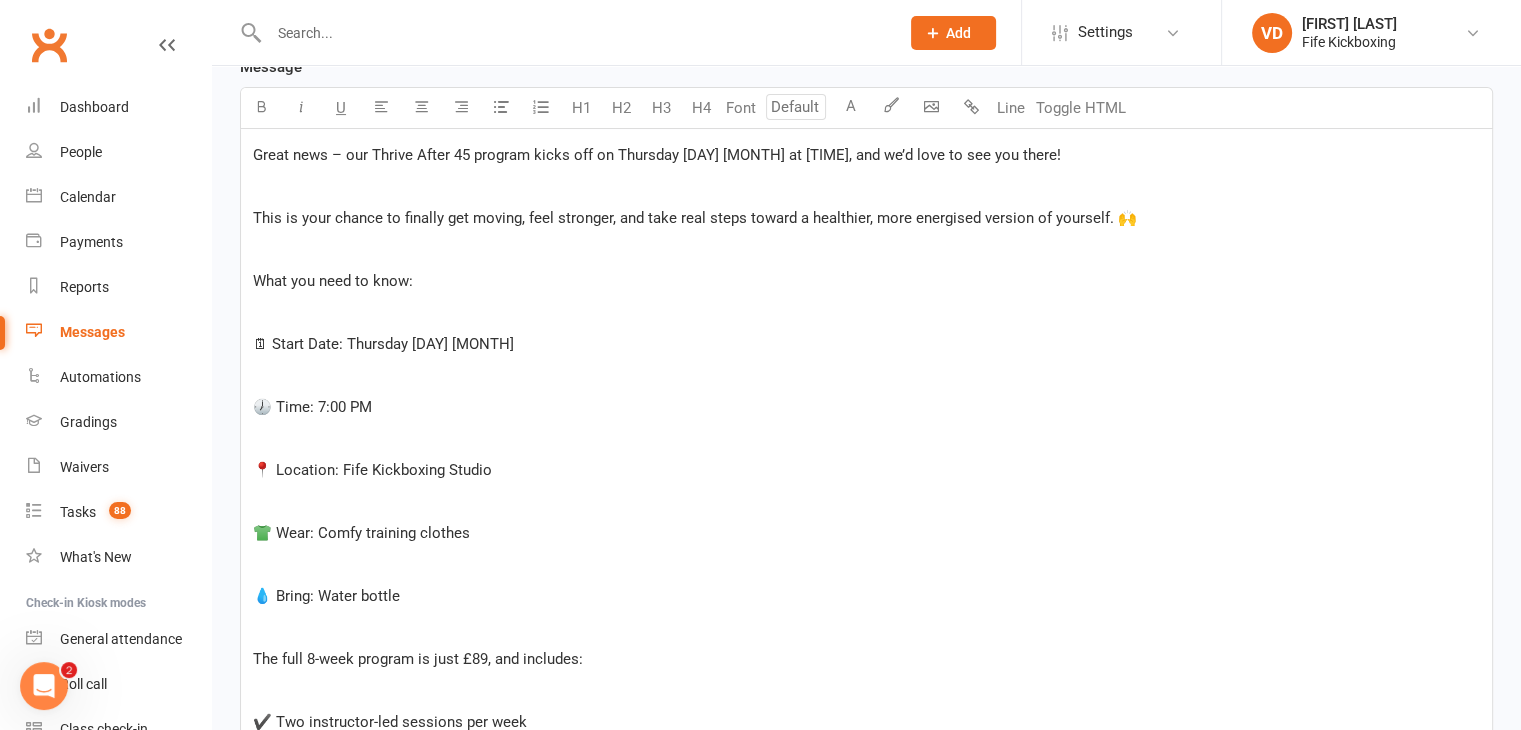 scroll, scrollTop: 445, scrollLeft: 0, axis: vertical 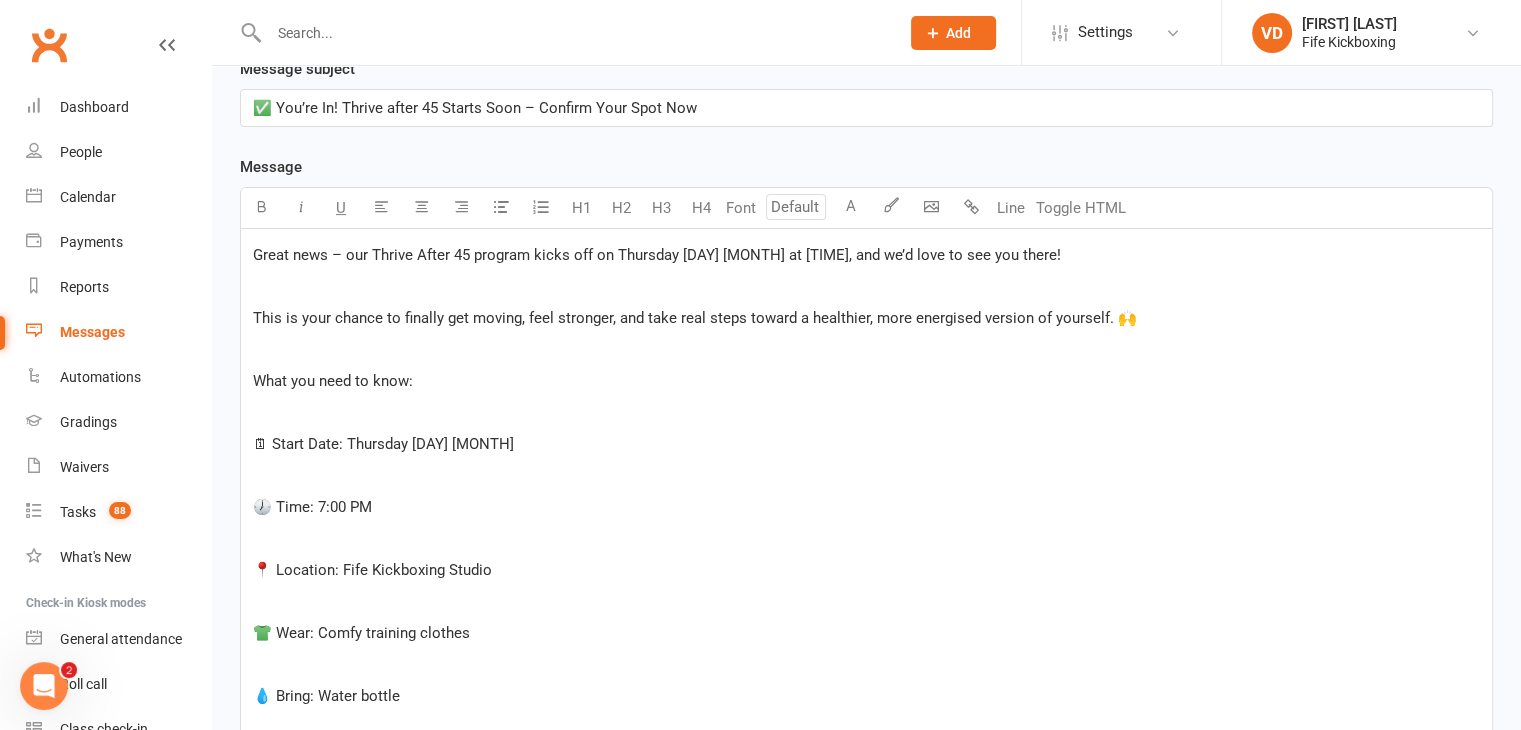 type 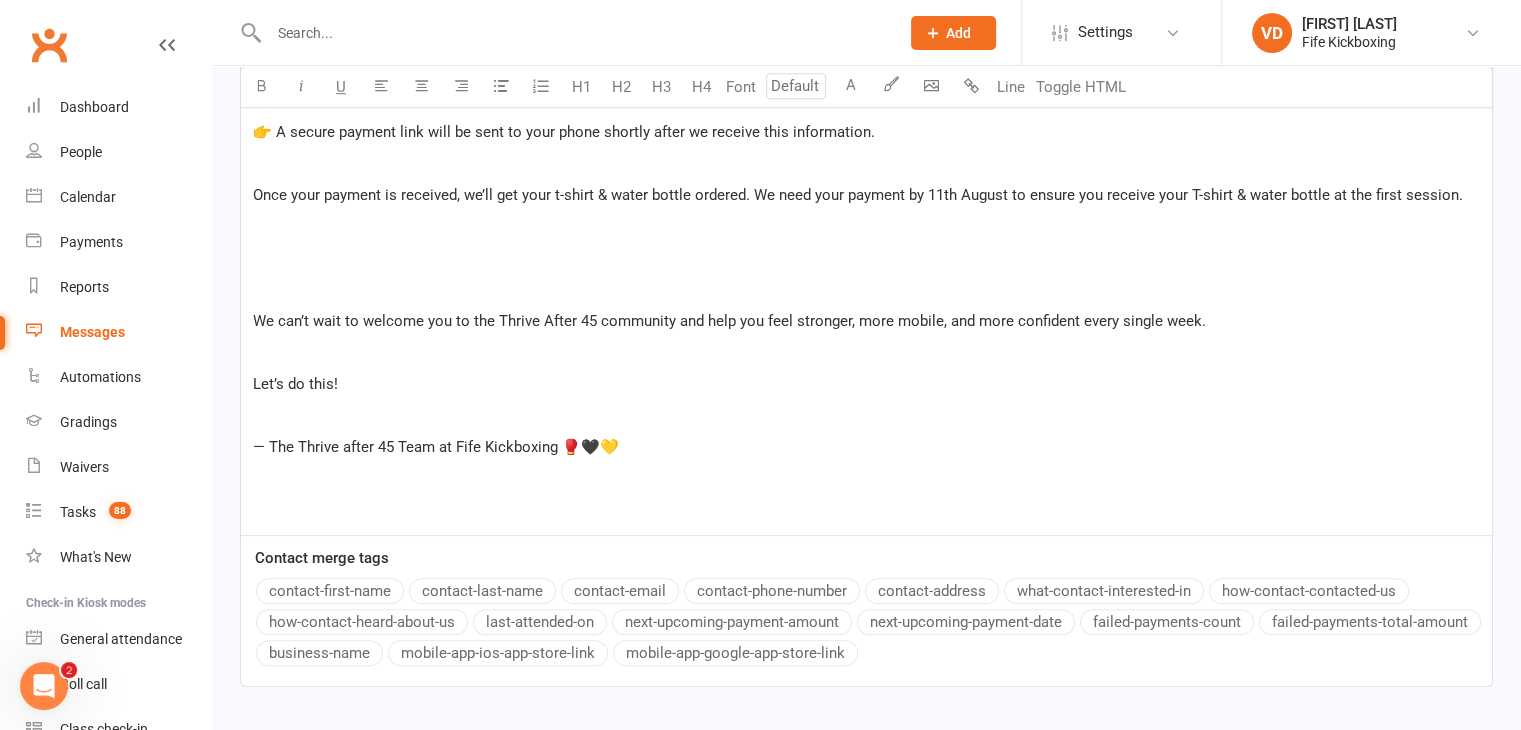 scroll, scrollTop: 1545, scrollLeft: 0, axis: vertical 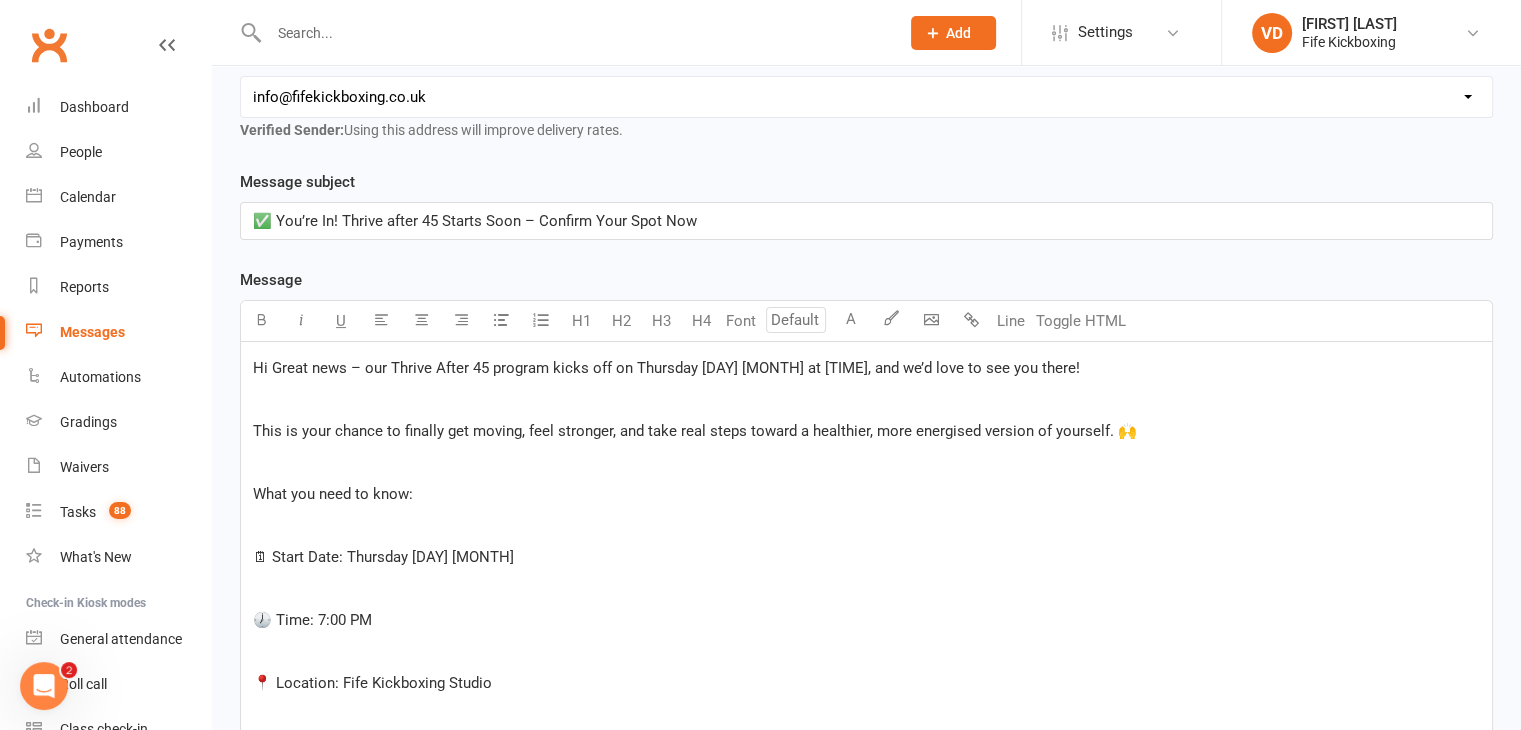 click on "Message U H1 H2 H3 H4 Font A Line Toggle HTML Hi Great news – our Thrive After 45 program kicks off on Thursday 21st August at 7pm, and we’d love to see you there! ﻿ This is your chance to finally get moving, feel stronger, and take real steps toward a healthier, more energised version of yourself. 🙌 ﻿ What you need to know: ﻿ 🗓 Start Date: Thursday 21st August ﻿ 🕖 Time: 7:00 PM ﻿ 📍 Location: Fife Kickboxing Studio ﻿ 👕 Wear: Comfy training clothes ﻿ 💧 Bring: Water bottle ﻿ The full 8-week program is just £89, and includes: ﻿ ✔️ Two instructor-led sessions per week ﻿ ✔️ Weekly activity planner ﻿ ✔️ Your very own Fife Kickboxing T-shirt & water bottle! ﻿   ﻿ ⚠️ Spaces are limited and going fast – secure yours now to avoid missing out! ﻿ To reserve your spot, please reply with your t-shirt size: XS, S, M, L, XL, or XXL ﻿ 👉 A secure payment link will be sent to your phone shortly after we receive this information. ﻿ ﻿   ﻿ ﻿ ﻿ ﻿" at bounding box center [866, 1068] 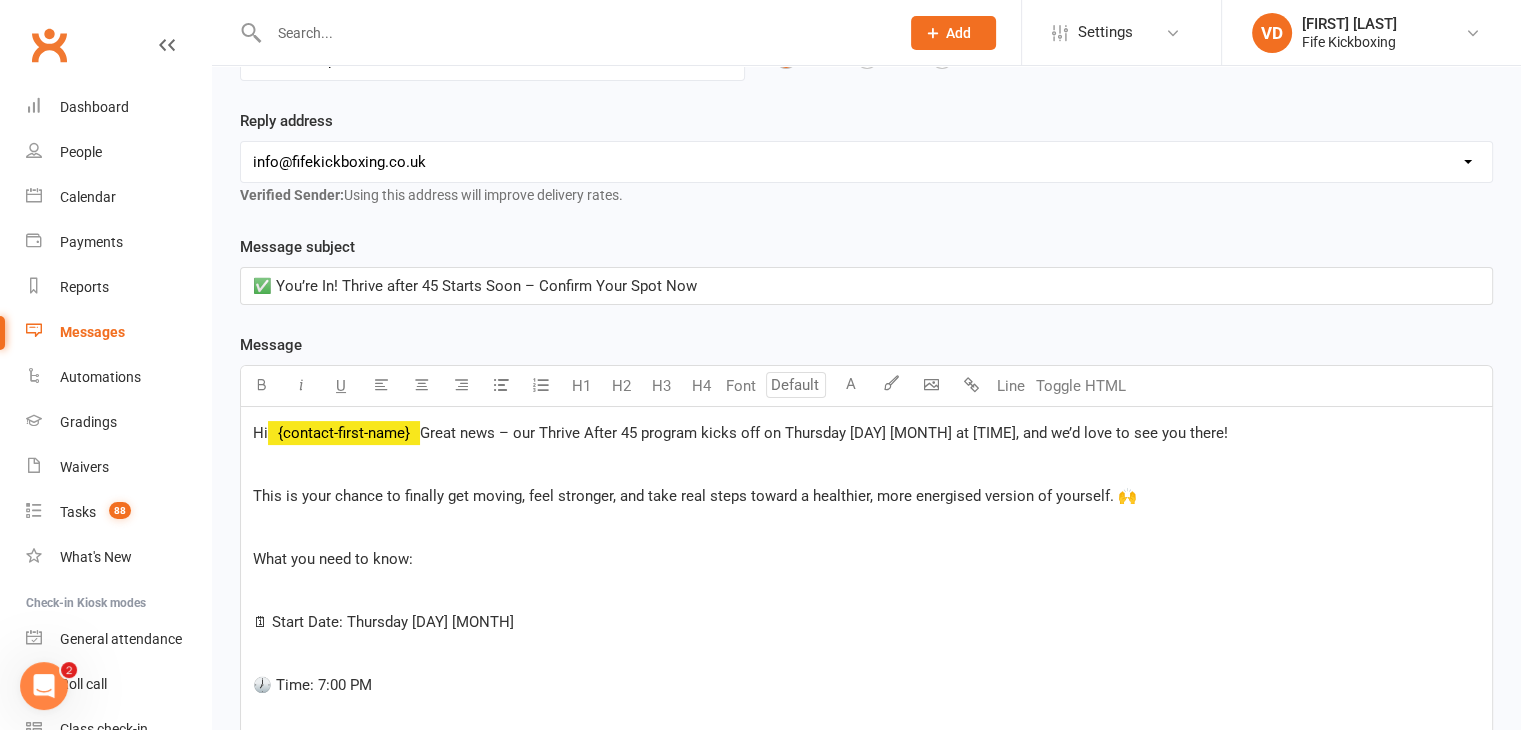 scroll, scrollTop: 232, scrollLeft: 0, axis: vertical 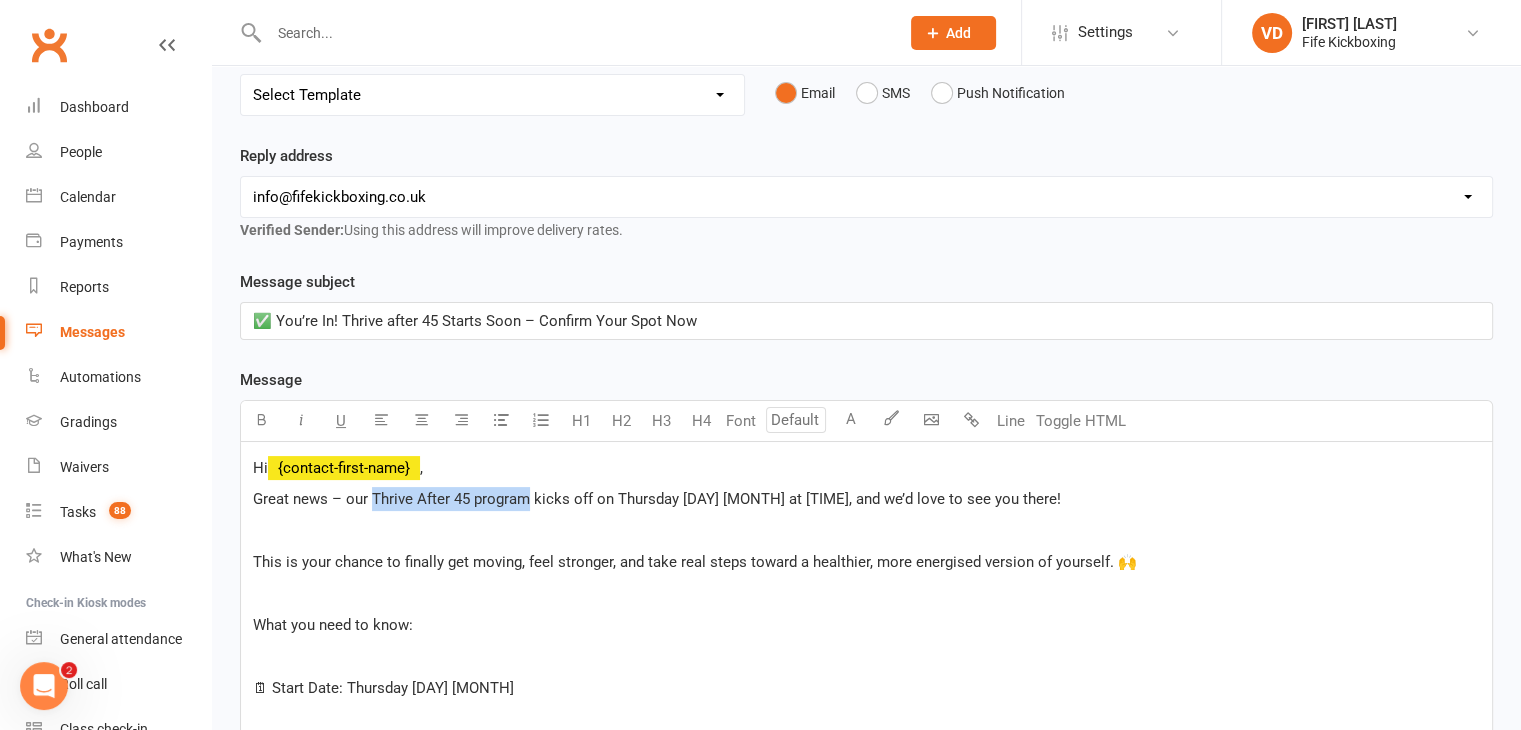 drag, startPoint x: 372, startPoint y: 493, endPoint x: 524, endPoint y: 489, distance: 152.05263 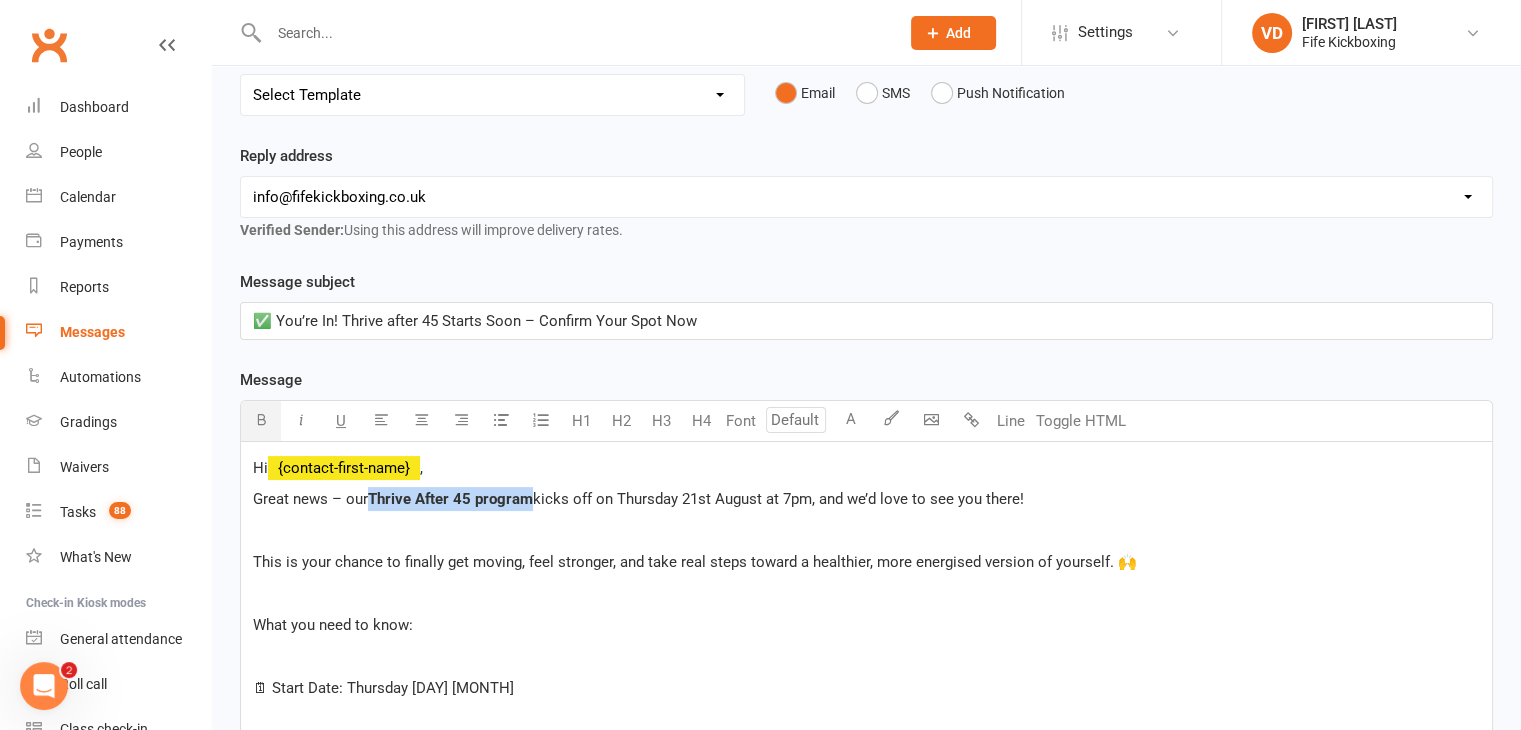 click at bounding box center [261, 419] 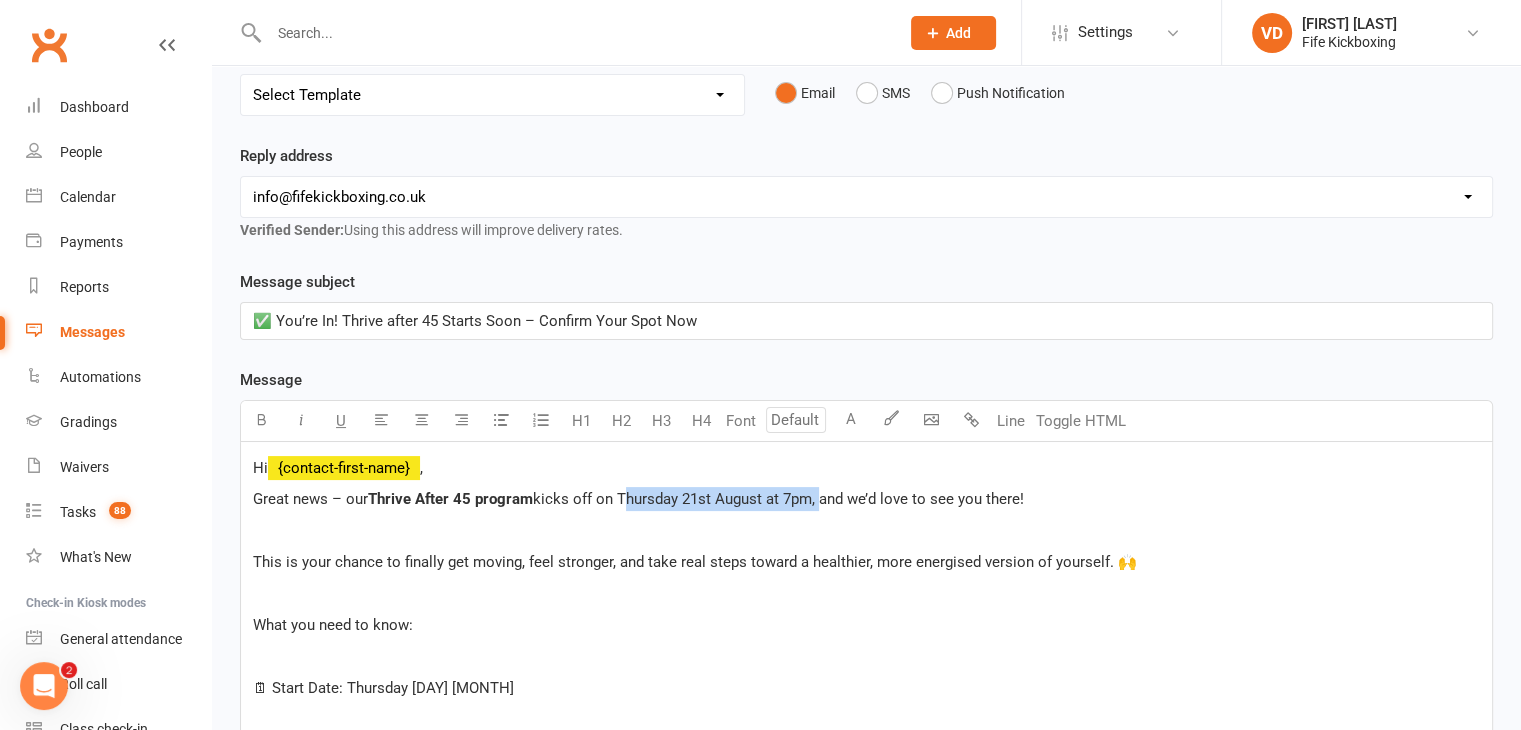 drag, startPoint x: 622, startPoint y: 495, endPoint x: 816, endPoint y: 491, distance: 194.04123 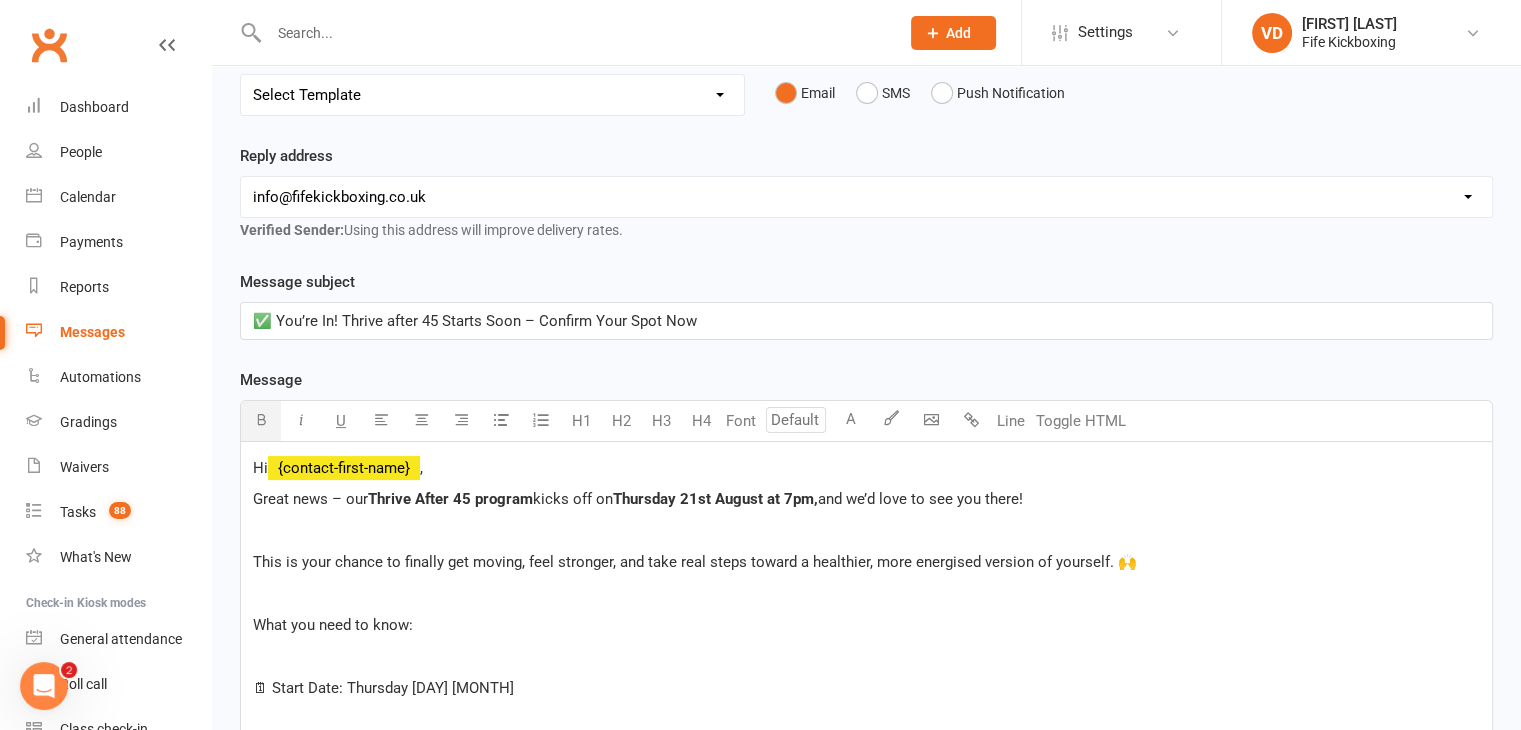 click at bounding box center [261, 419] 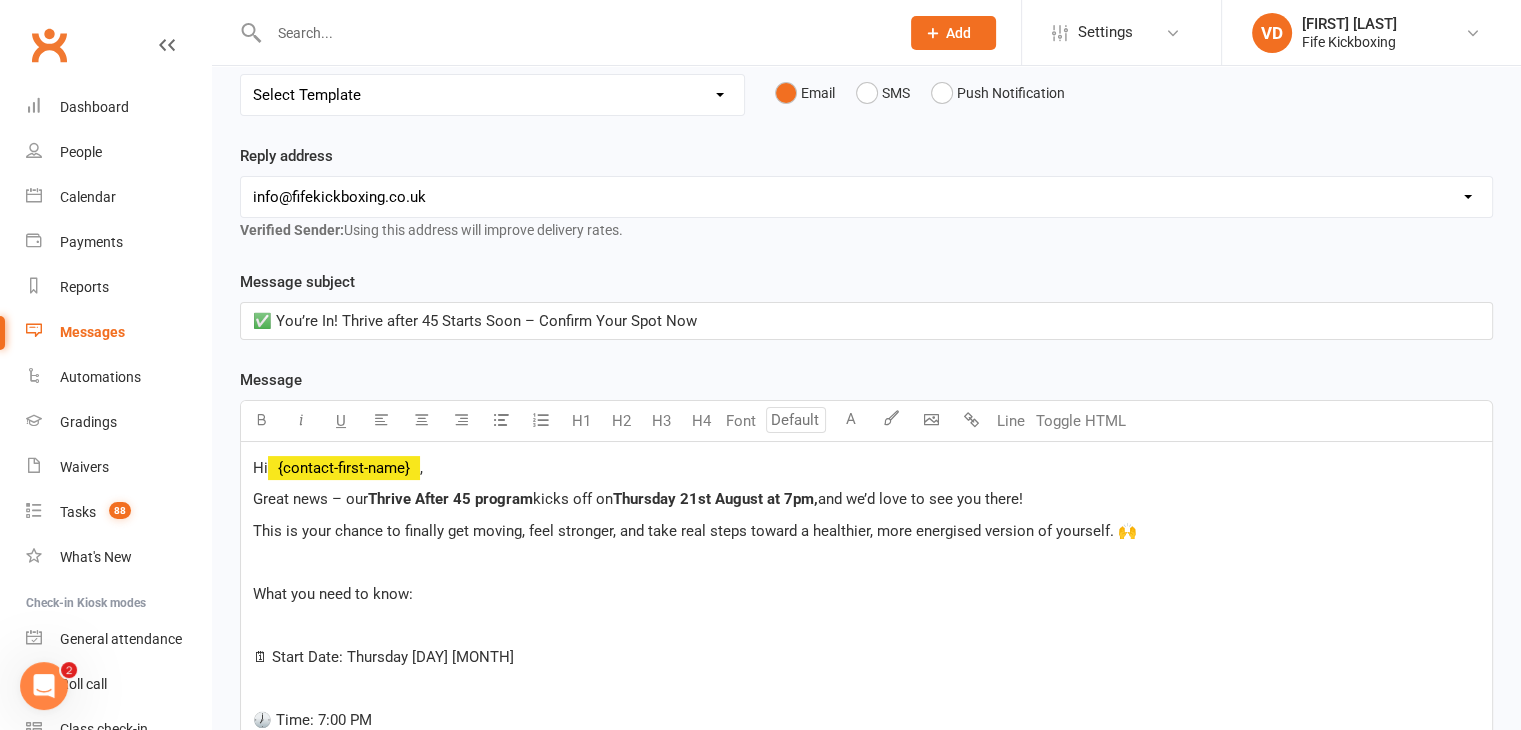 click on "﻿" at bounding box center (866, 562) 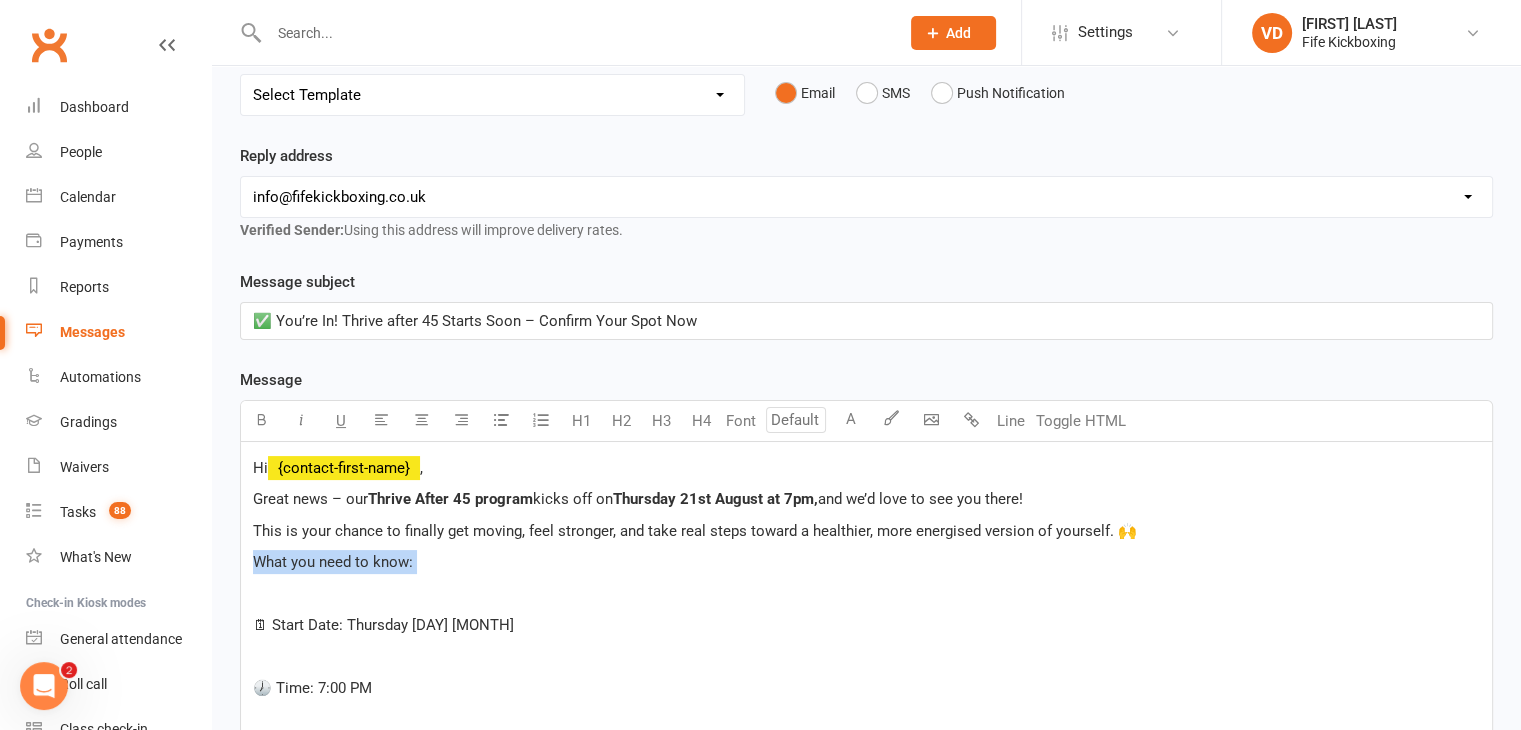 drag, startPoint x: 252, startPoint y: 557, endPoint x: 411, endPoint y: 578, distance: 160.3808 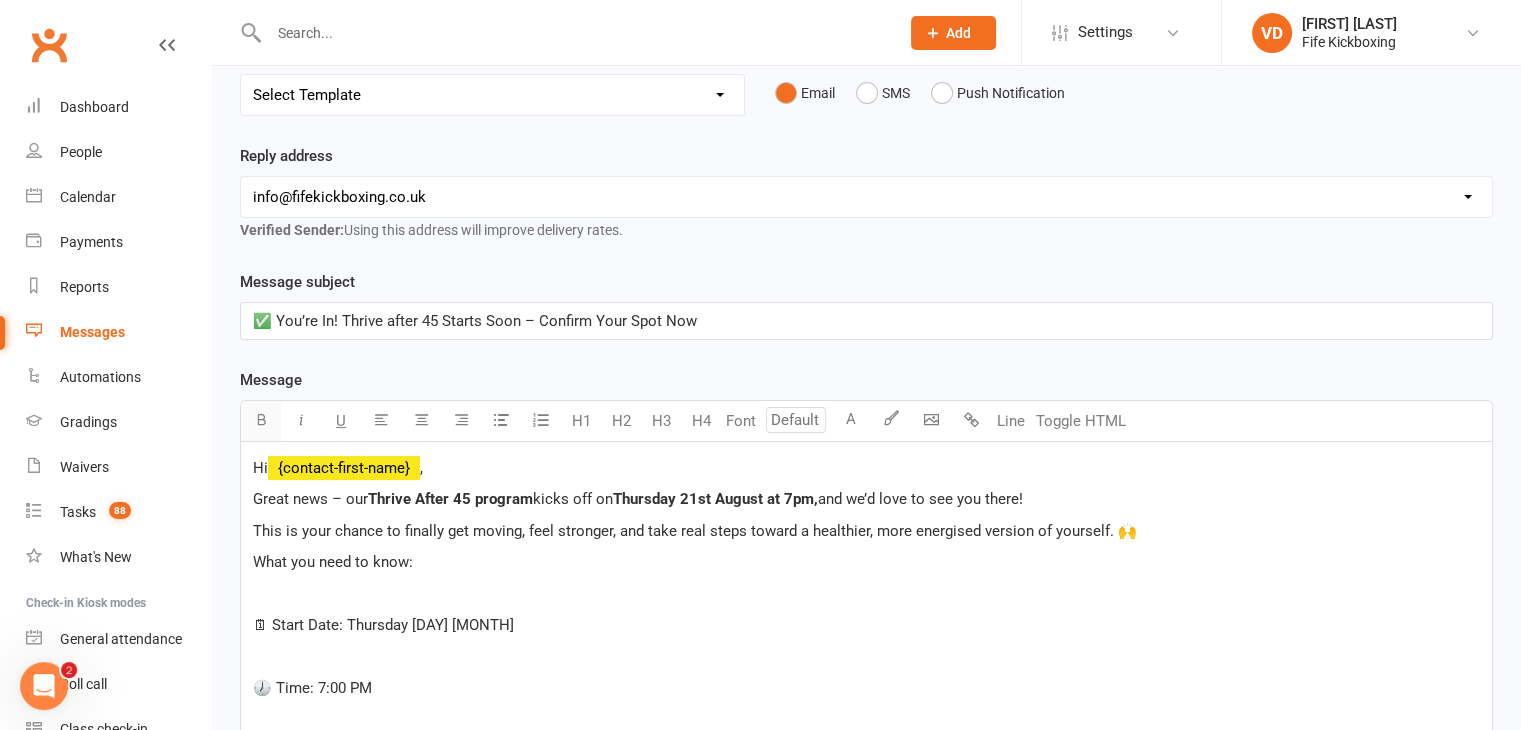 click at bounding box center [261, 419] 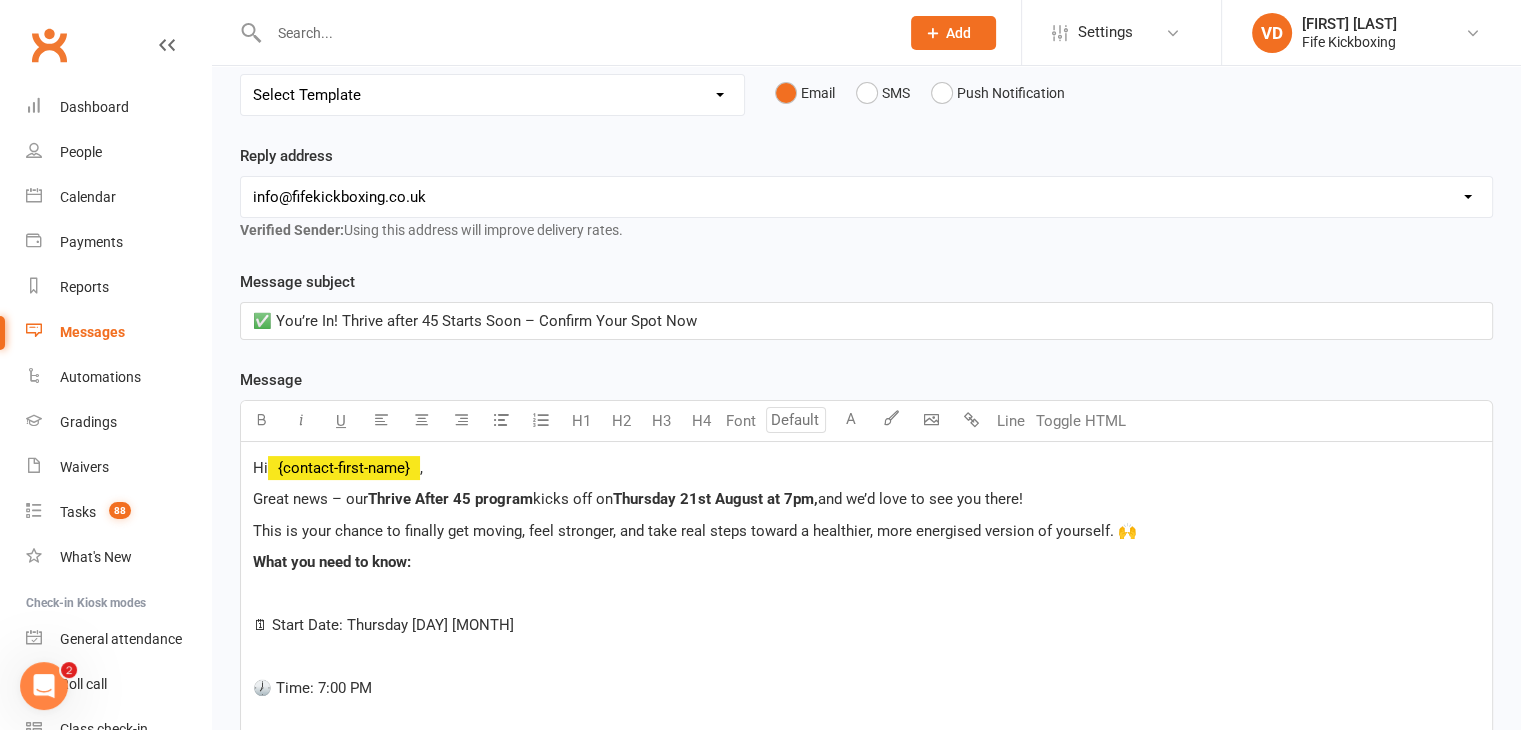 click on "﻿" at bounding box center [866, 594] 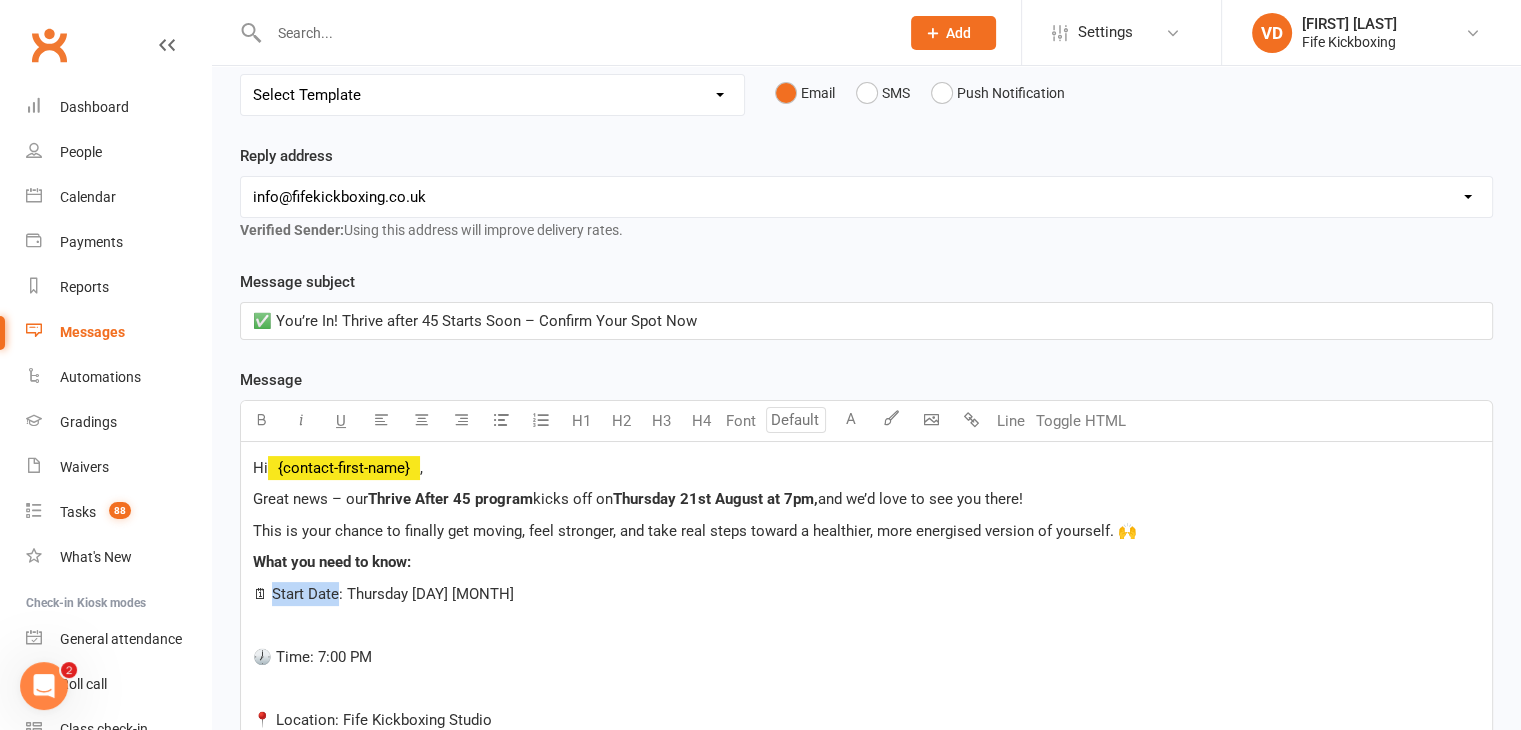 drag, startPoint x: 273, startPoint y: 588, endPoint x: 312, endPoint y: 585, distance: 39.115215 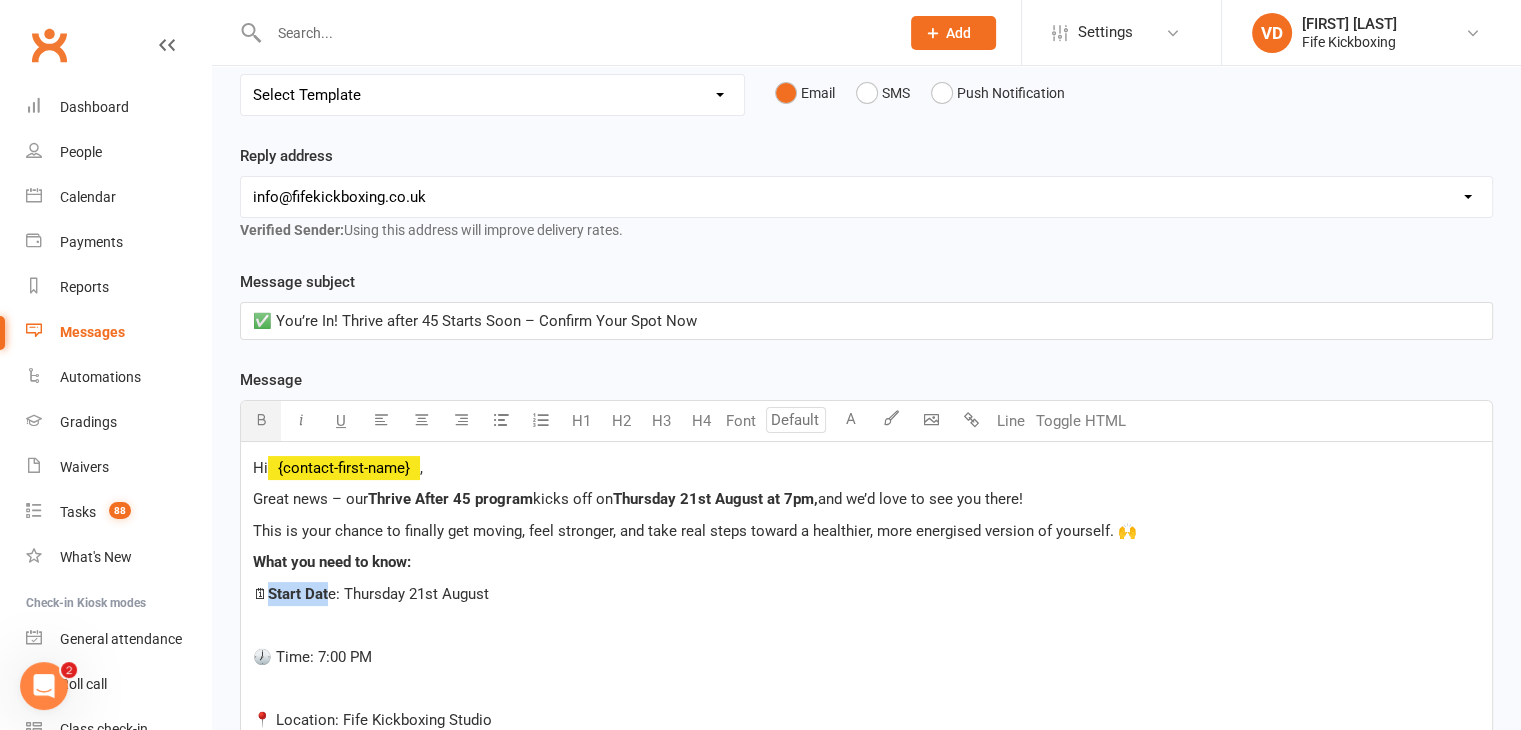 click at bounding box center [261, 419] 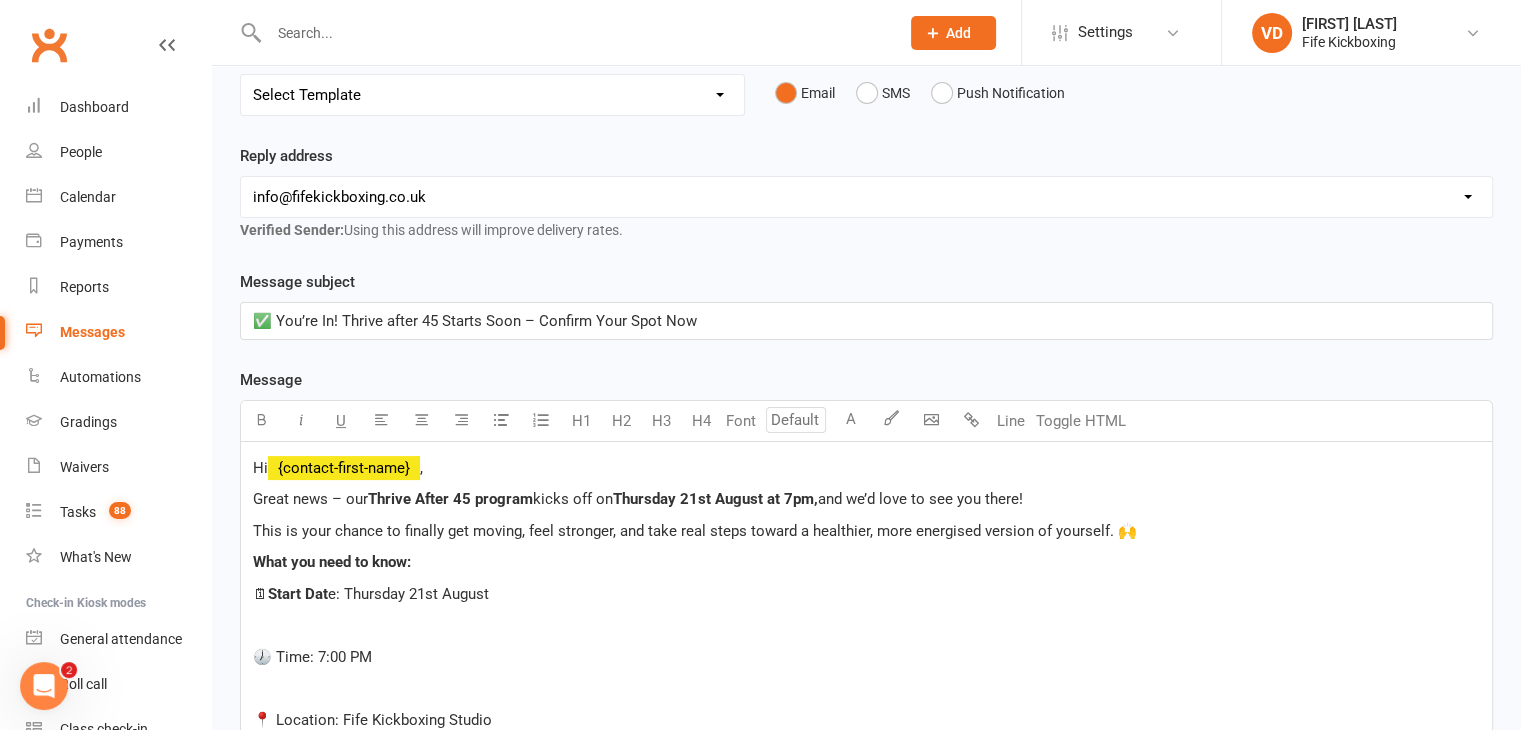 click on "﻿" at bounding box center (866, 625) 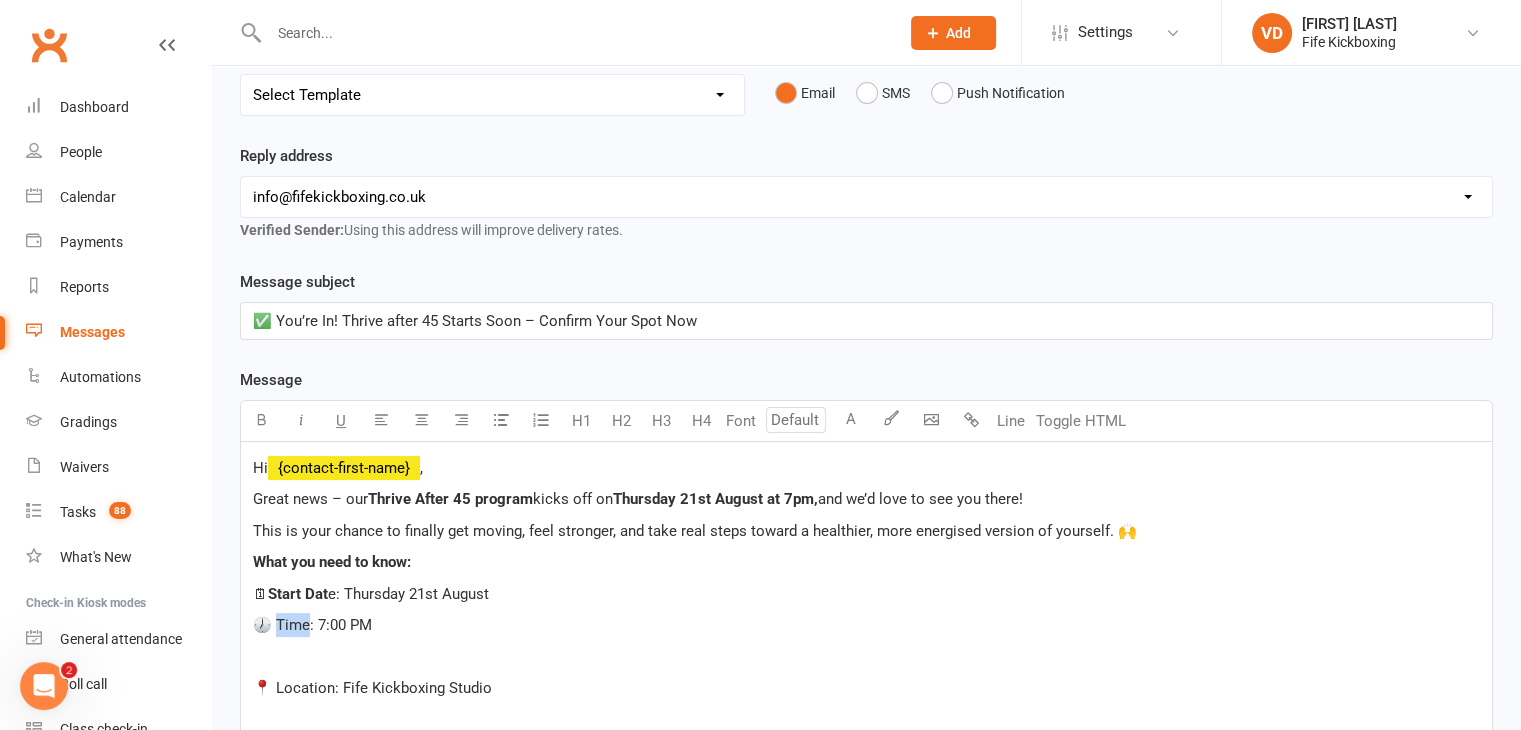 drag, startPoint x: 275, startPoint y: 622, endPoint x: 310, endPoint y: 627, distance: 35.35534 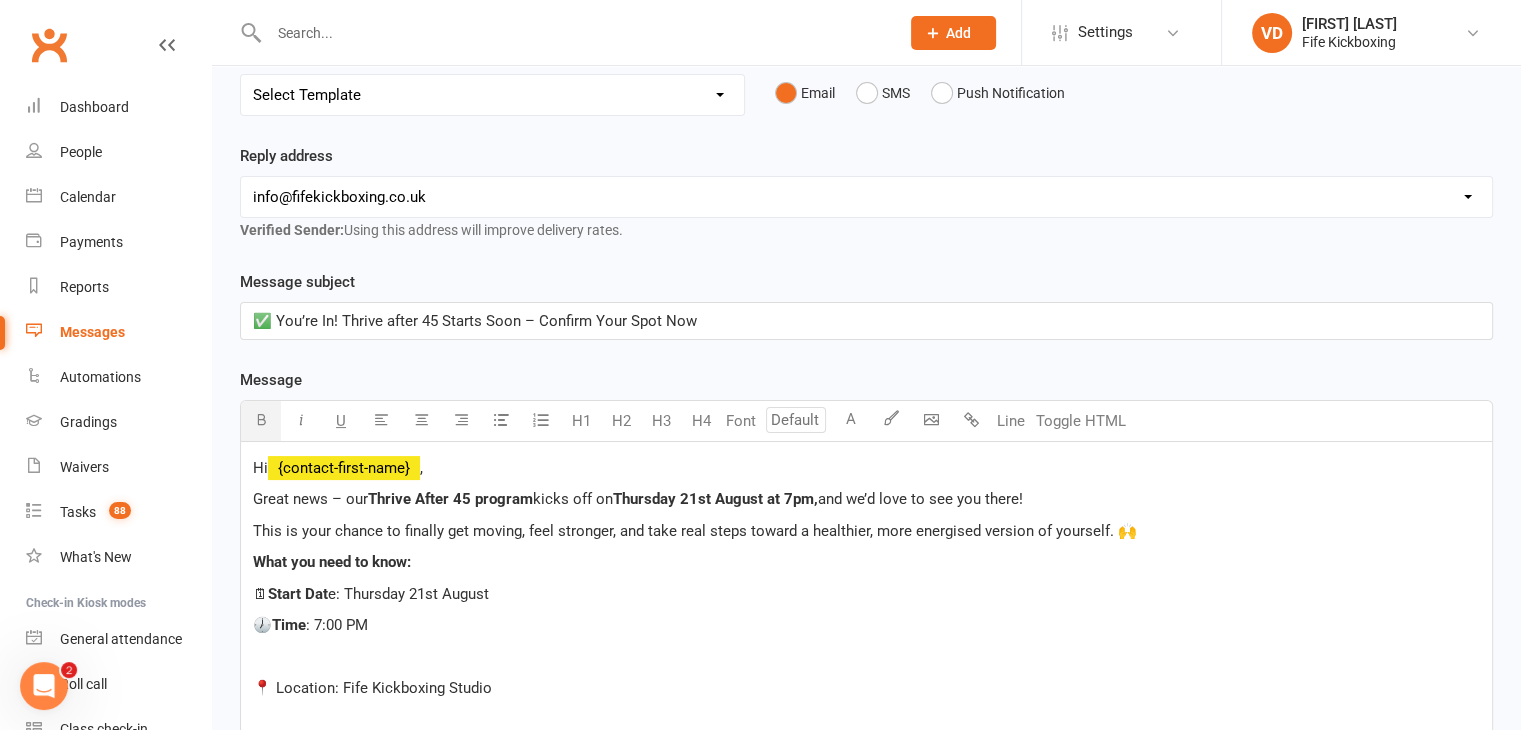 click at bounding box center [261, 419] 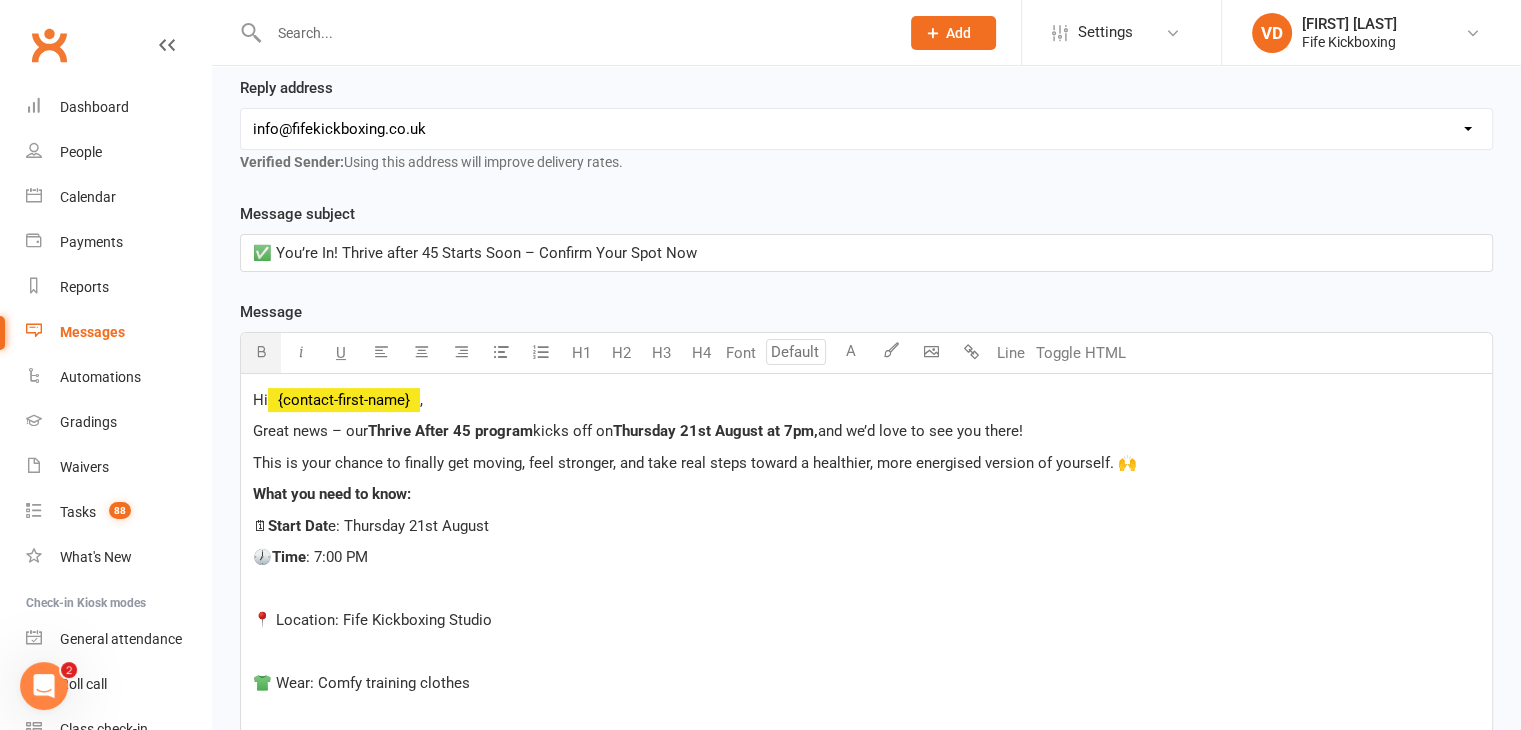 scroll, scrollTop: 432, scrollLeft: 0, axis: vertical 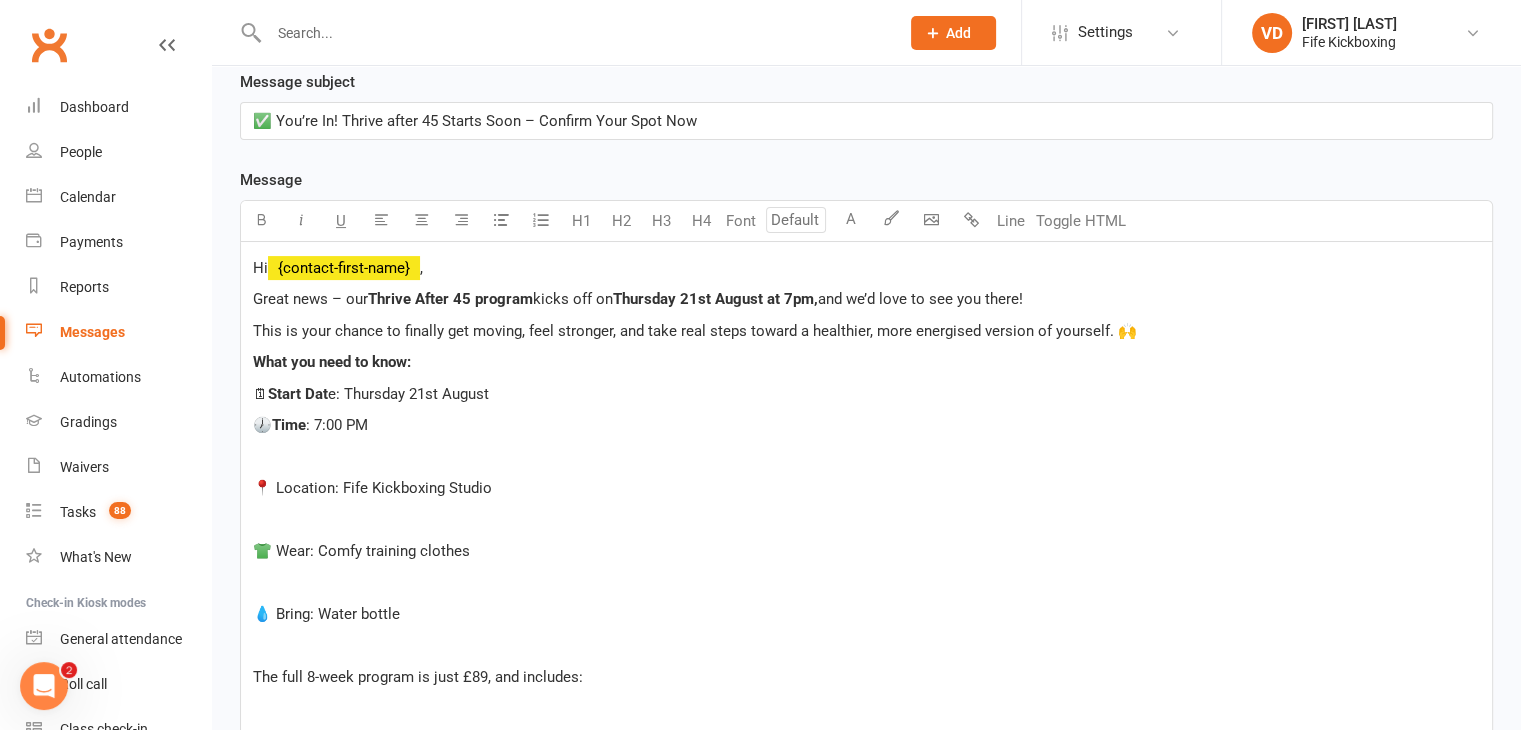 click on "﻿" at bounding box center [866, 457] 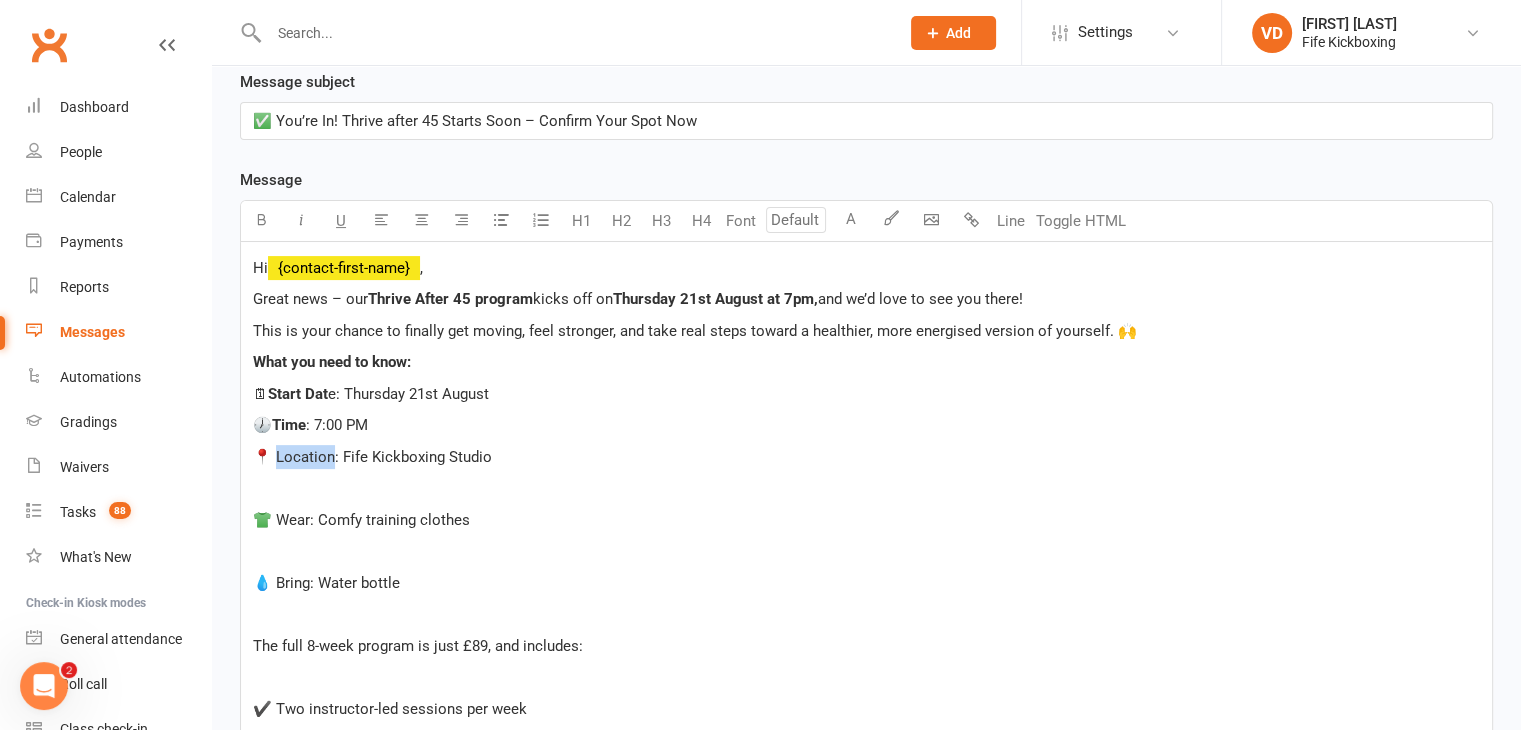 drag, startPoint x: 276, startPoint y: 453, endPoint x: 331, endPoint y: 460, distance: 55.443665 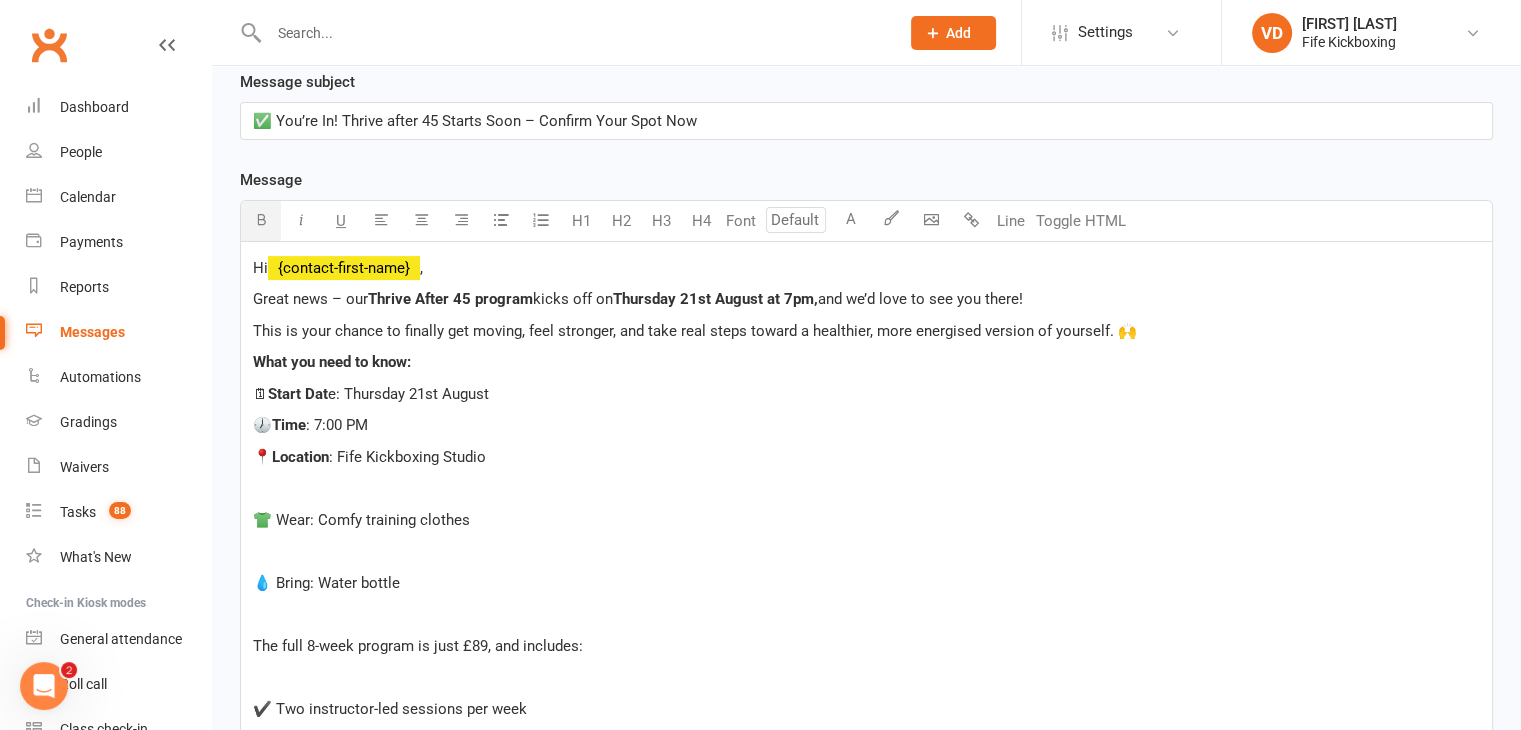 click at bounding box center [261, 221] 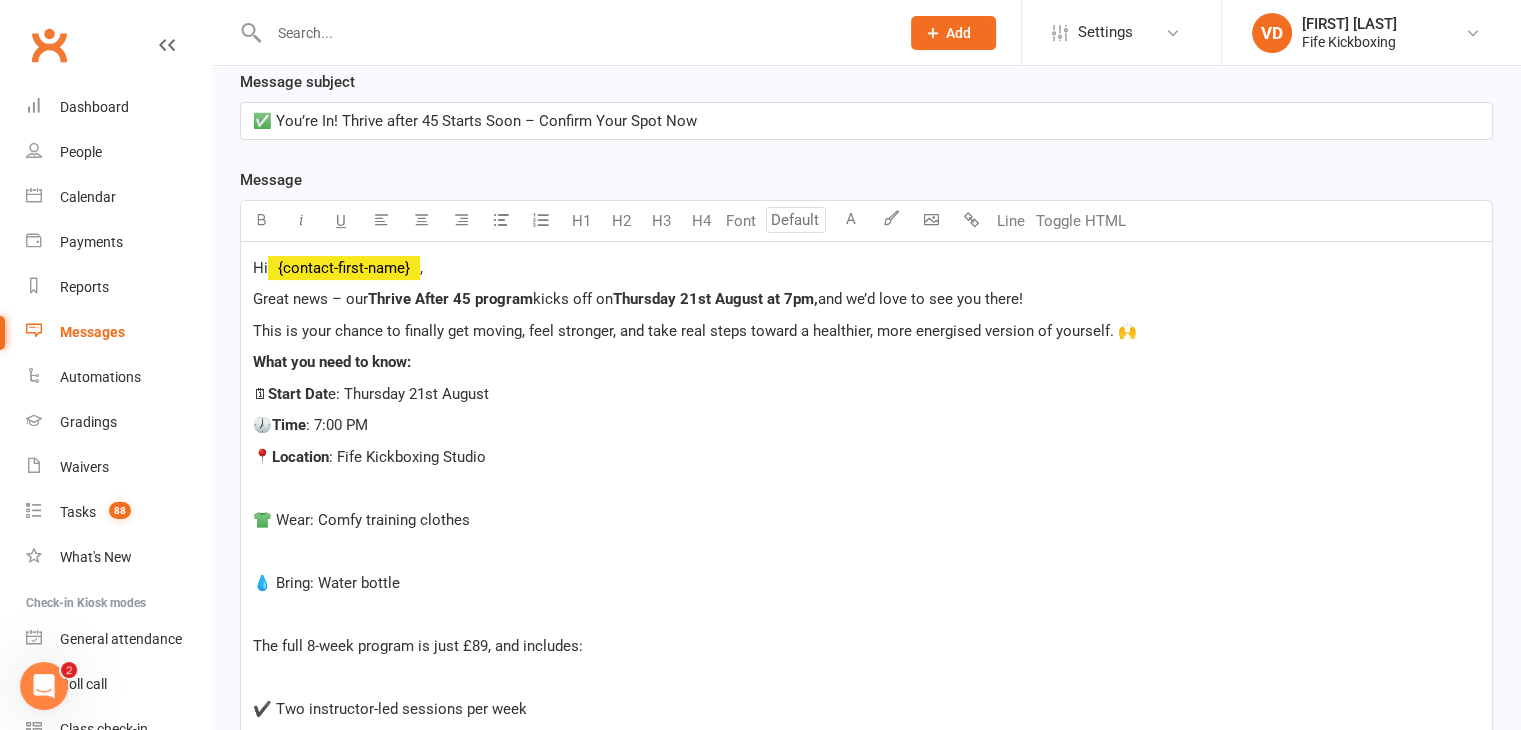 click on "﻿" at bounding box center [866, 488] 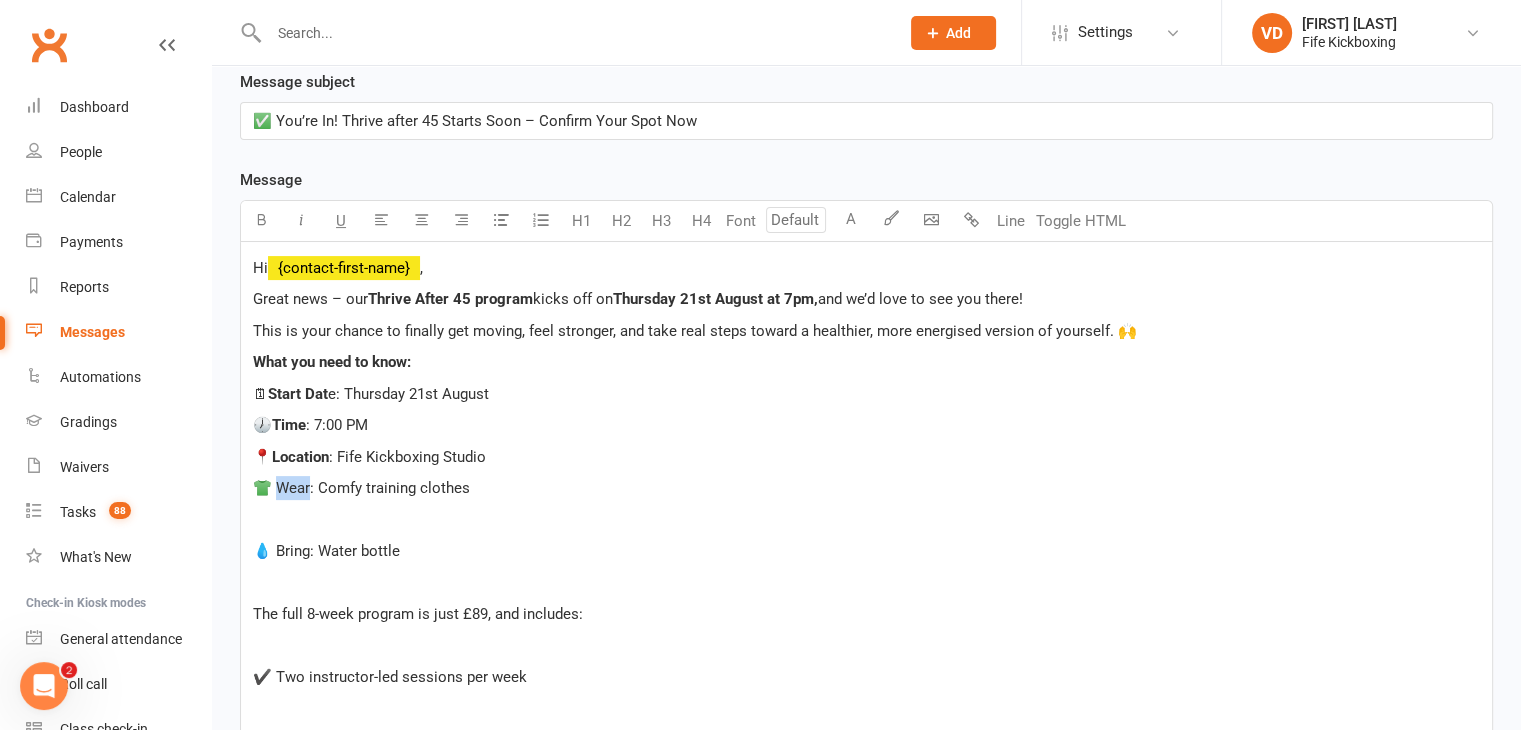 drag, startPoint x: 279, startPoint y: 482, endPoint x: 312, endPoint y: 482, distance: 33 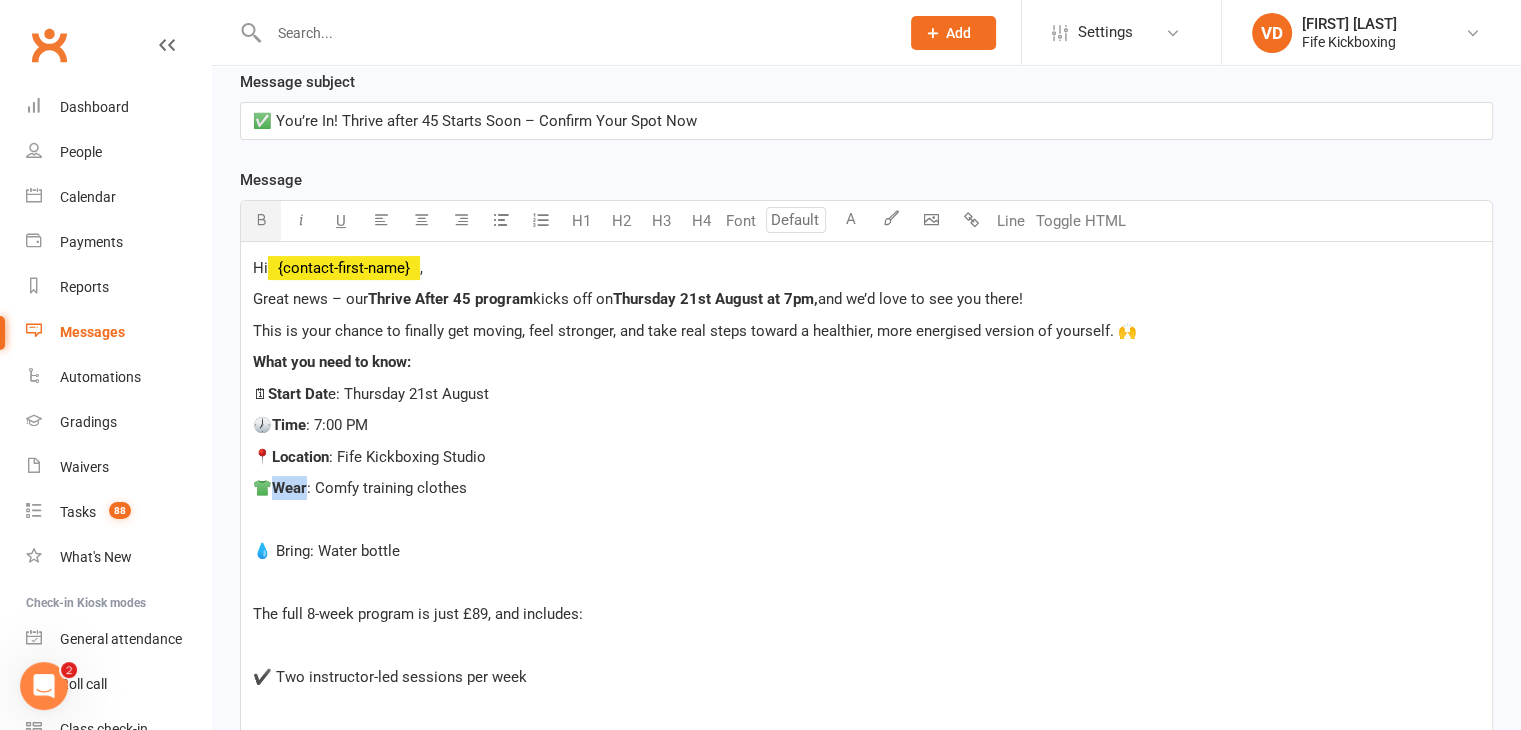 click at bounding box center (261, 219) 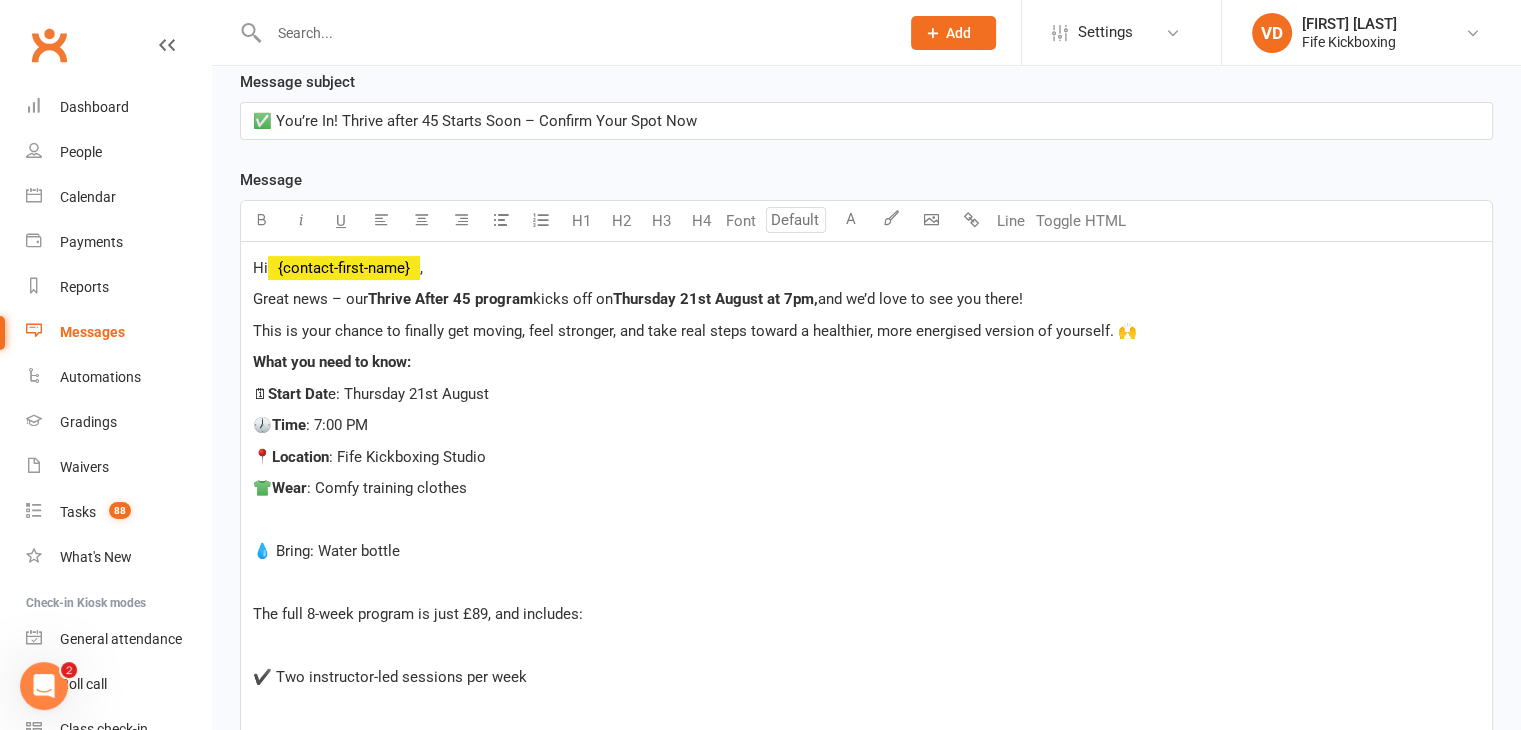 click on "﻿" at bounding box center (866, 520) 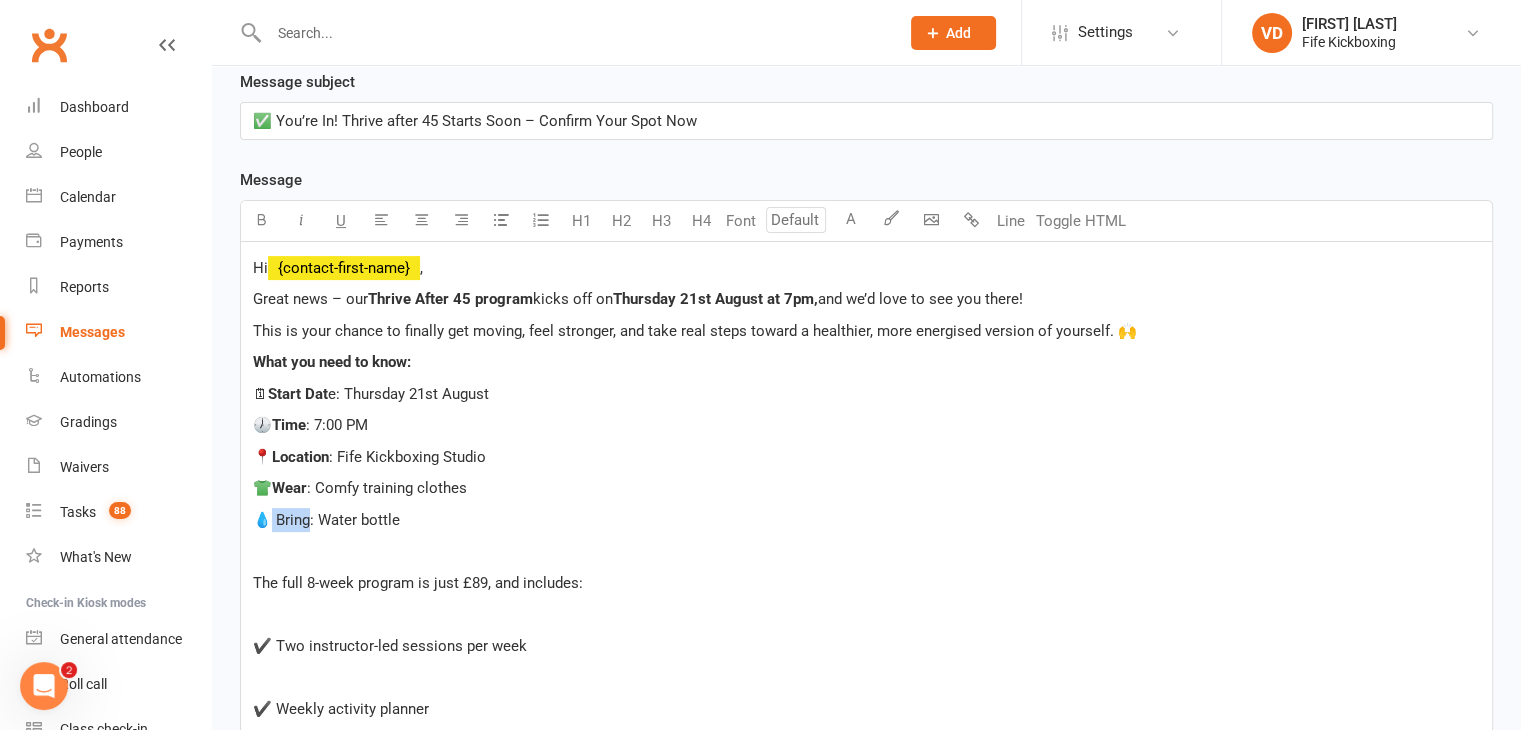 drag, startPoint x: 274, startPoint y: 516, endPoint x: 310, endPoint y: 519, distance: 36.124783 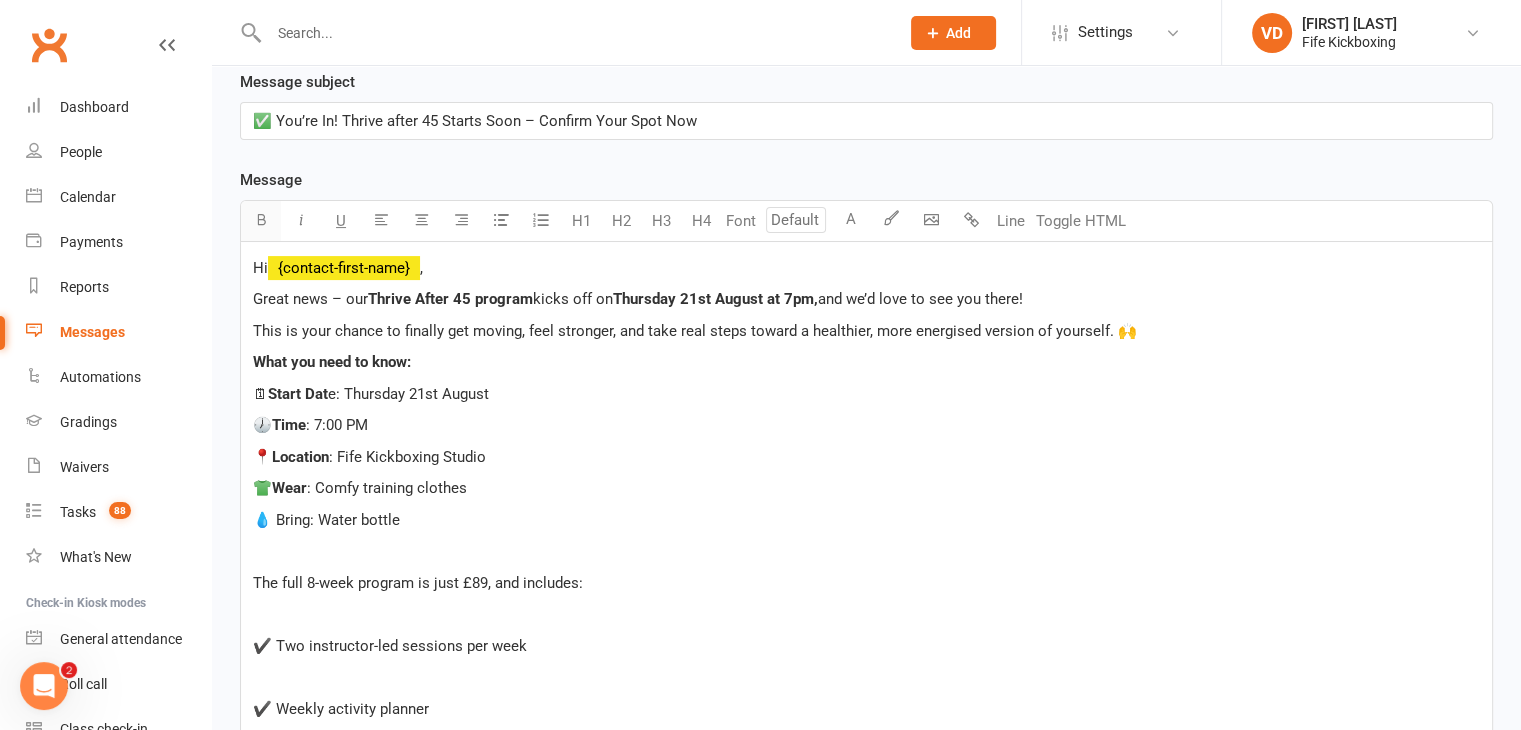 click at bounding box center [261, 219] 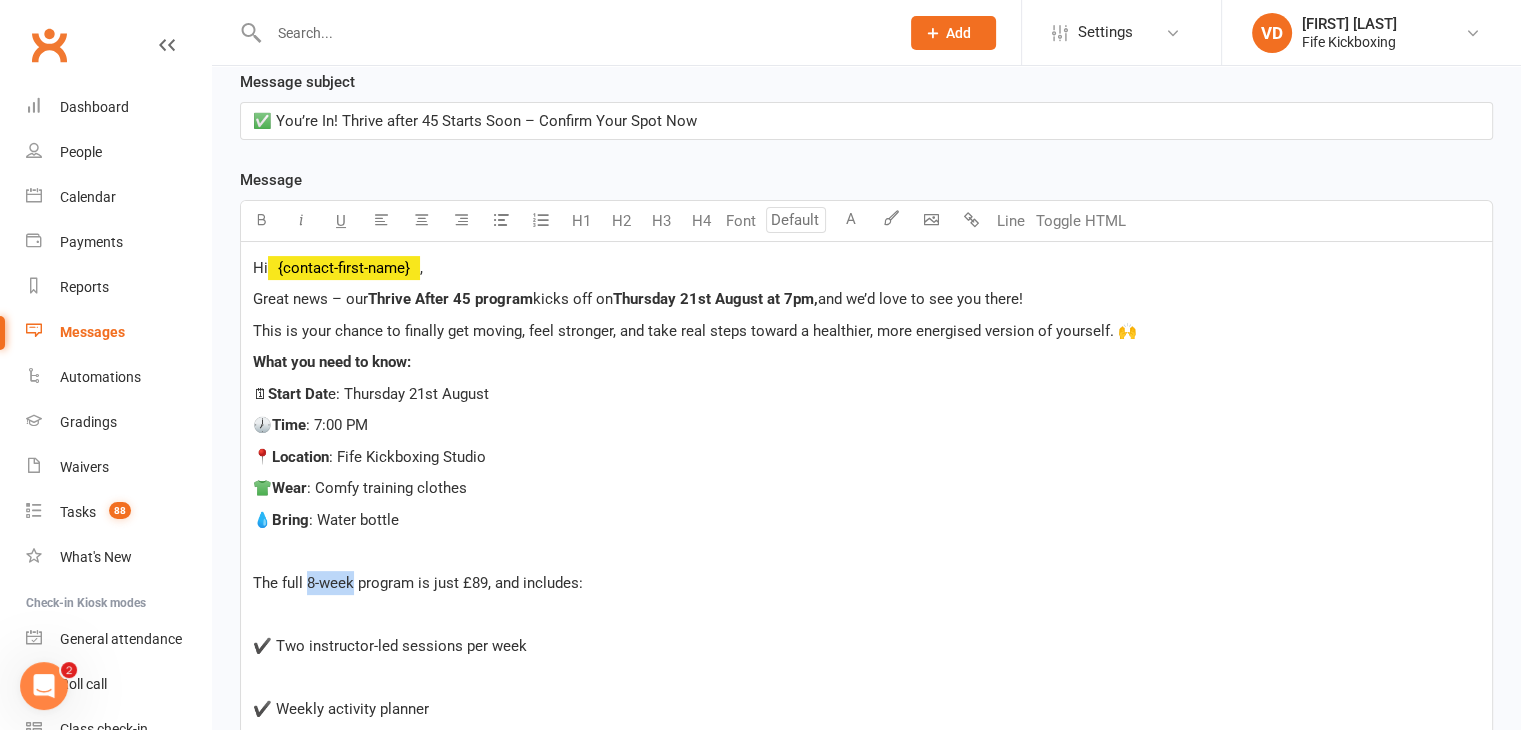 drag, startPoint x: 305, startPoint y: 577, endPoint x: 355, endPoint y: 573, distance: 50.159744 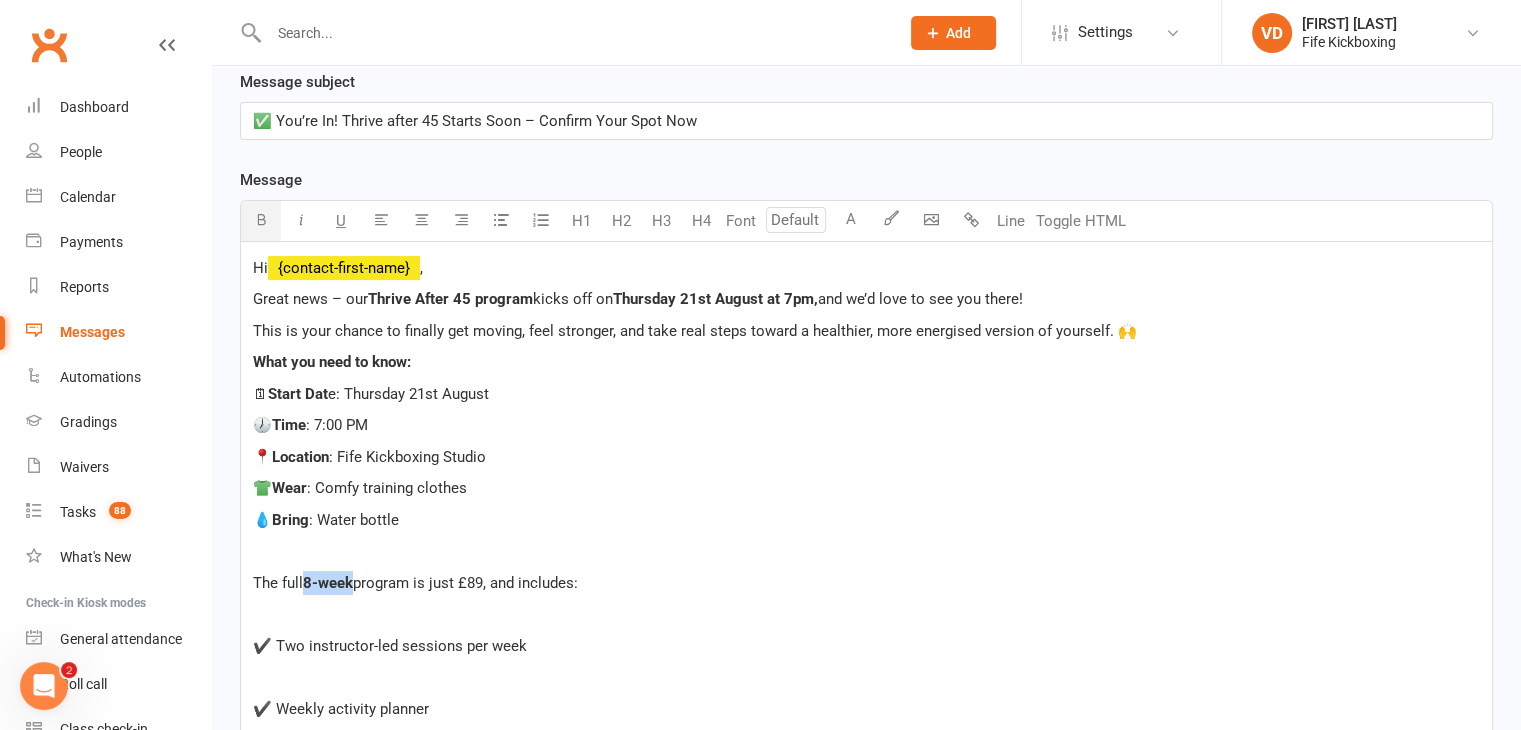 click at bounding box center [261, 219] 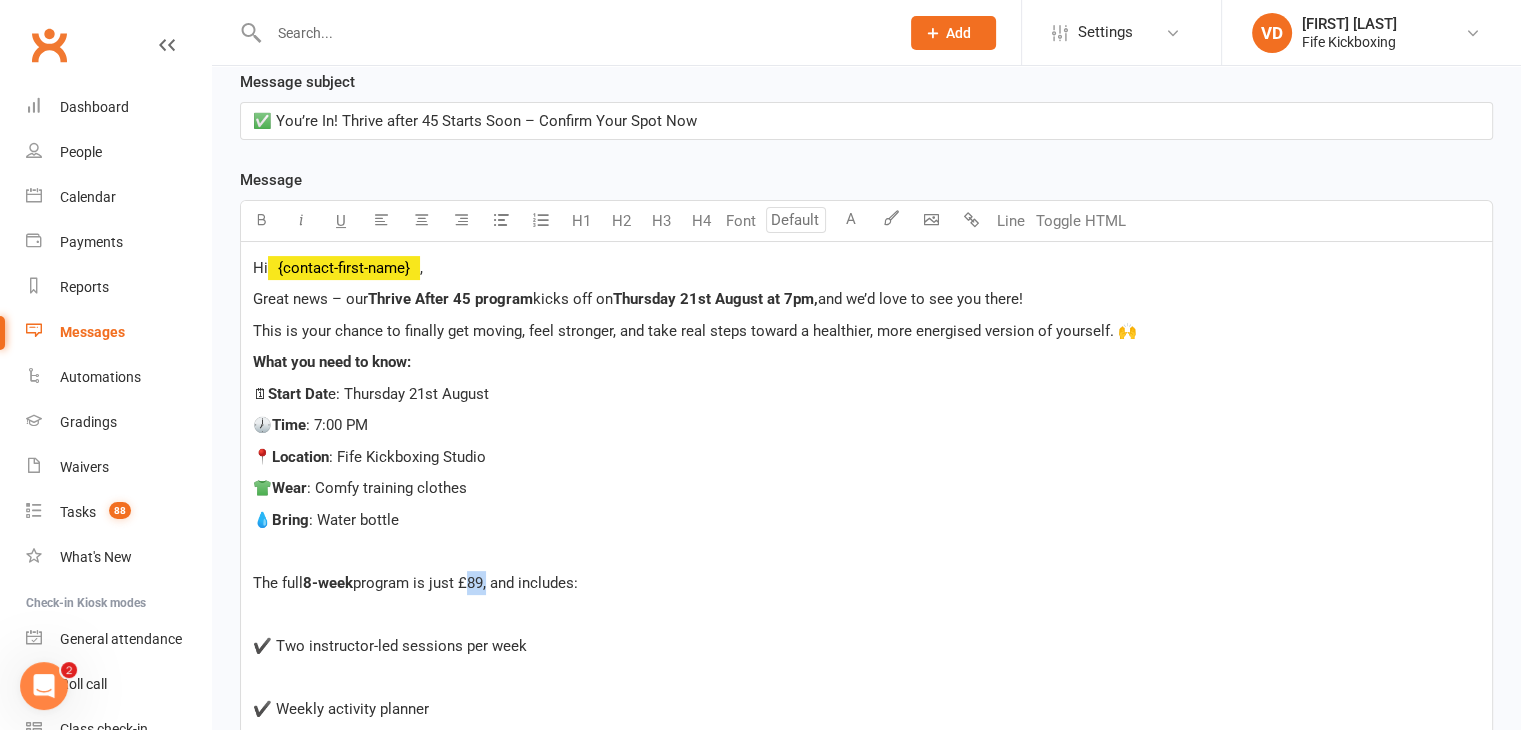 drag, startPoint x: 462, startPoint y: 581, endPoint x: 485, endPoint y: 577, distance: 23.345236 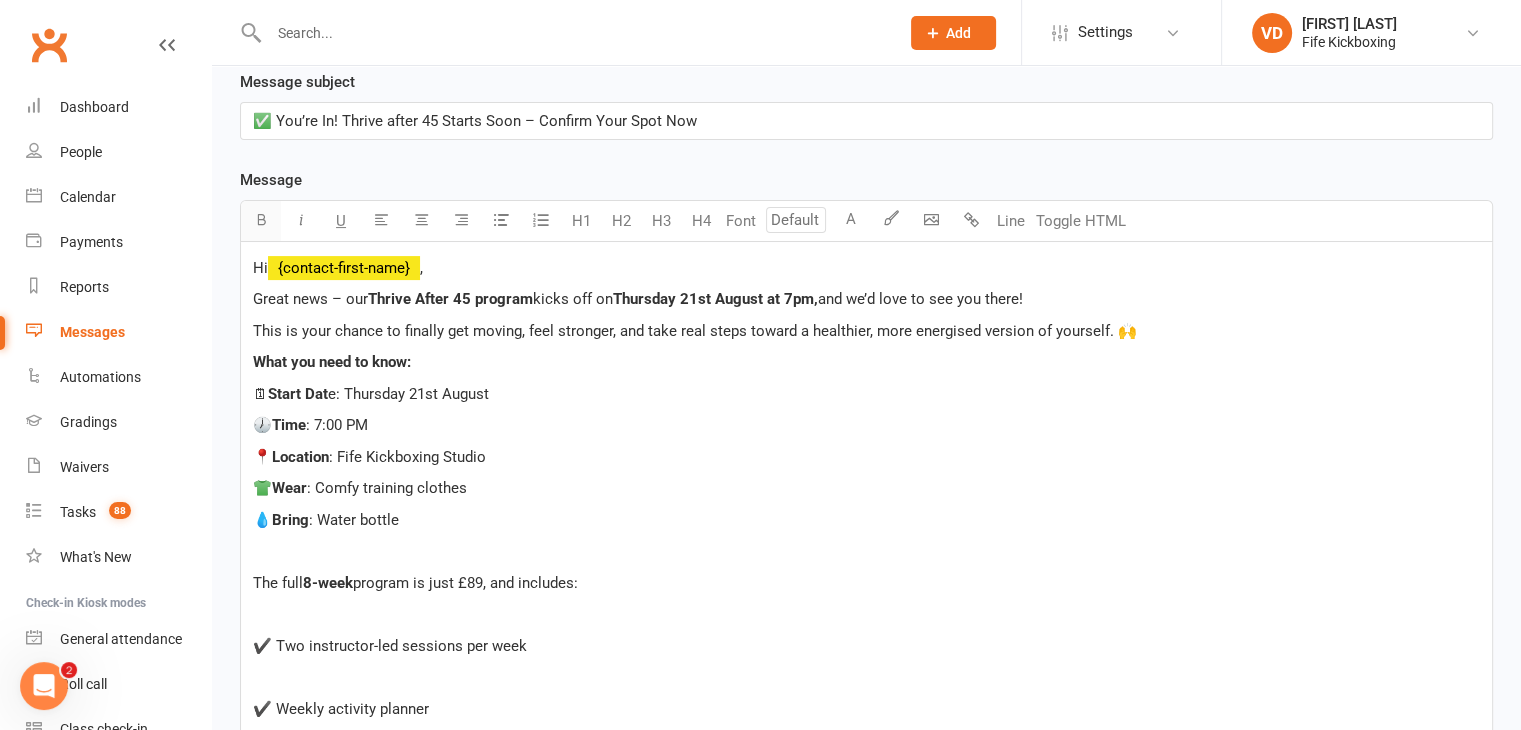 click at bounding box center [261, 219] 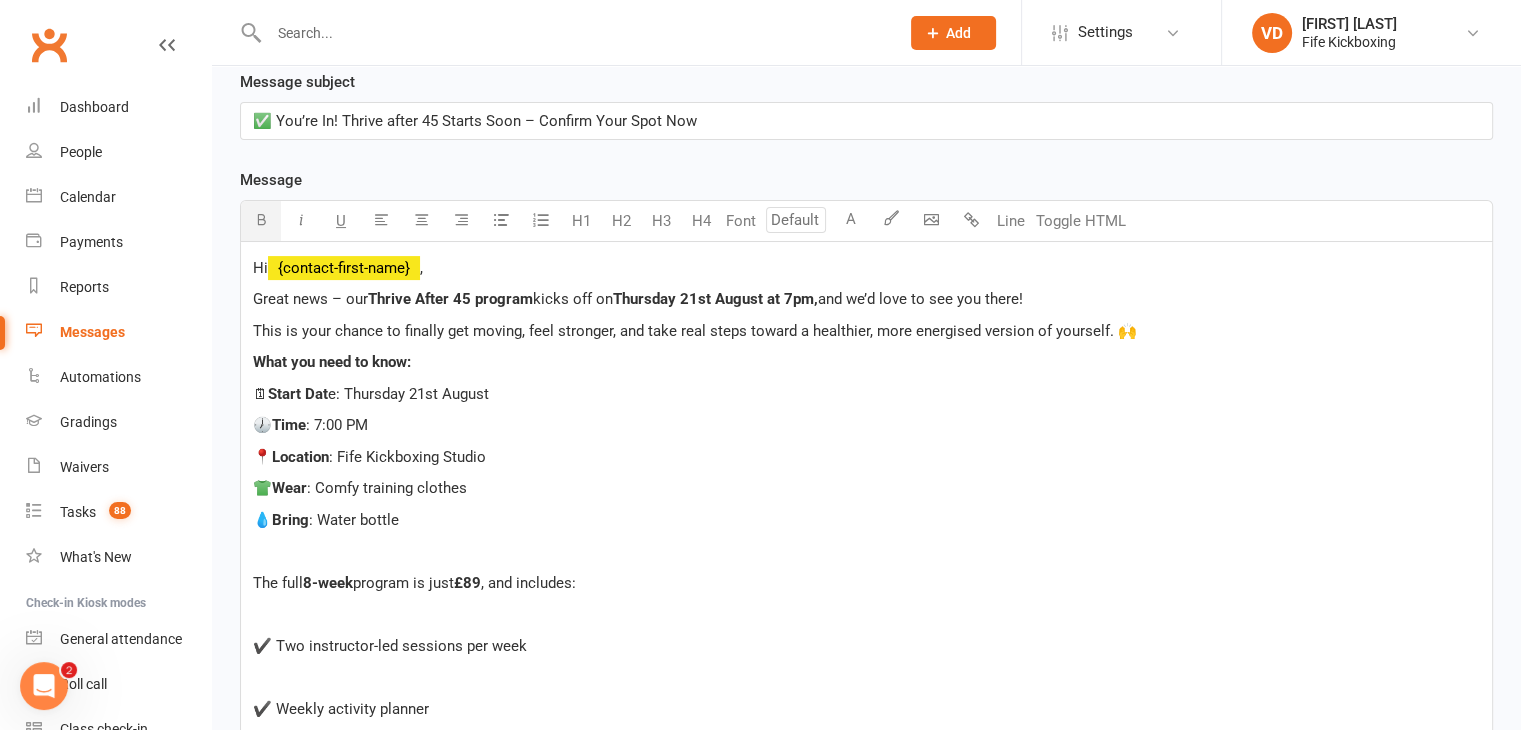 click on "﻿" at bounding box center (866, 614) 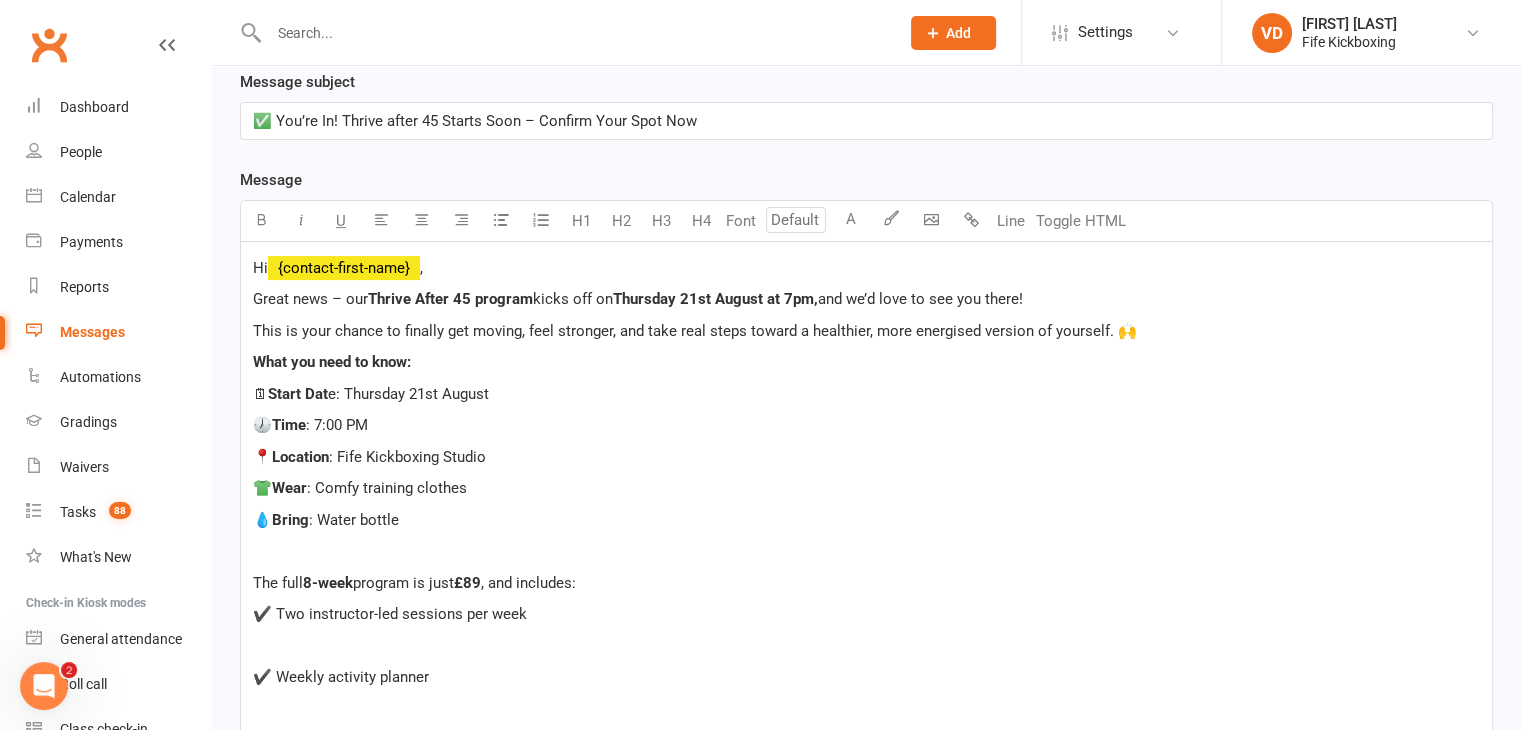 click on "﻿" at bounding box center [866, 646] 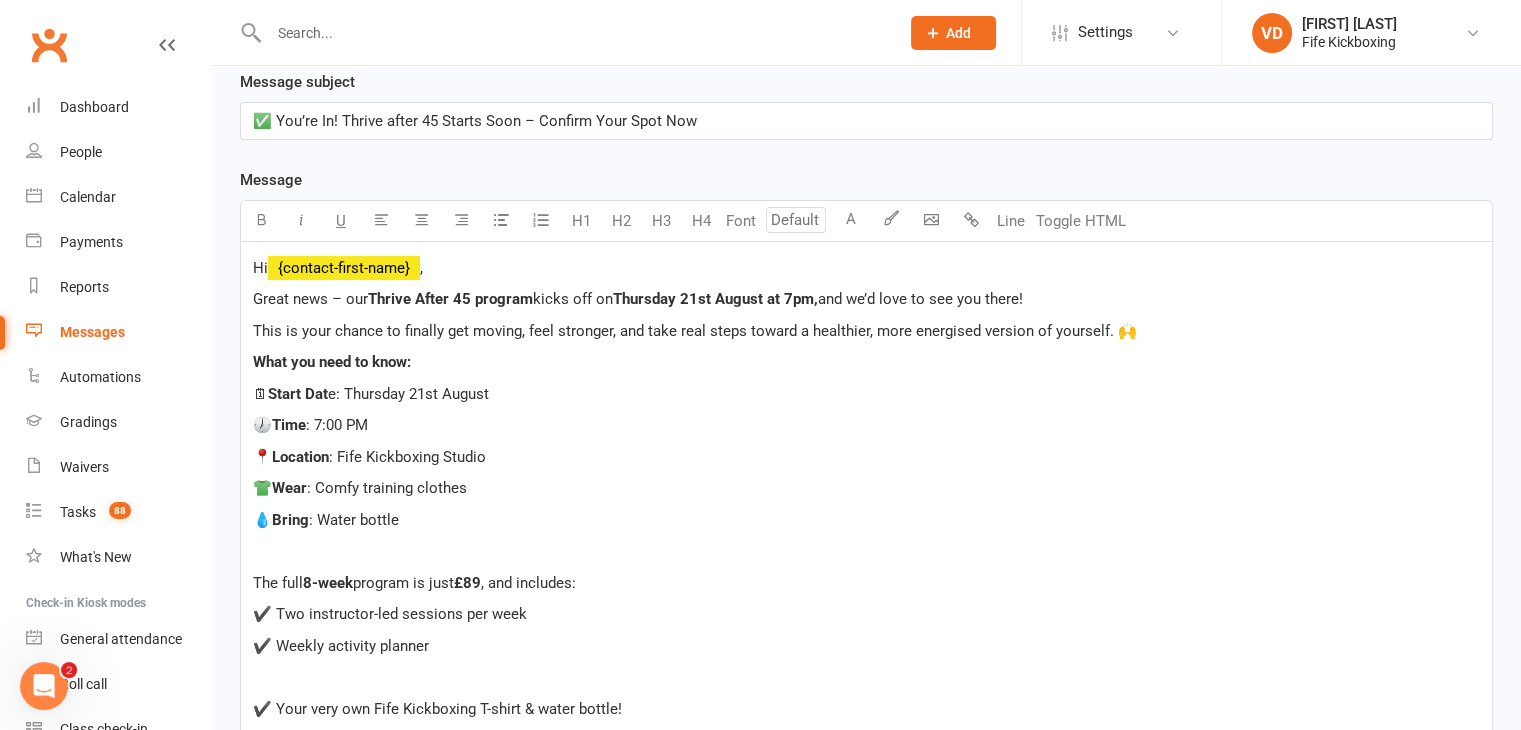 click on "﻿" at bounding box center [866, 677] 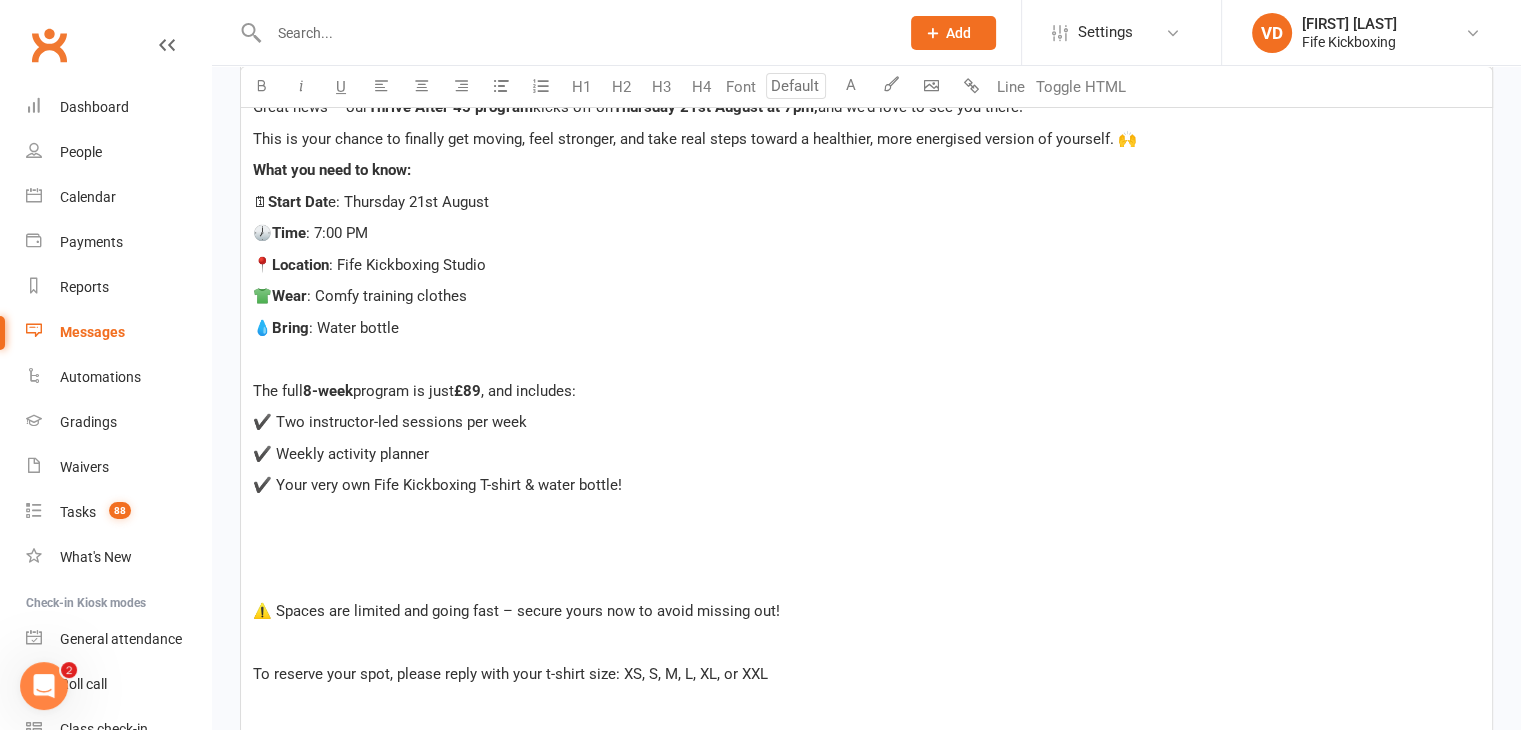 scroll, scrollTop: 632, scrollLeft: 0, axis: vertical 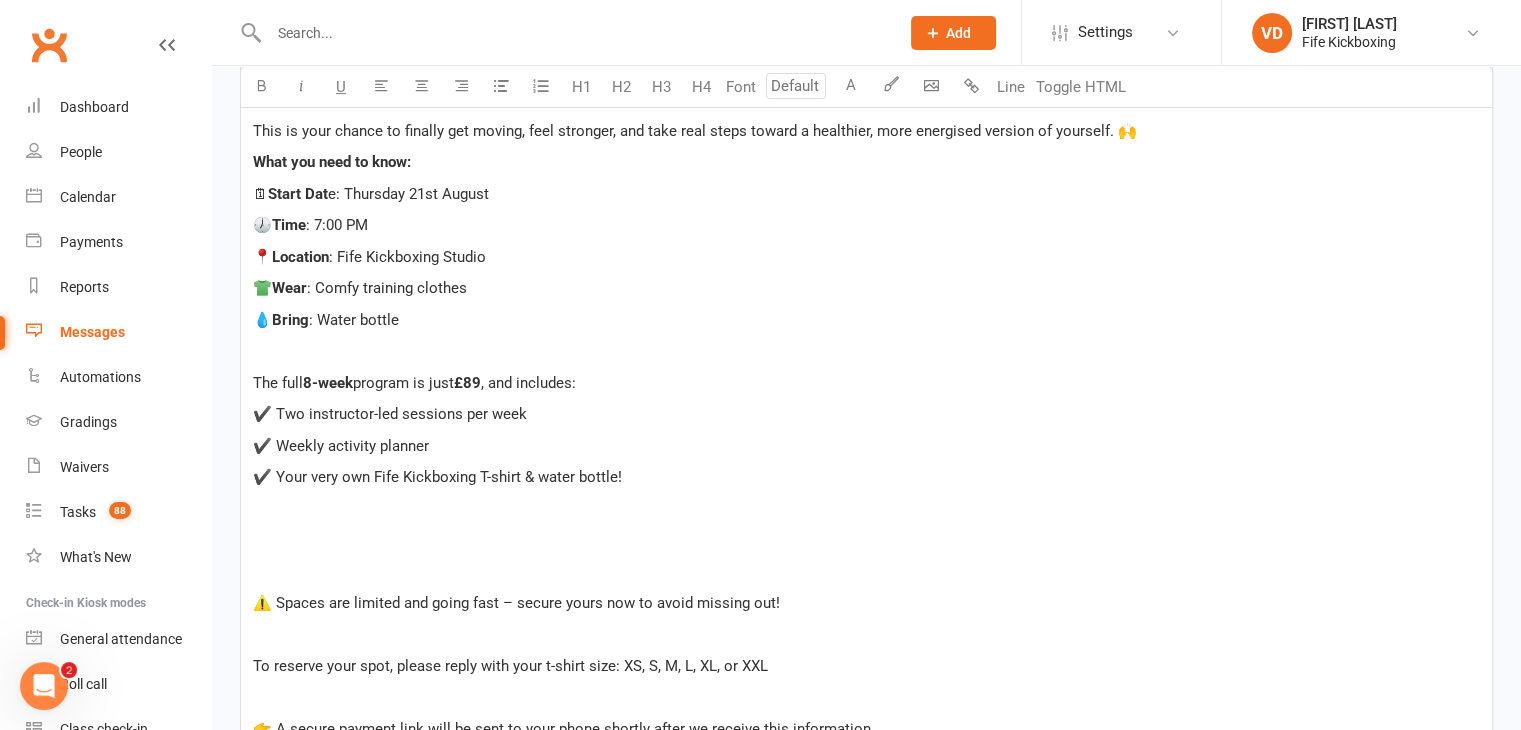 click on "﻿" at bounding box center [866, 509] 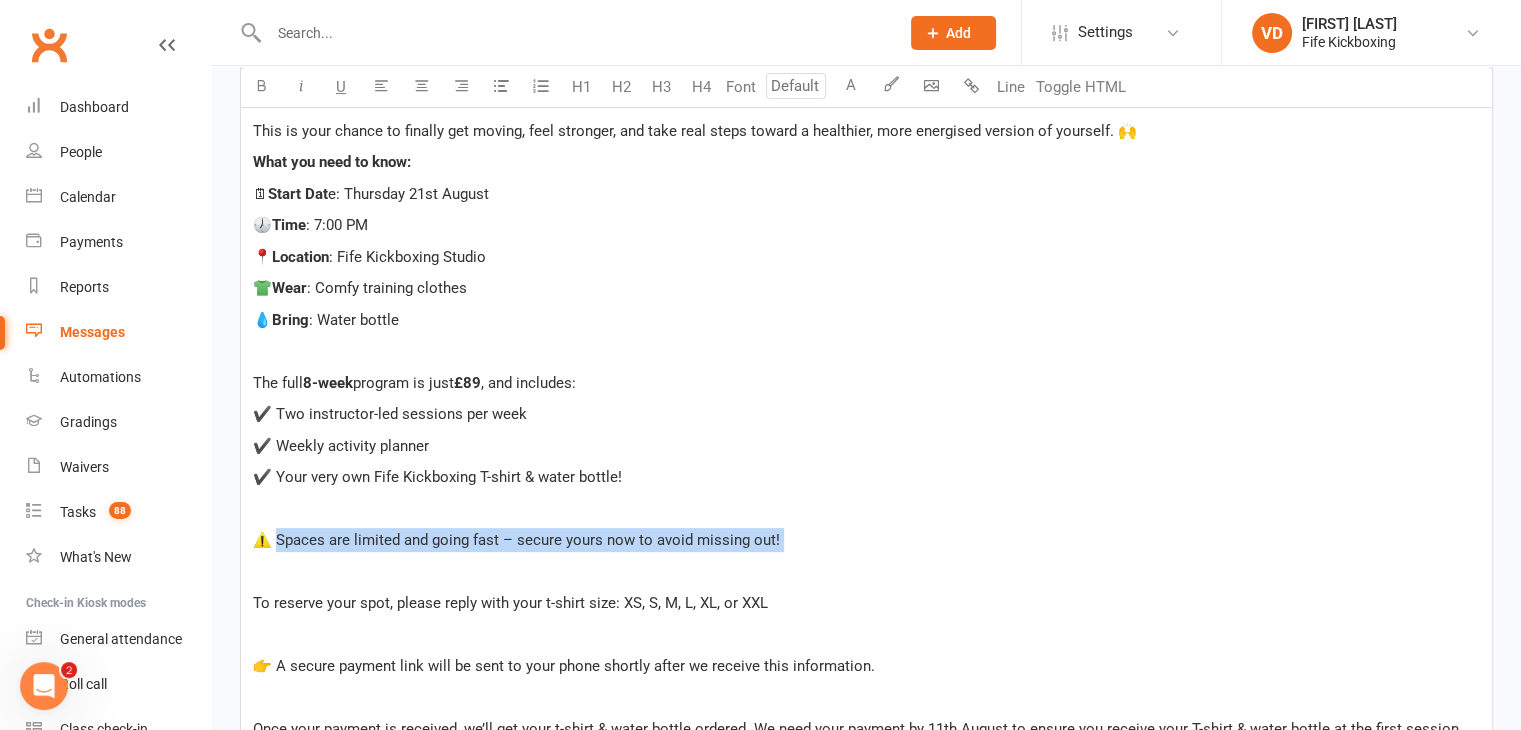 drag, startPoint x: 280, startPoint y: 537, endPoint x: 791, endPoint y: 563, distance: 511.661 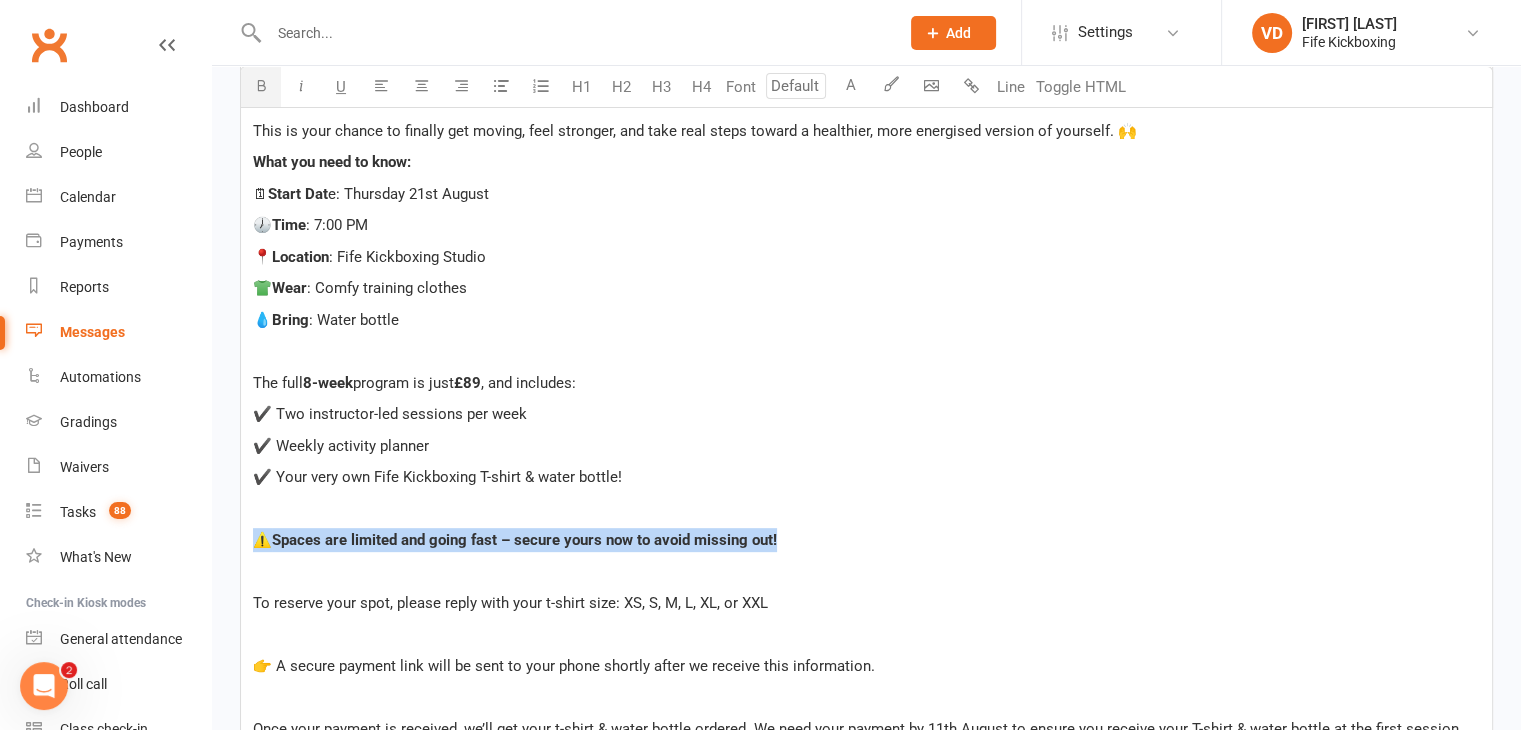click at bounding box center [261, 85] 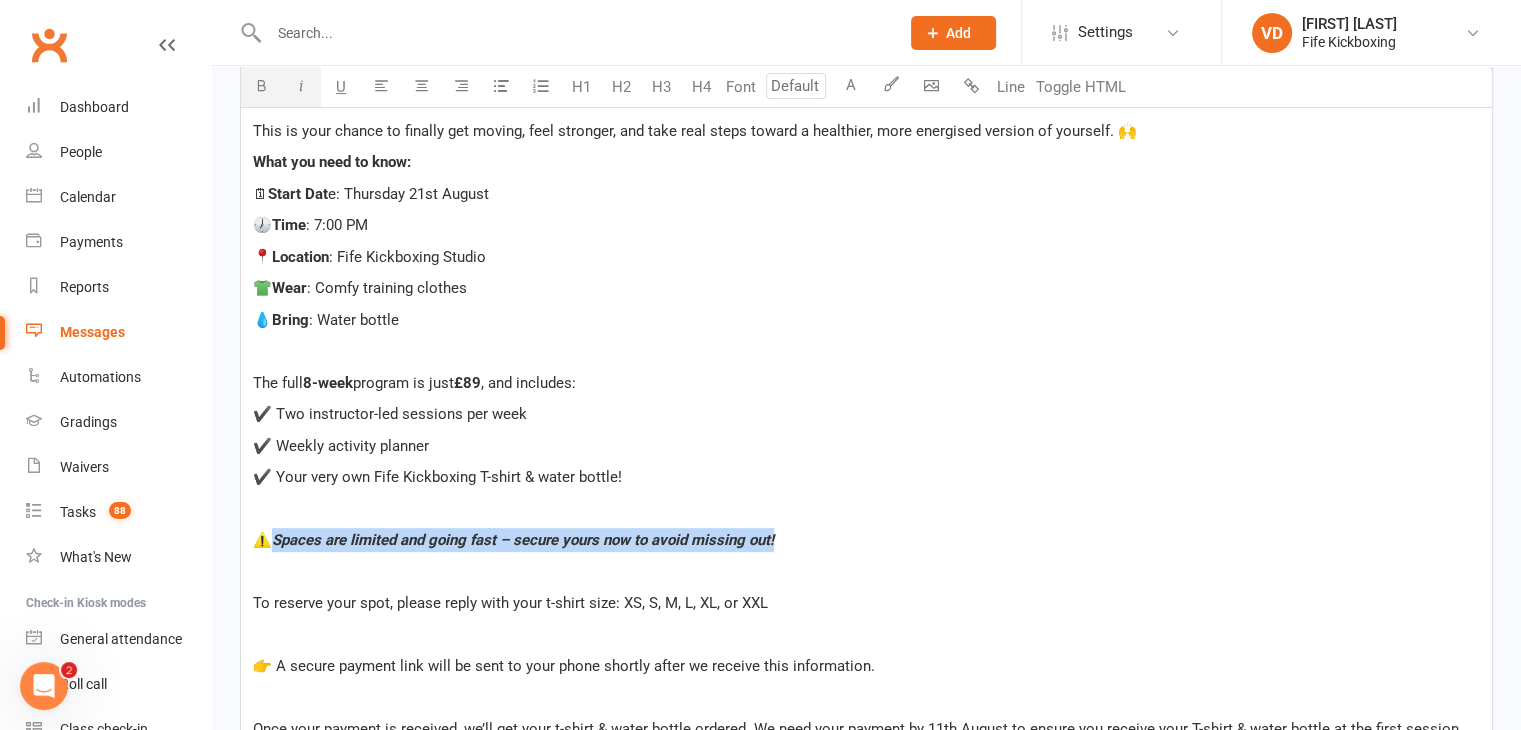 click at bounding box center [301, 85] 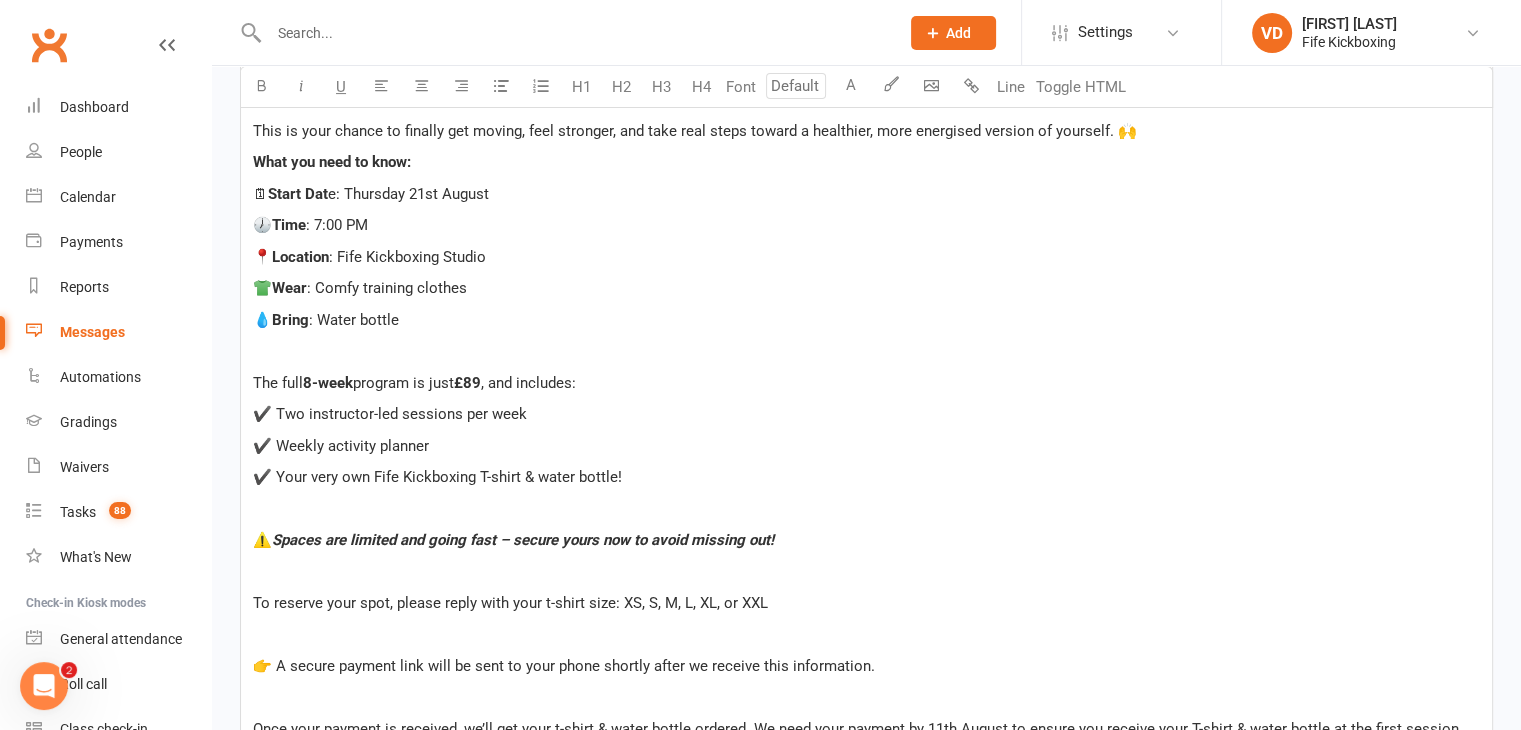 click on "﻿" at bounding box center [866, 635] 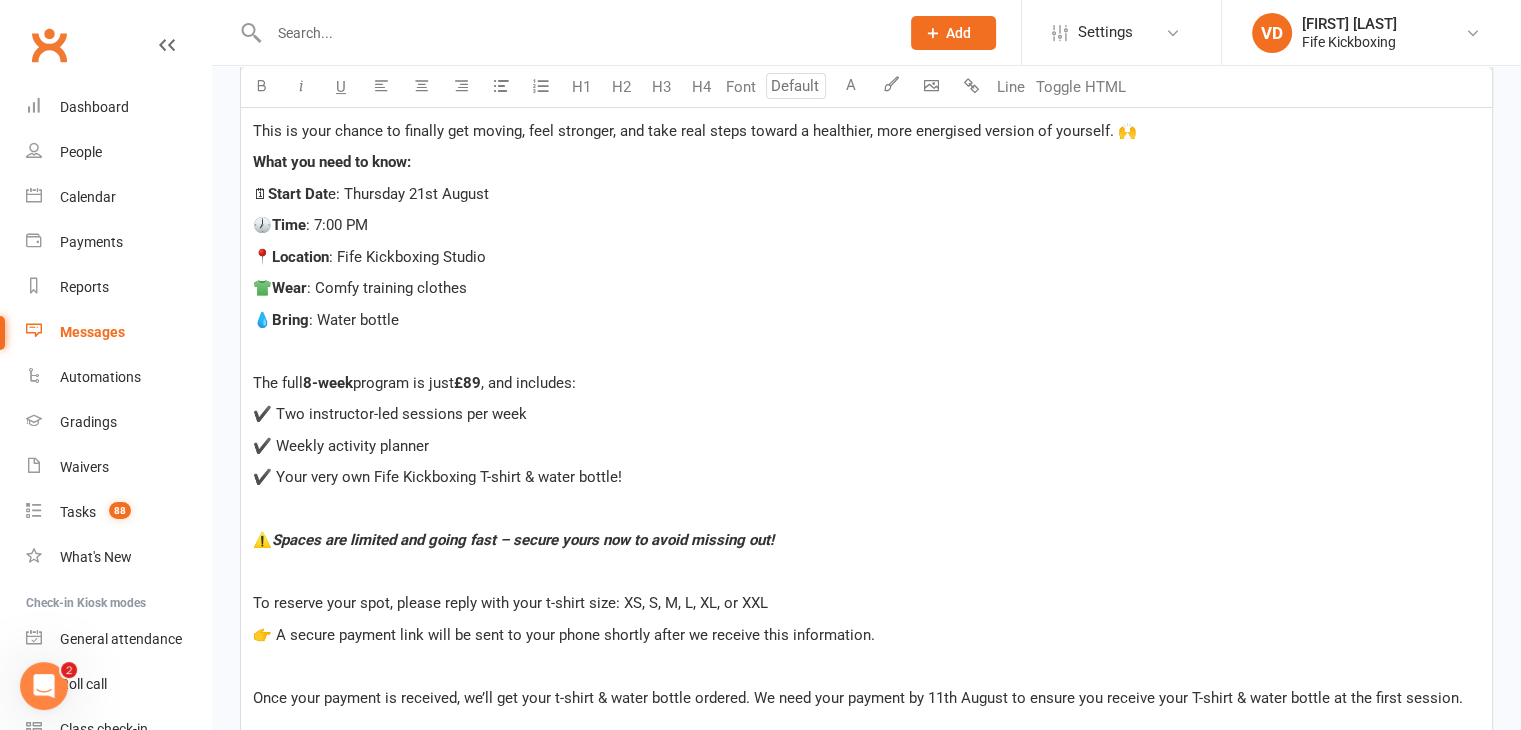 click on "﻿" at bounding box center [866, 666] 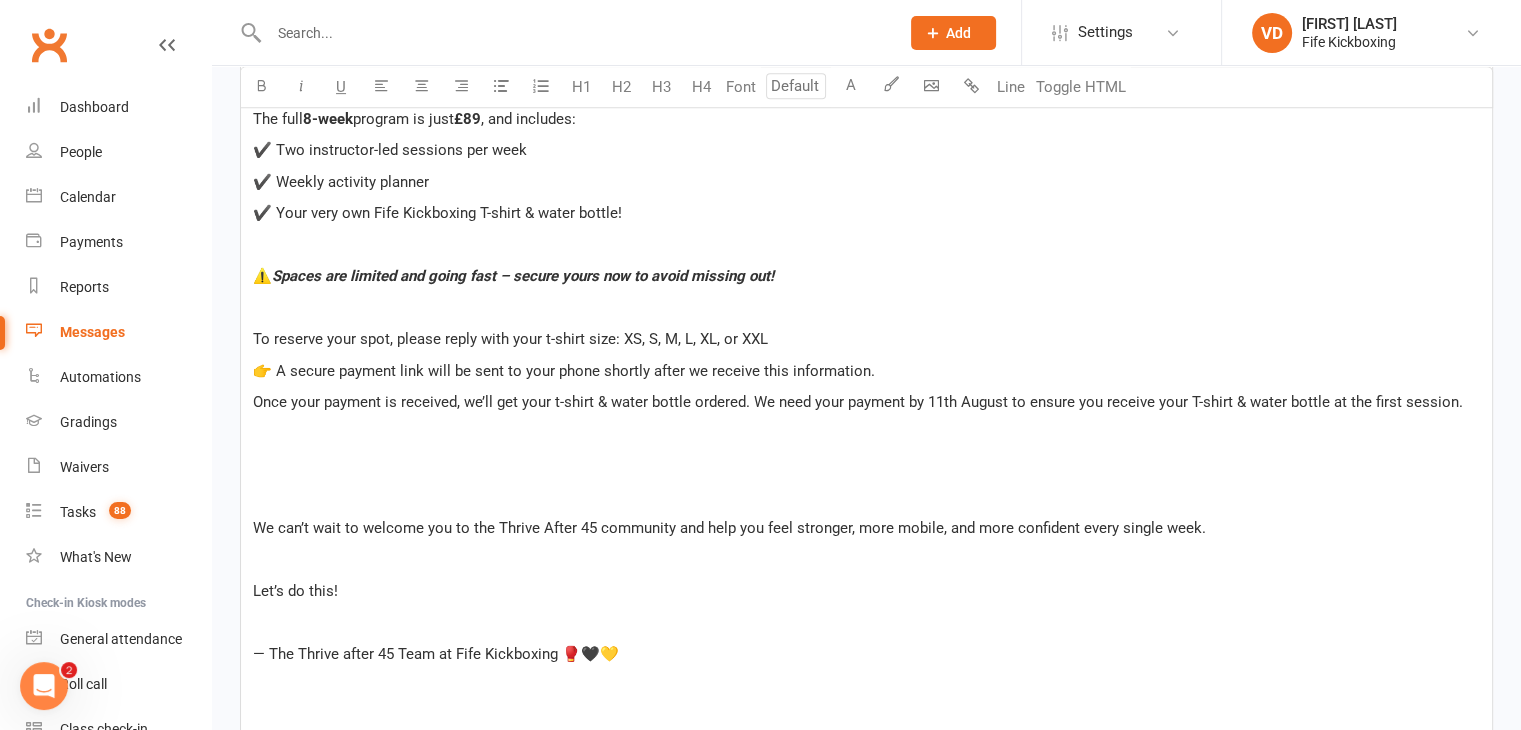 scroll, scrollTop: 932, scrollLeft: 0, axis: vertical 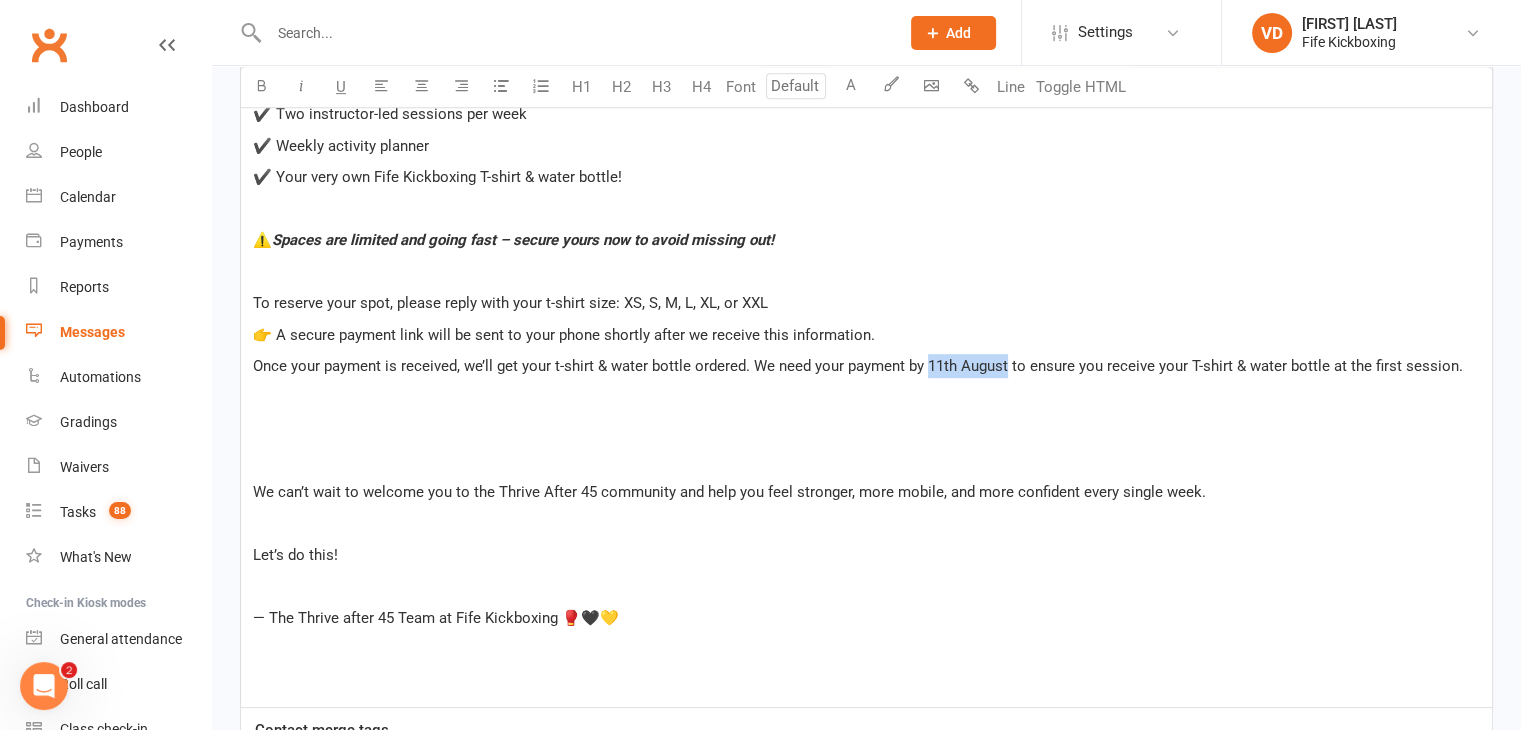 drag, startPoint x: 927, startPoint y: 364, endPoint x: 1006, endPoint y: 354, distance: 79.630394 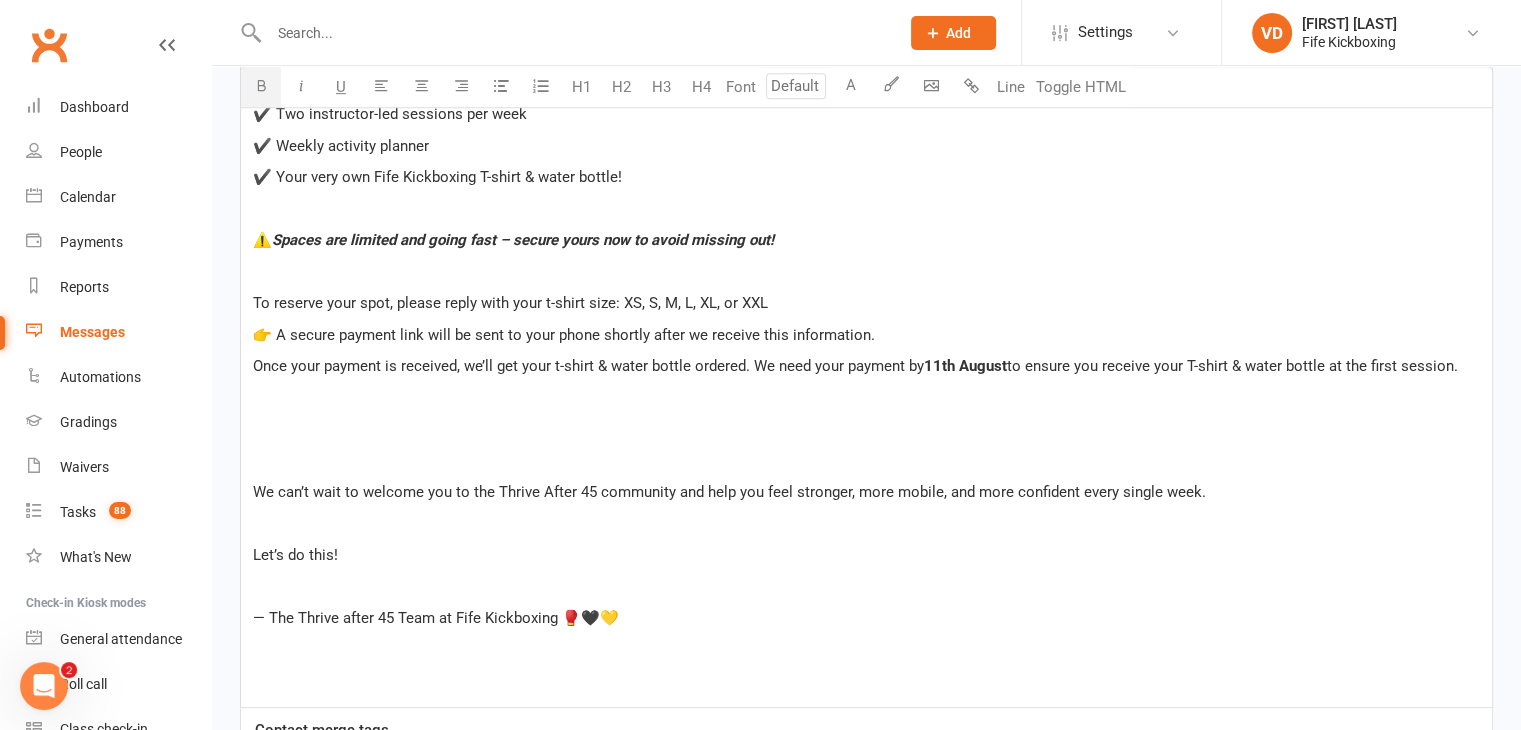 click at bounding box center [261, 85] 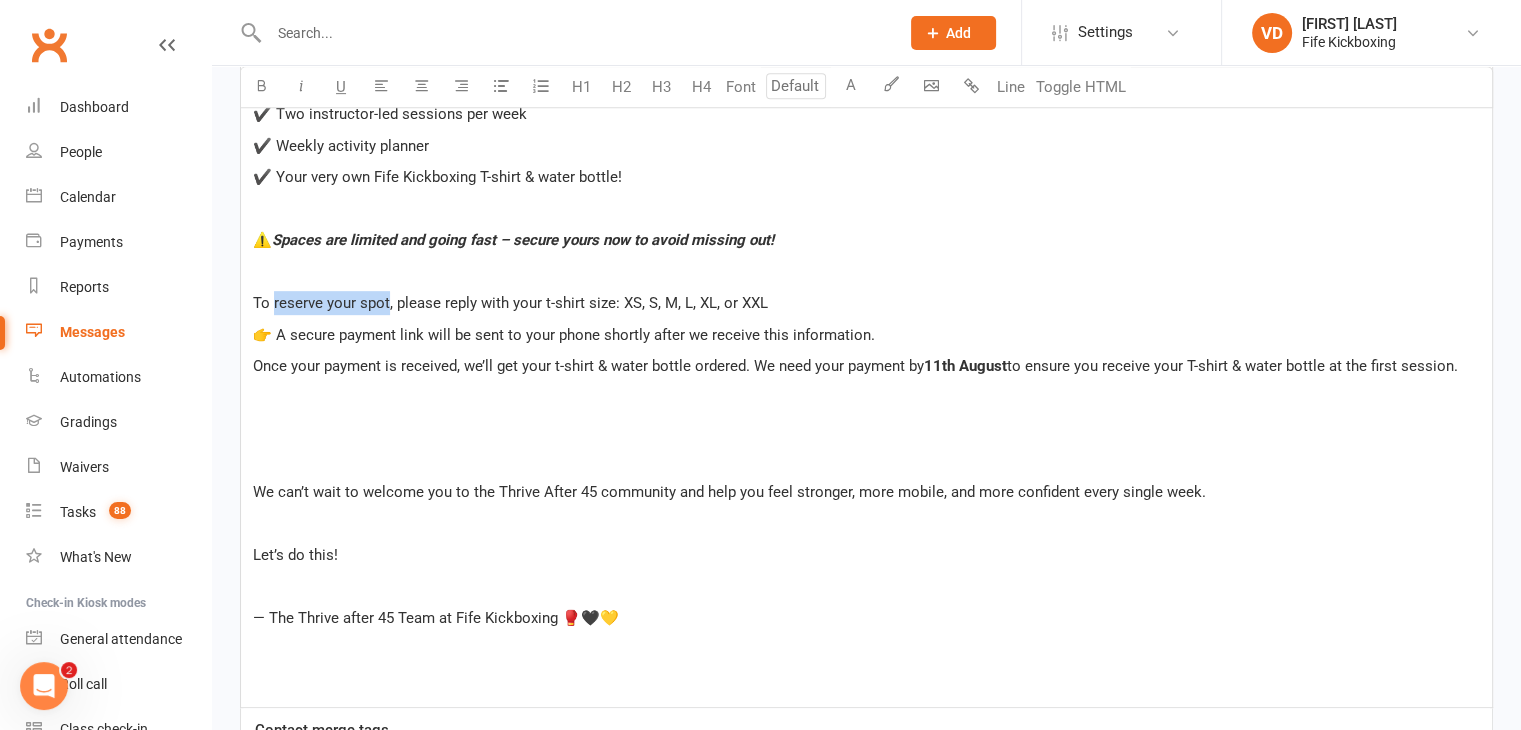 drag, startPoint x: 273, startPoint y: 303, endPoint x: 376, endPoint y: 277, distance: 106.23088 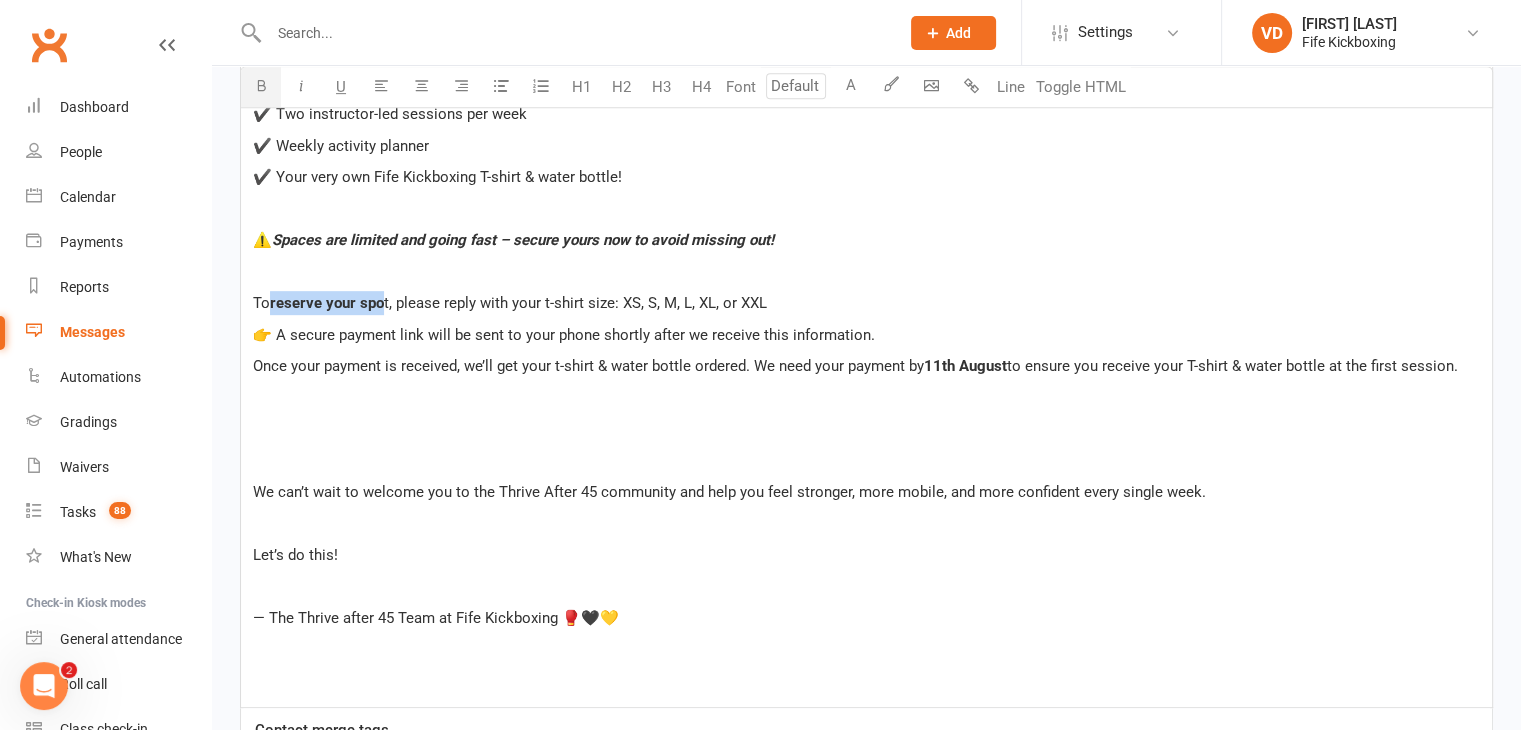 click at bounding box center [261, 87] 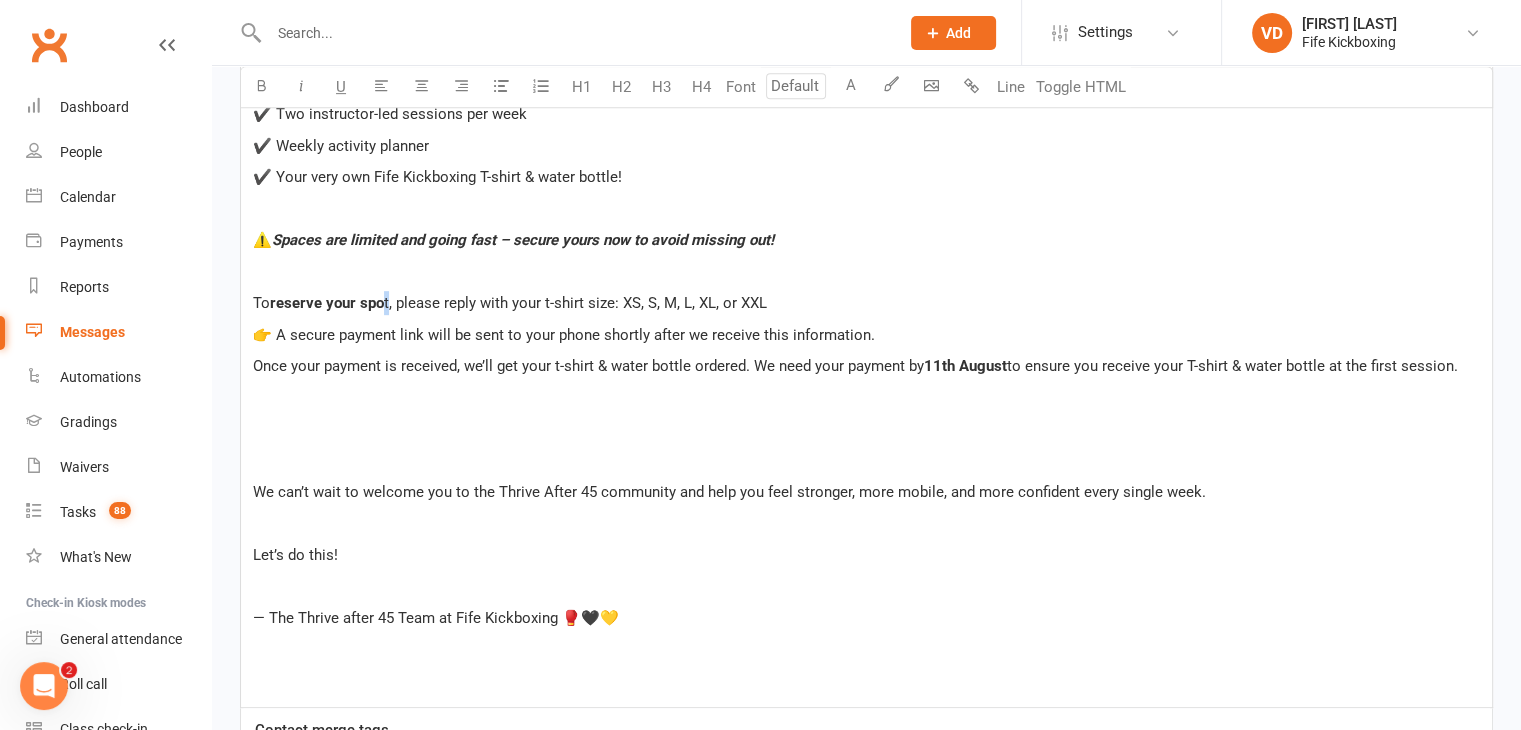 click on "t, please reply with your t-shirt size: XS, S, M, L, XL, or XXL" at bounding box center [575, 303] 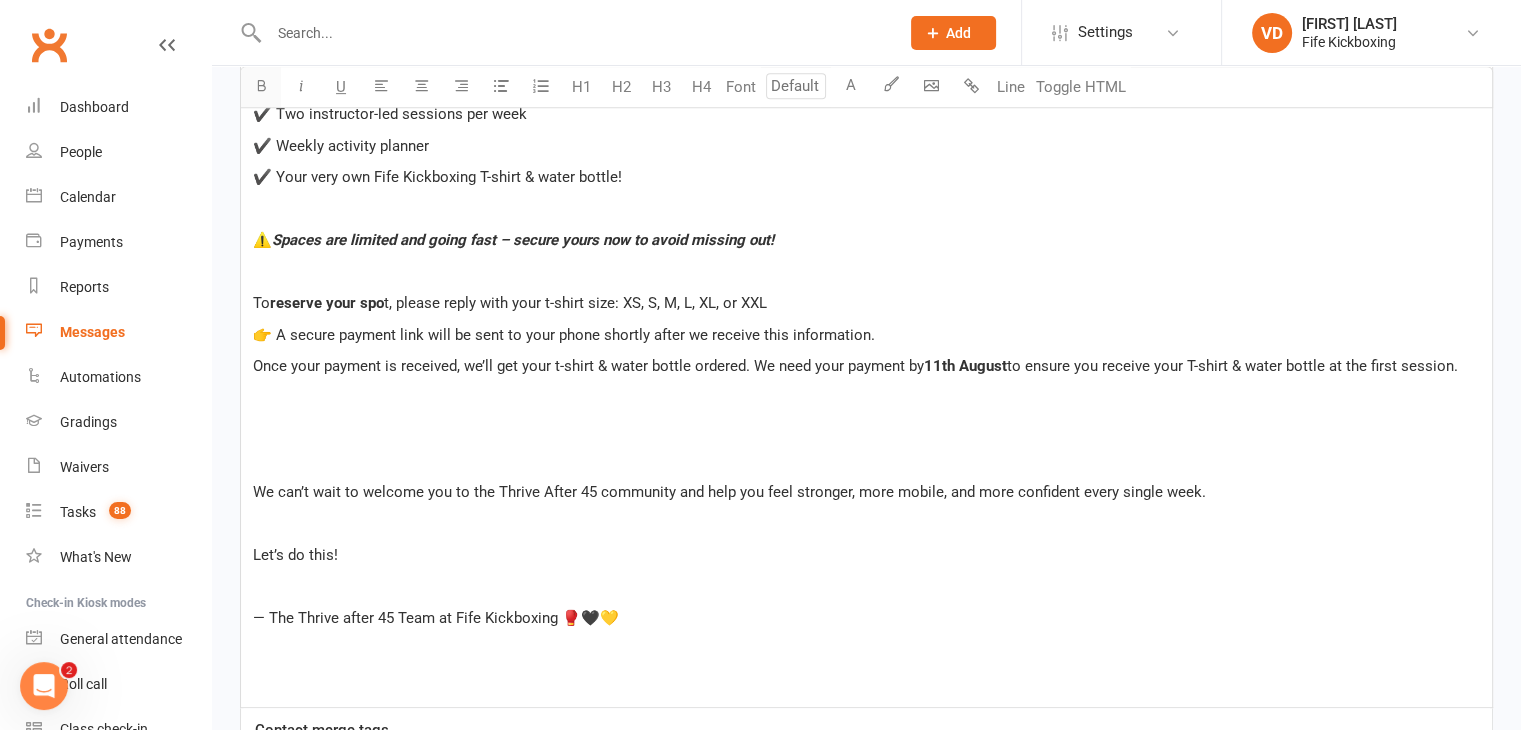 click at bounding box center (261, 85) 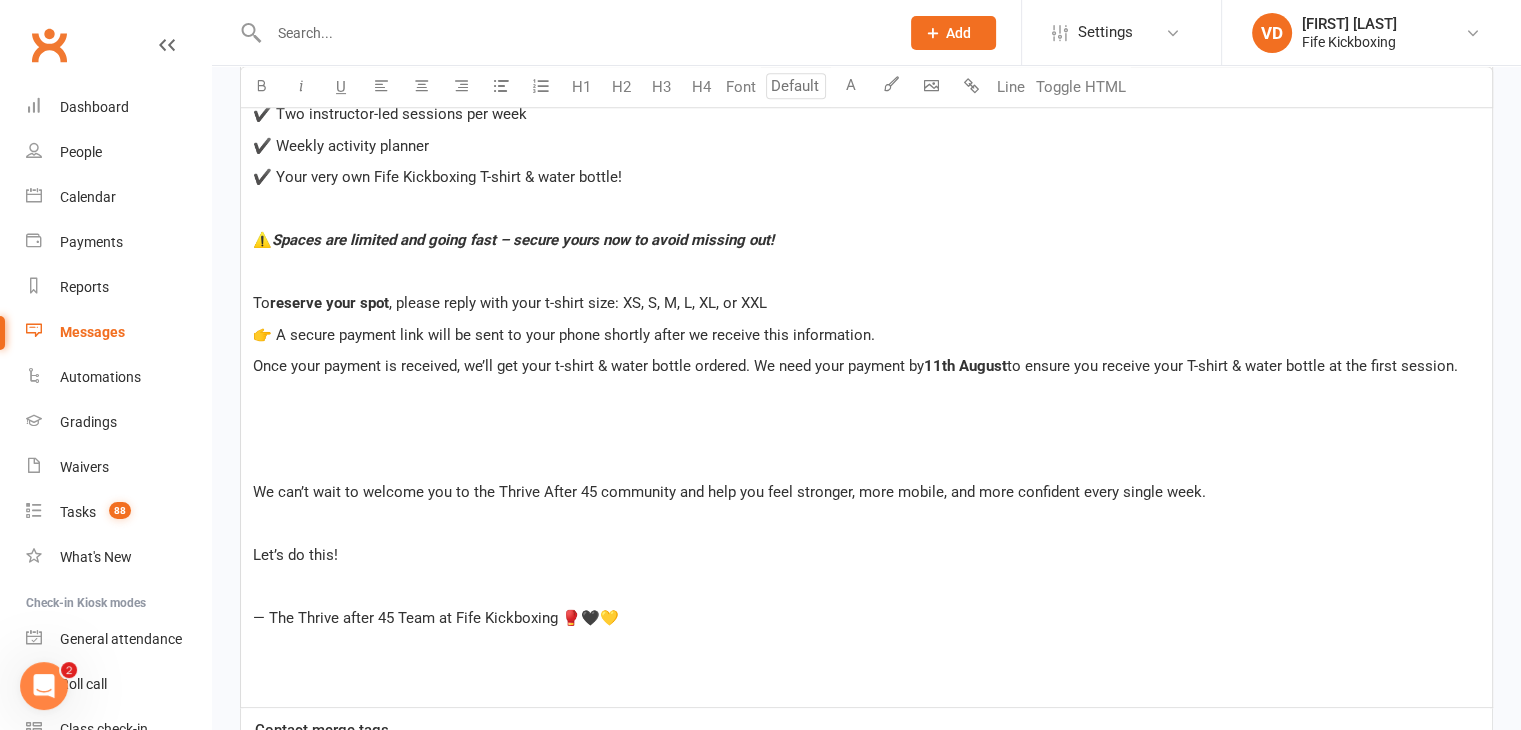 click on "👉 A secure payment link will be sent to your phone shortly after we receive this information." at bounding box center [564, 335] 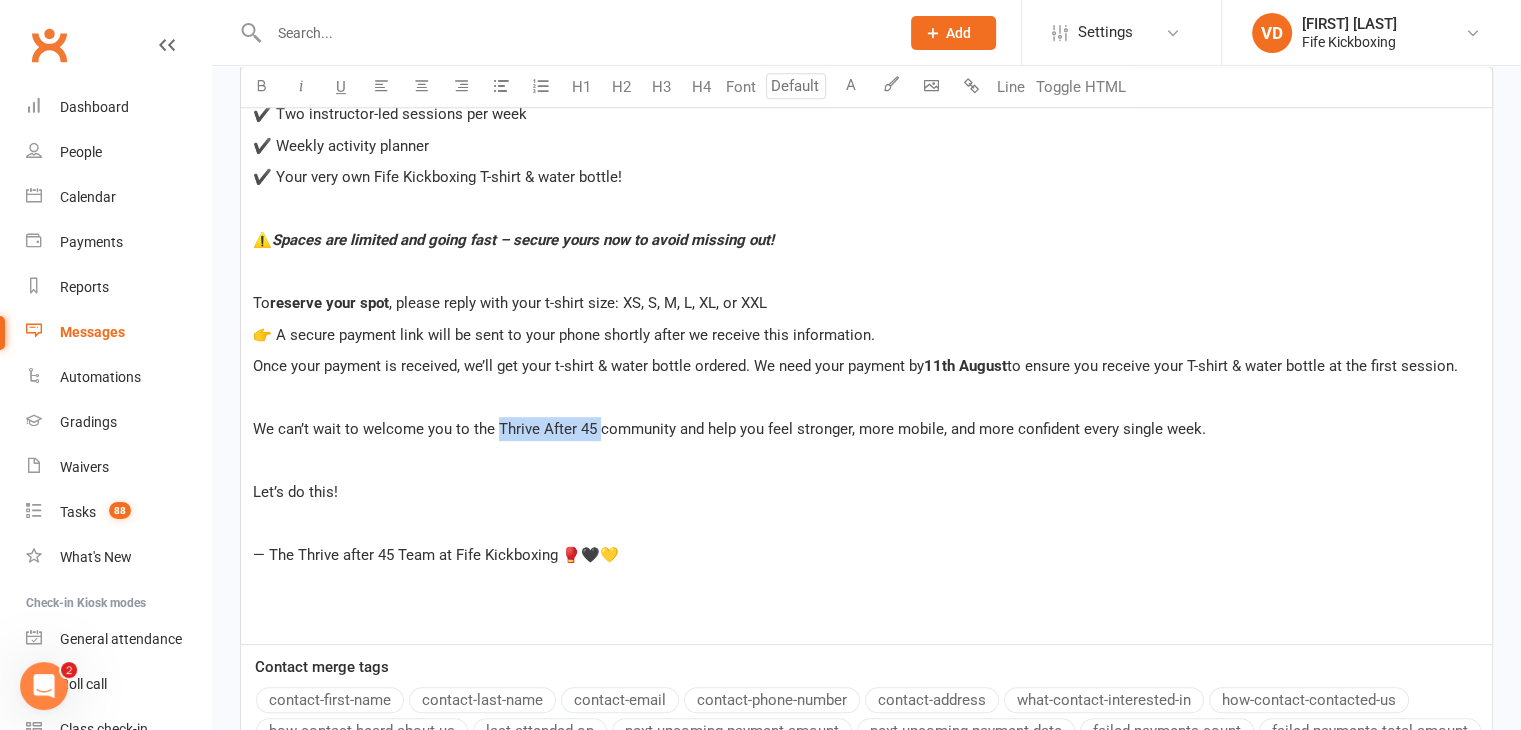 drag, startPoint x: 497, startPoint y: 424, endPoint x: 595, endPoint y: 417, distance: 98.24968 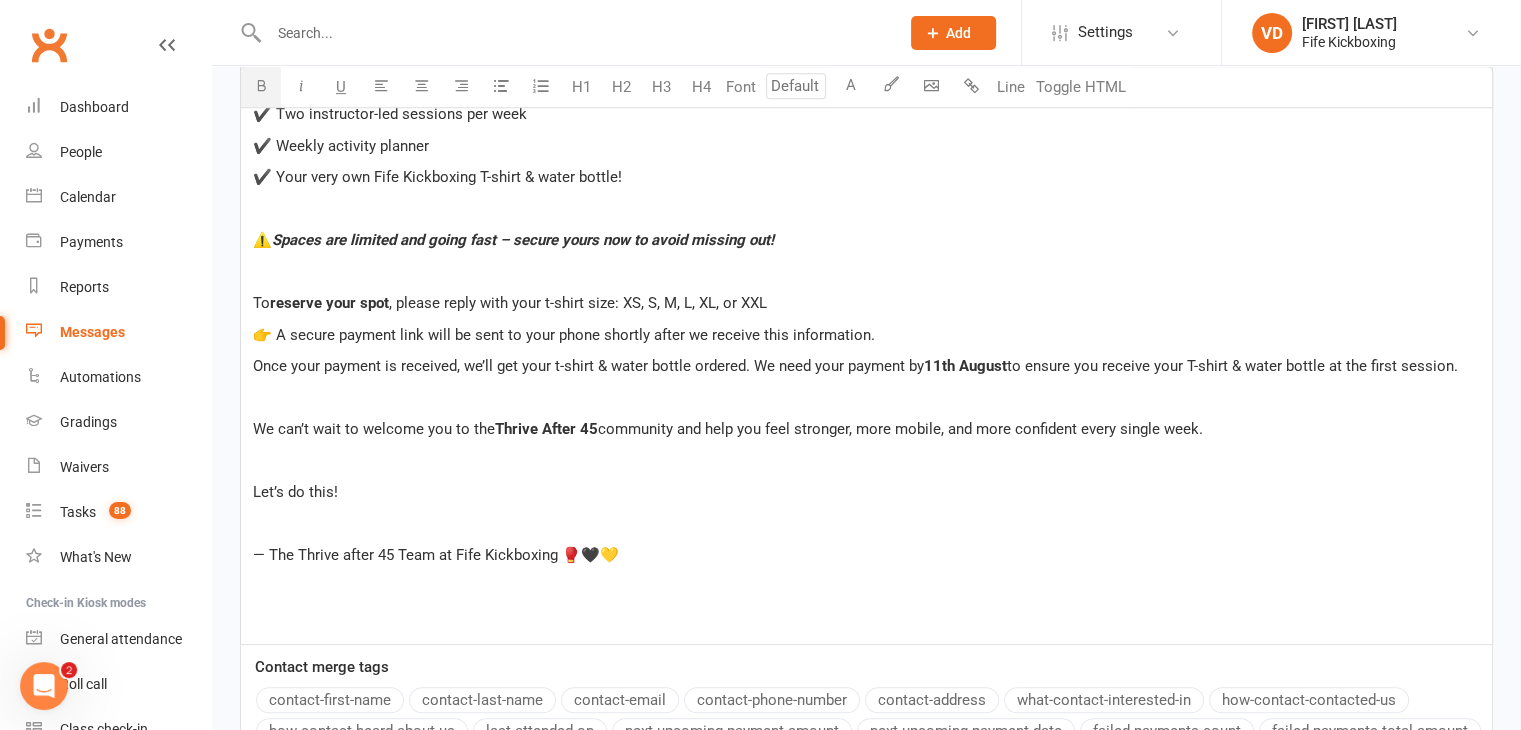 click at bounding box center [261, 85] 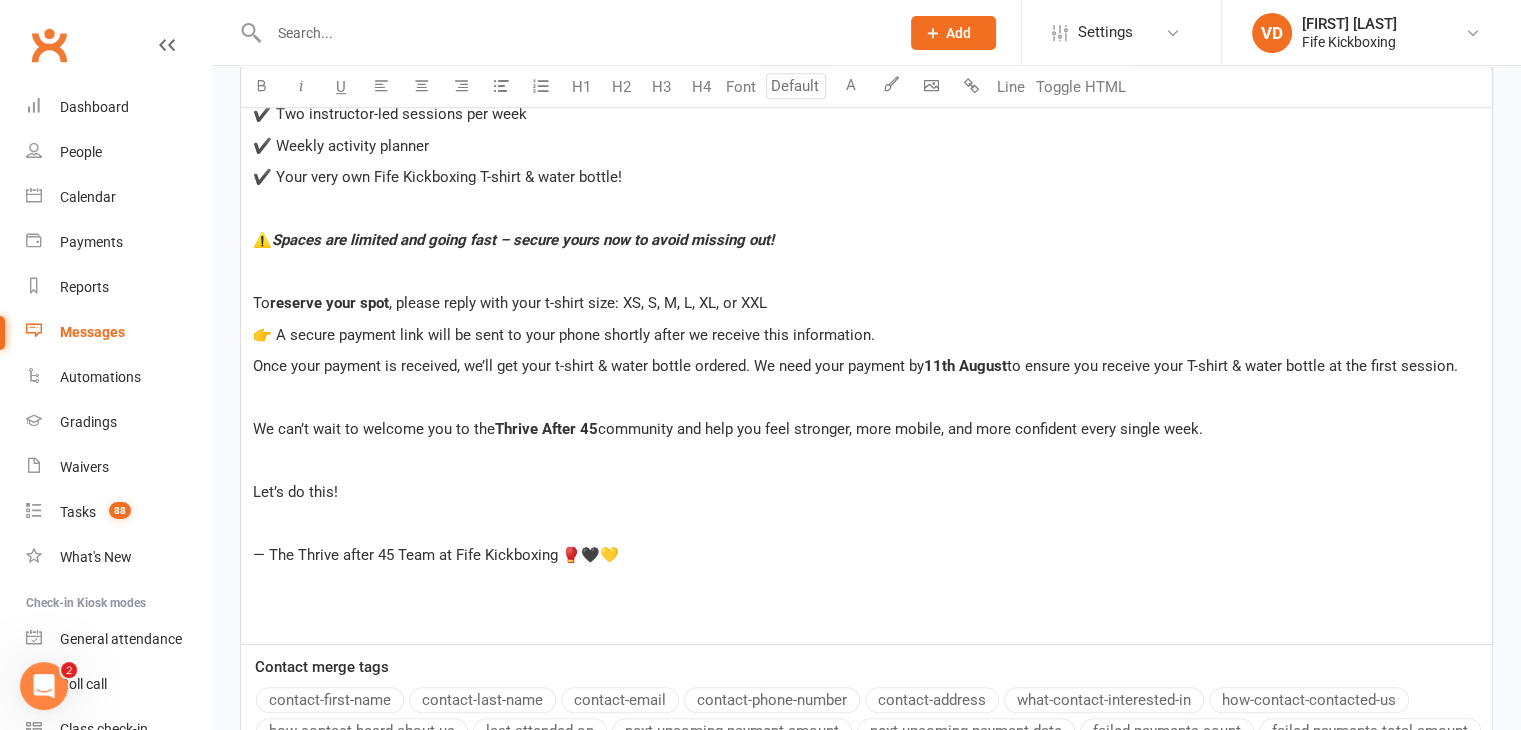 click on "Let’s do this!" at bounding box center [866, 492] 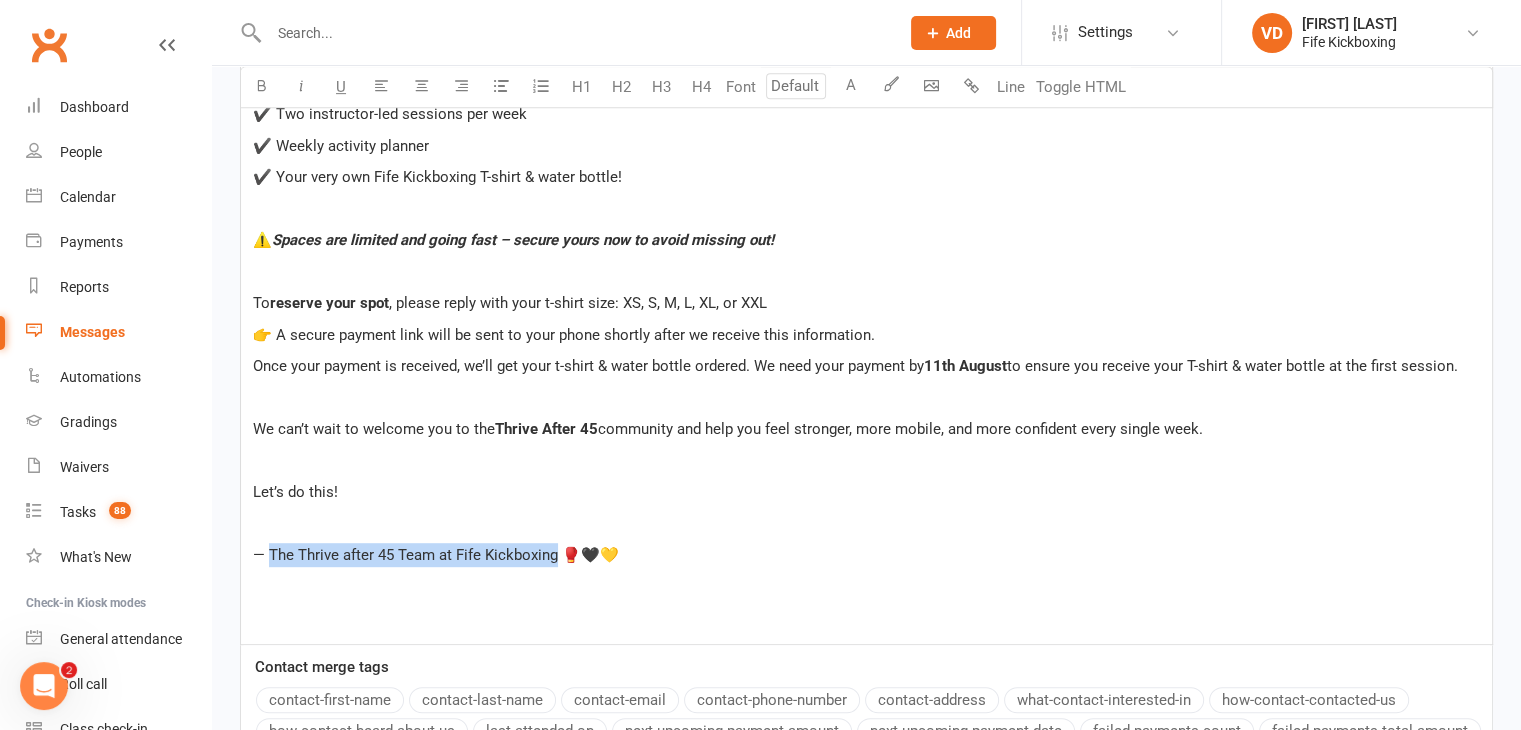 drag, startPoint x: 272, startPoint y: 550, endPoint x: 558, endPoint y: 549, distance: 286.00174 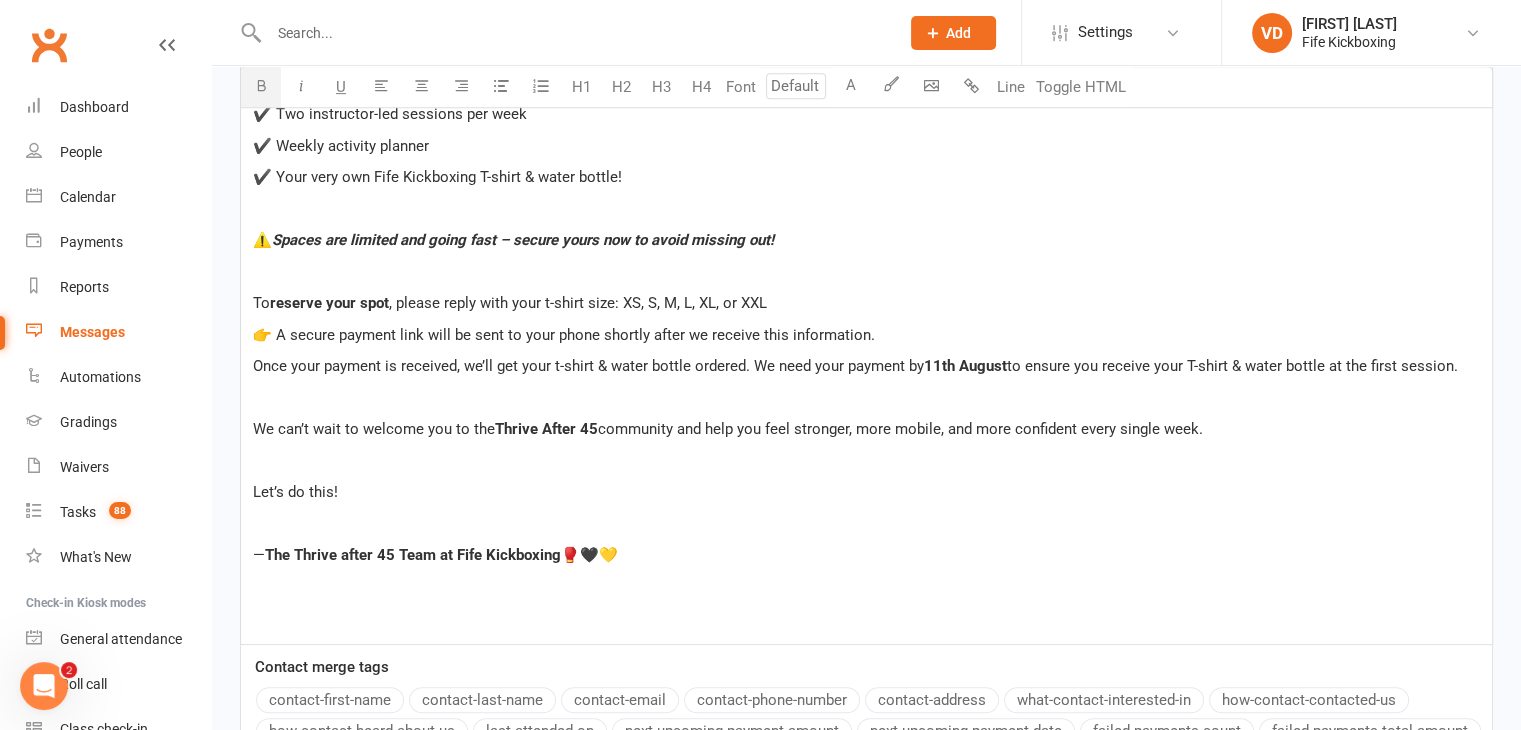 click at bounding box center (261, 85) 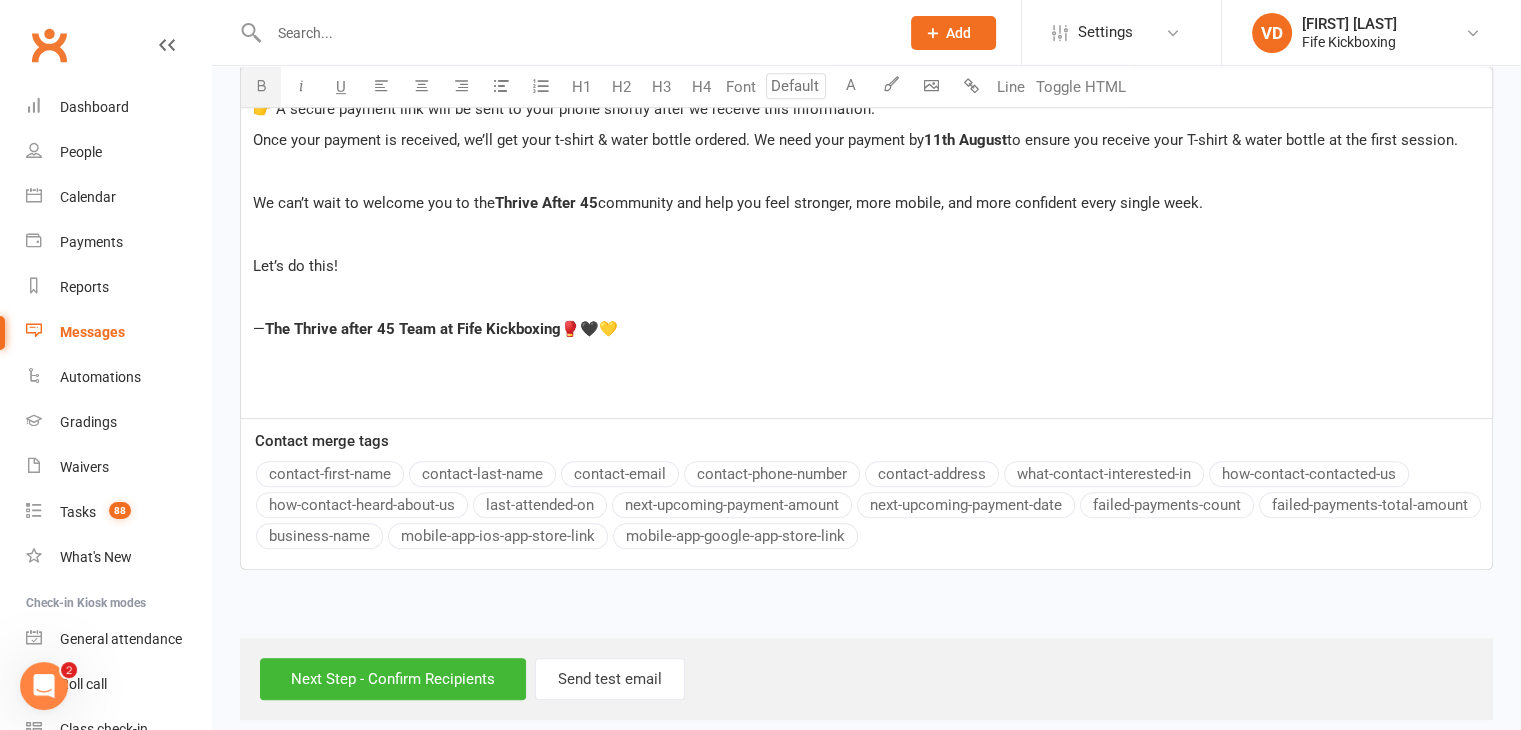 scroll, scrollTop: 1172, scrollLeft: 0, axis: vertical 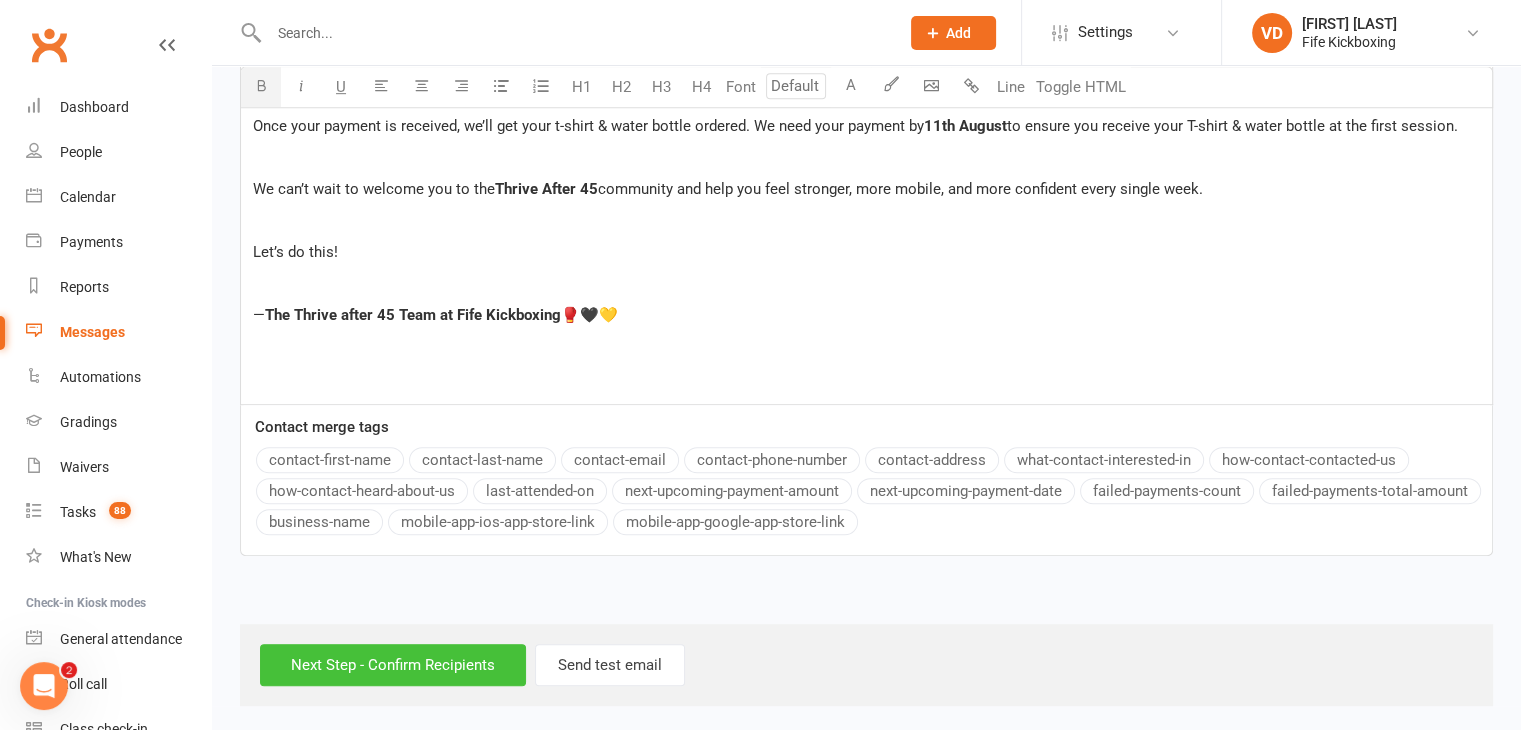 click on "Next Step - Confirm Recipients" at bounding box center [393, 665] 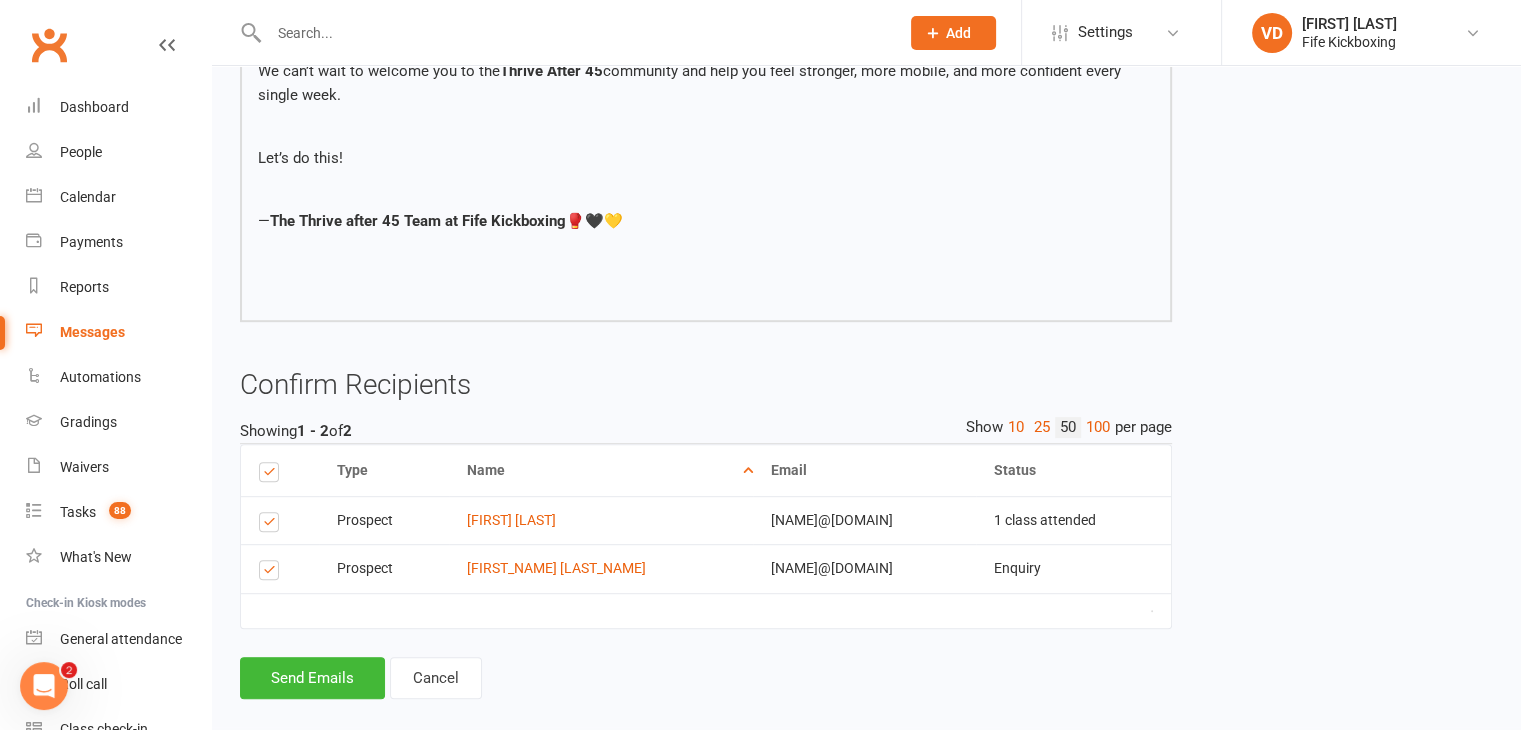 scroll, scrollTop: 1024, scrollLeft: 0, axis: vertical 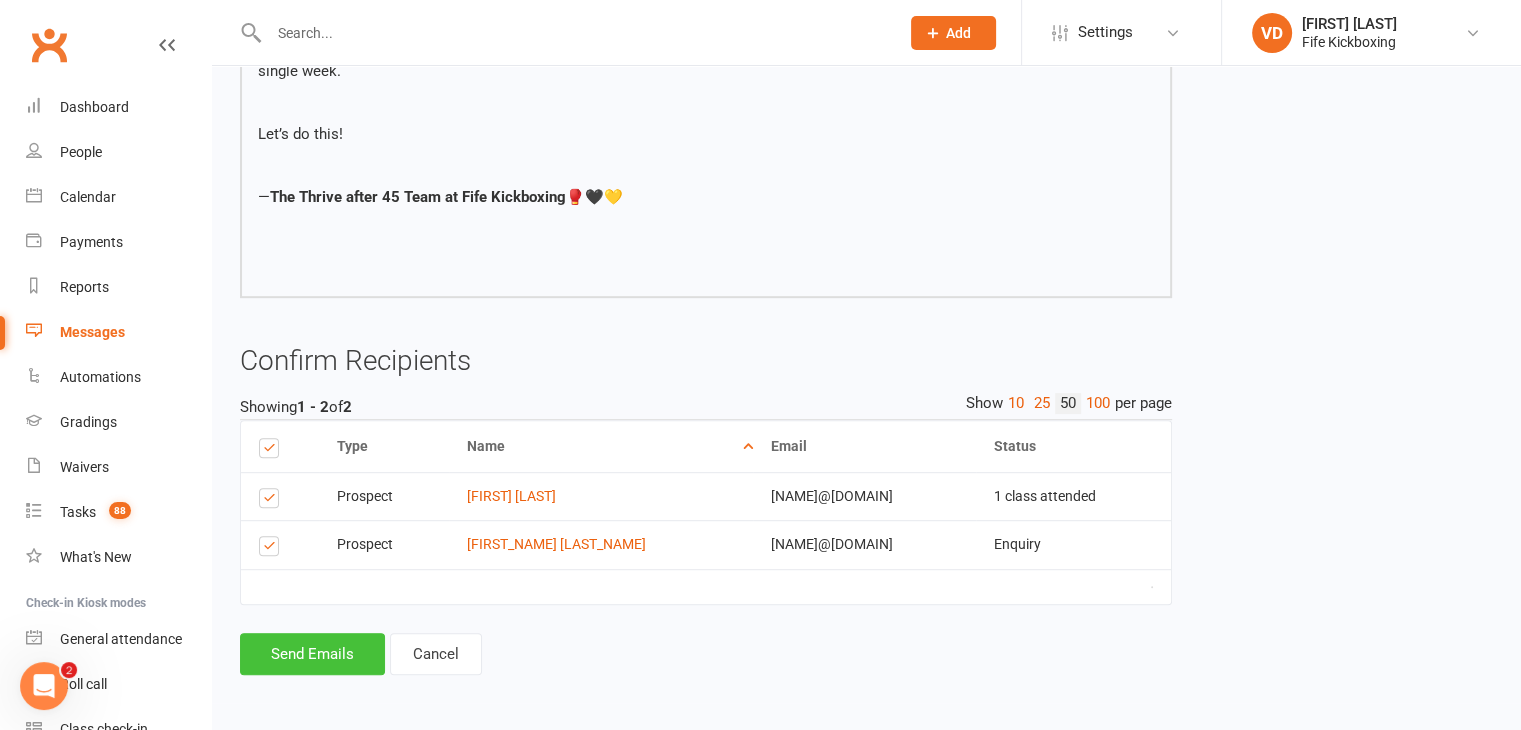 click on "Send Emails" at bounding box center (312, 654) 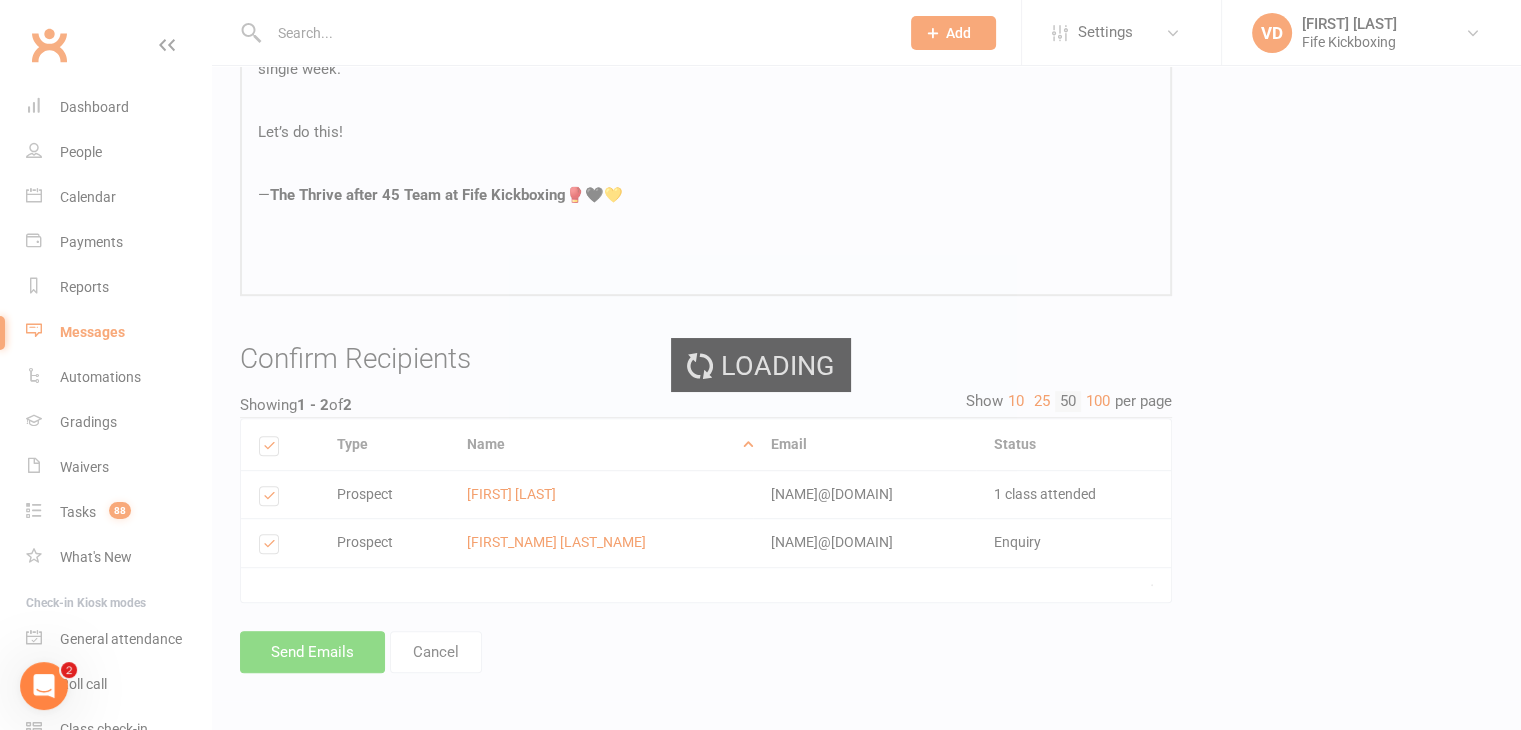 scroll, scrollTop: 1014, scrollLeft: 0, axis: vertical 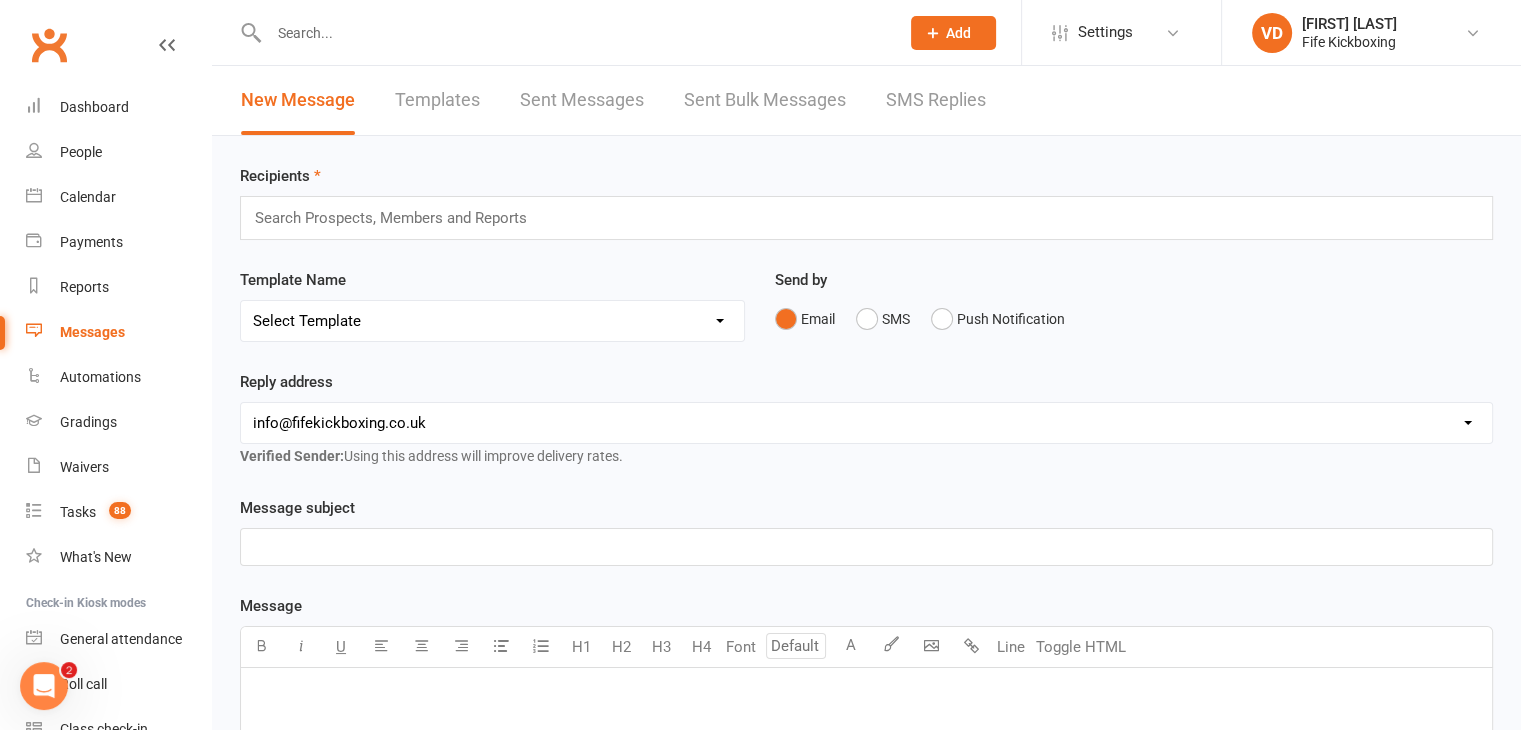 click at bounding box center [574, 33] 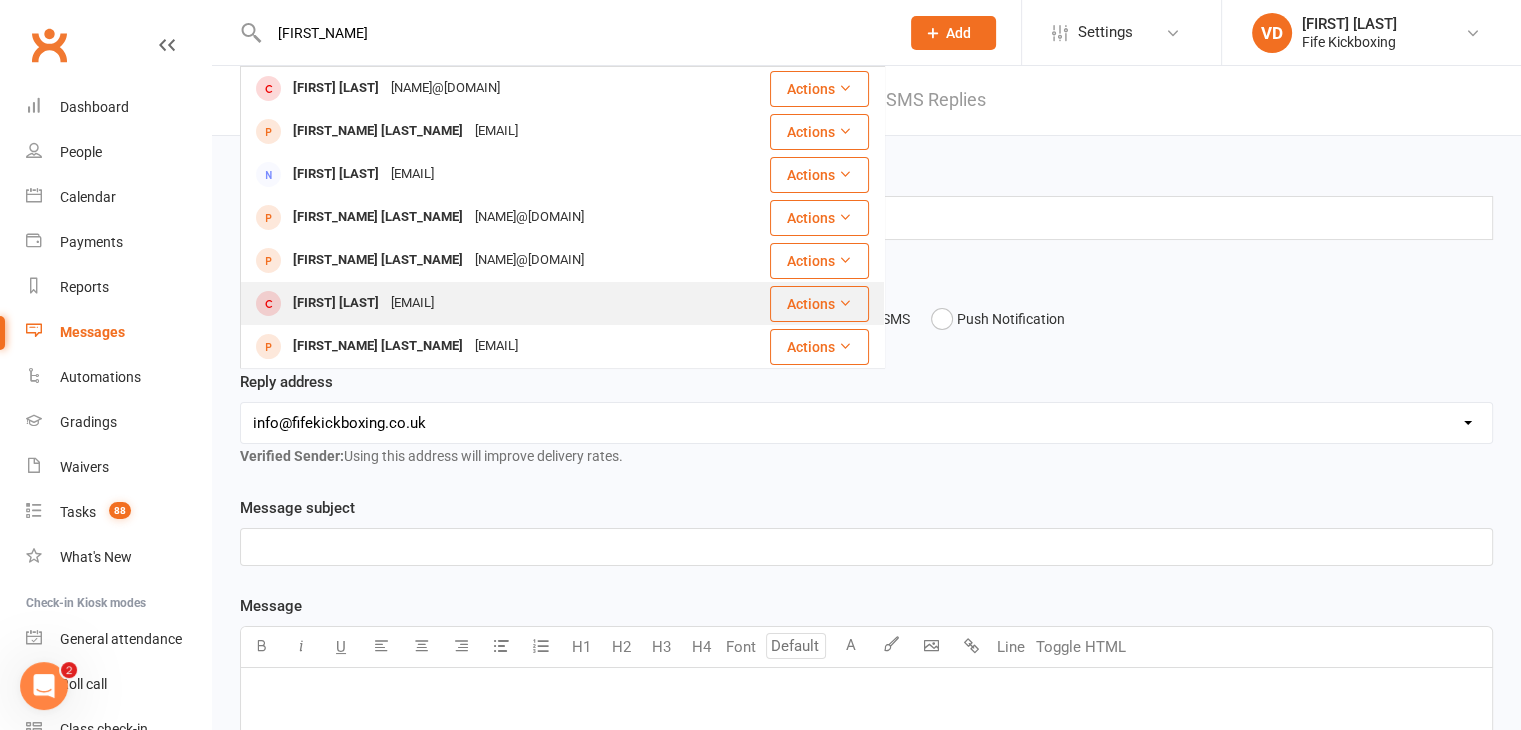 type on "[FIRST_NAME]" 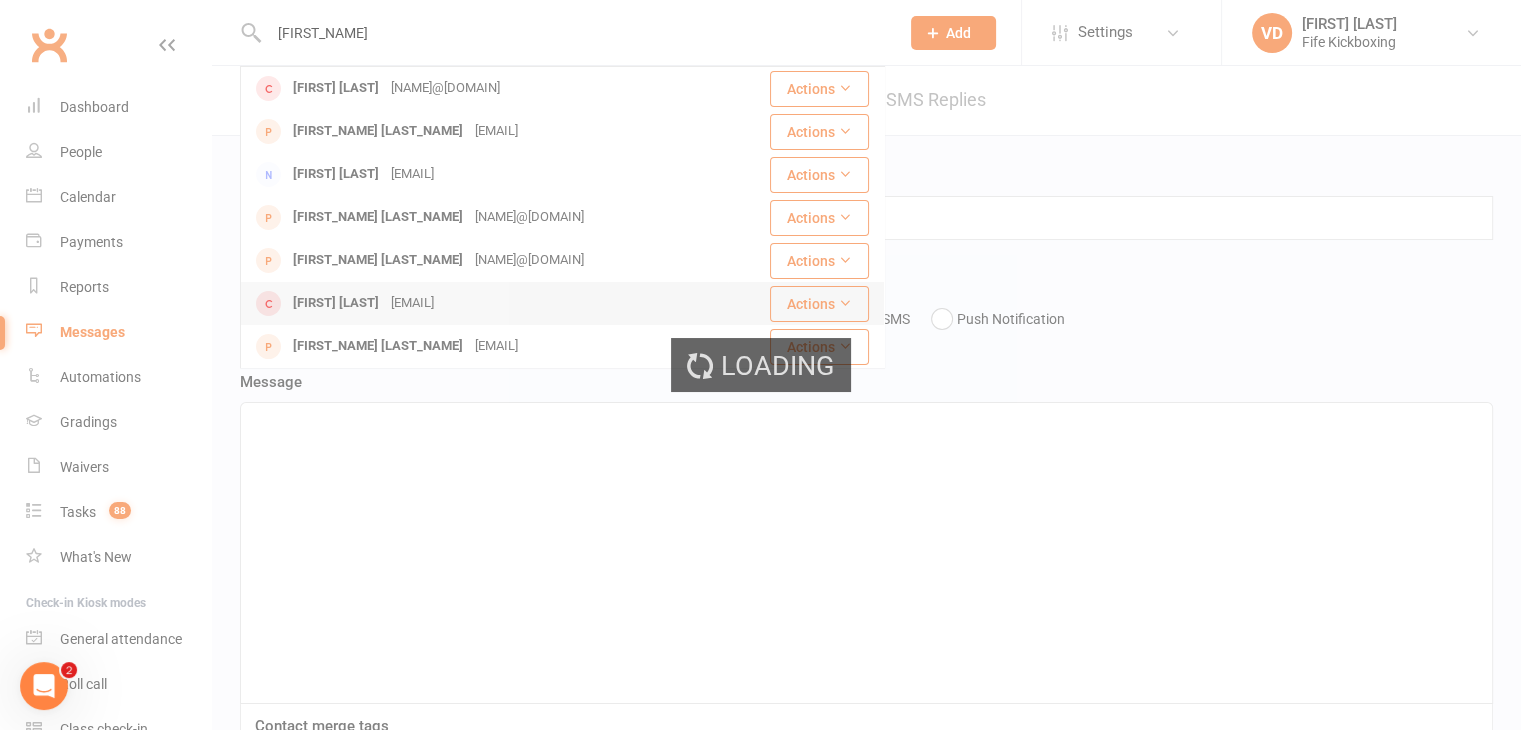 type 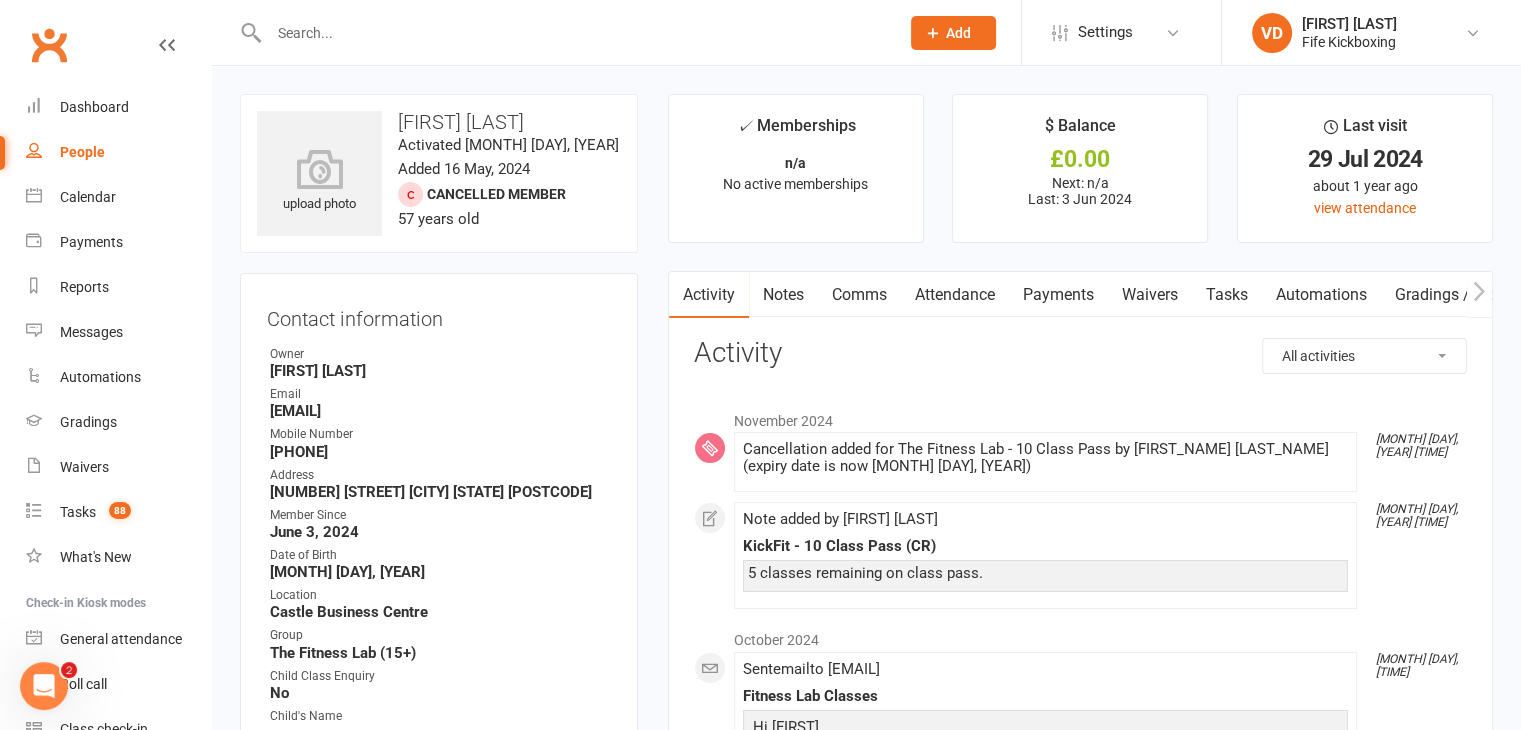 click on "Notes" at bounding box center (783, 295) 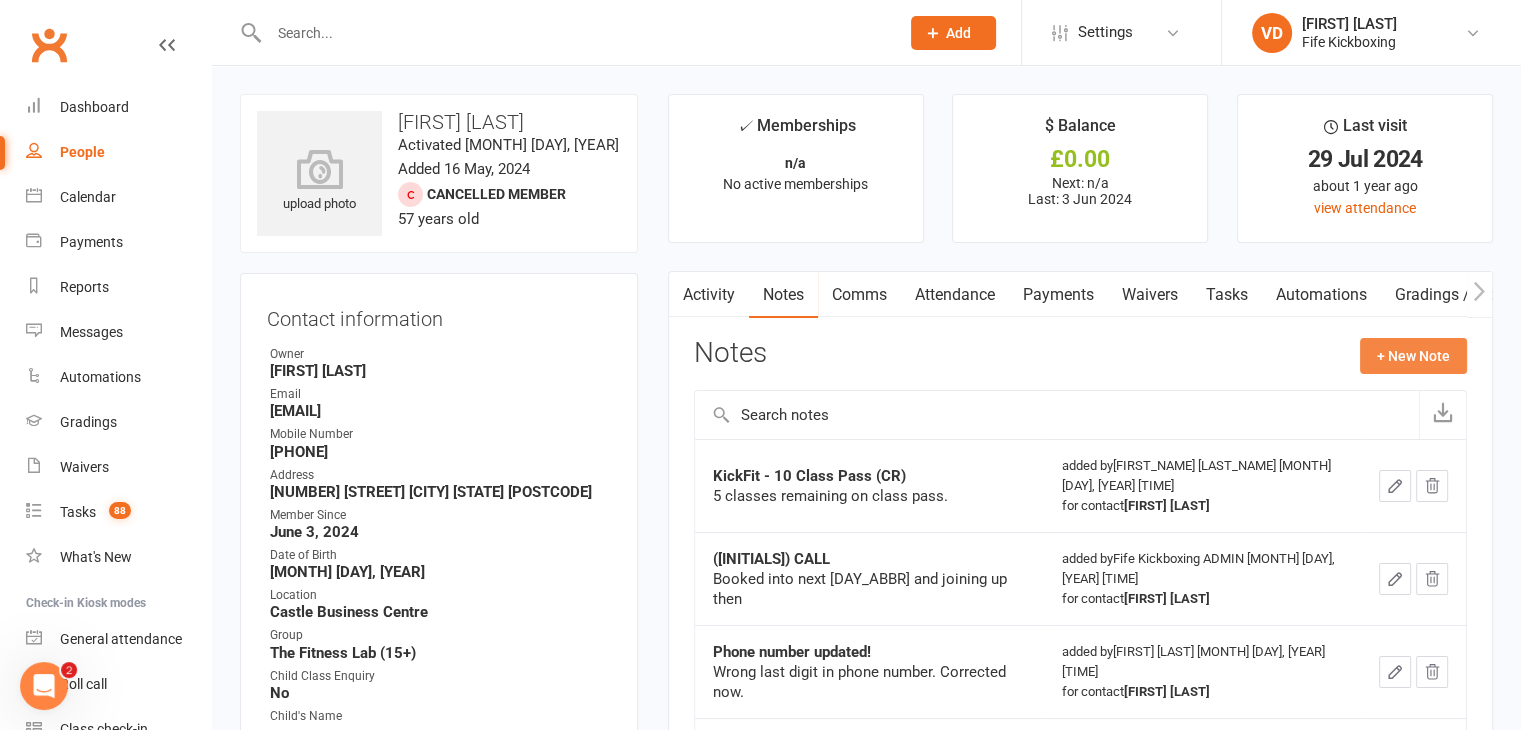 click on "+ New Note" at bounding box center (1413, 356) 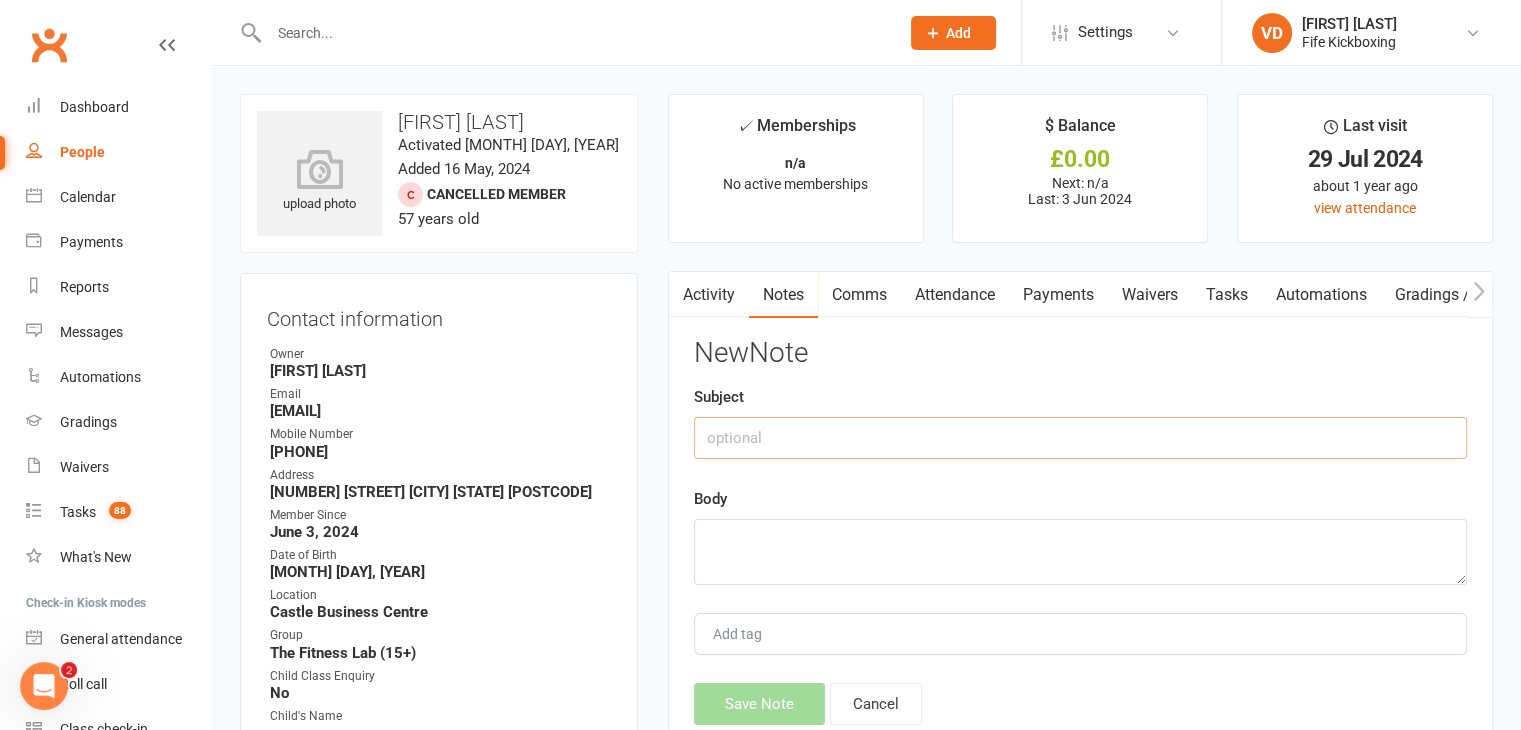 click at bounding box center [1080, 438] 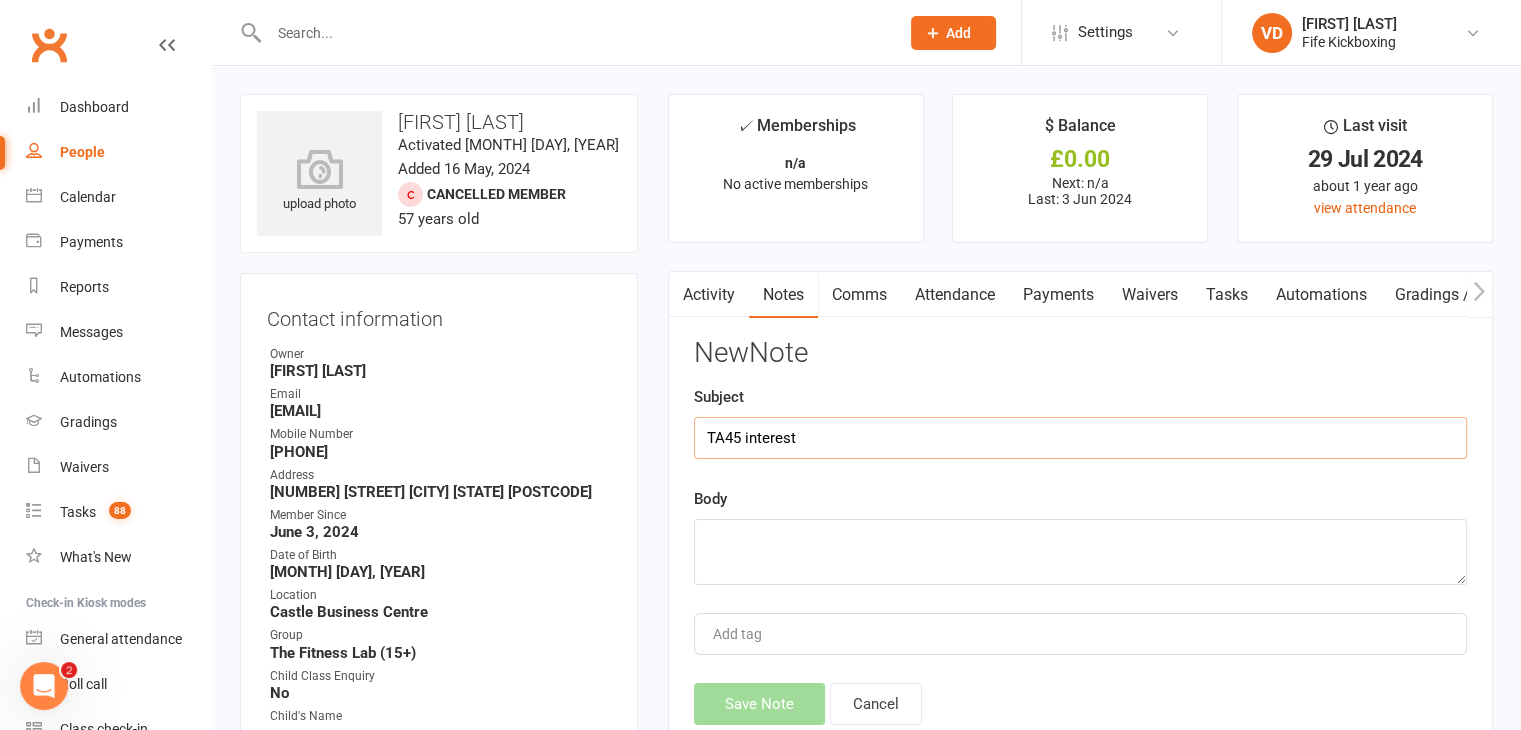 type on "TA45 interest" 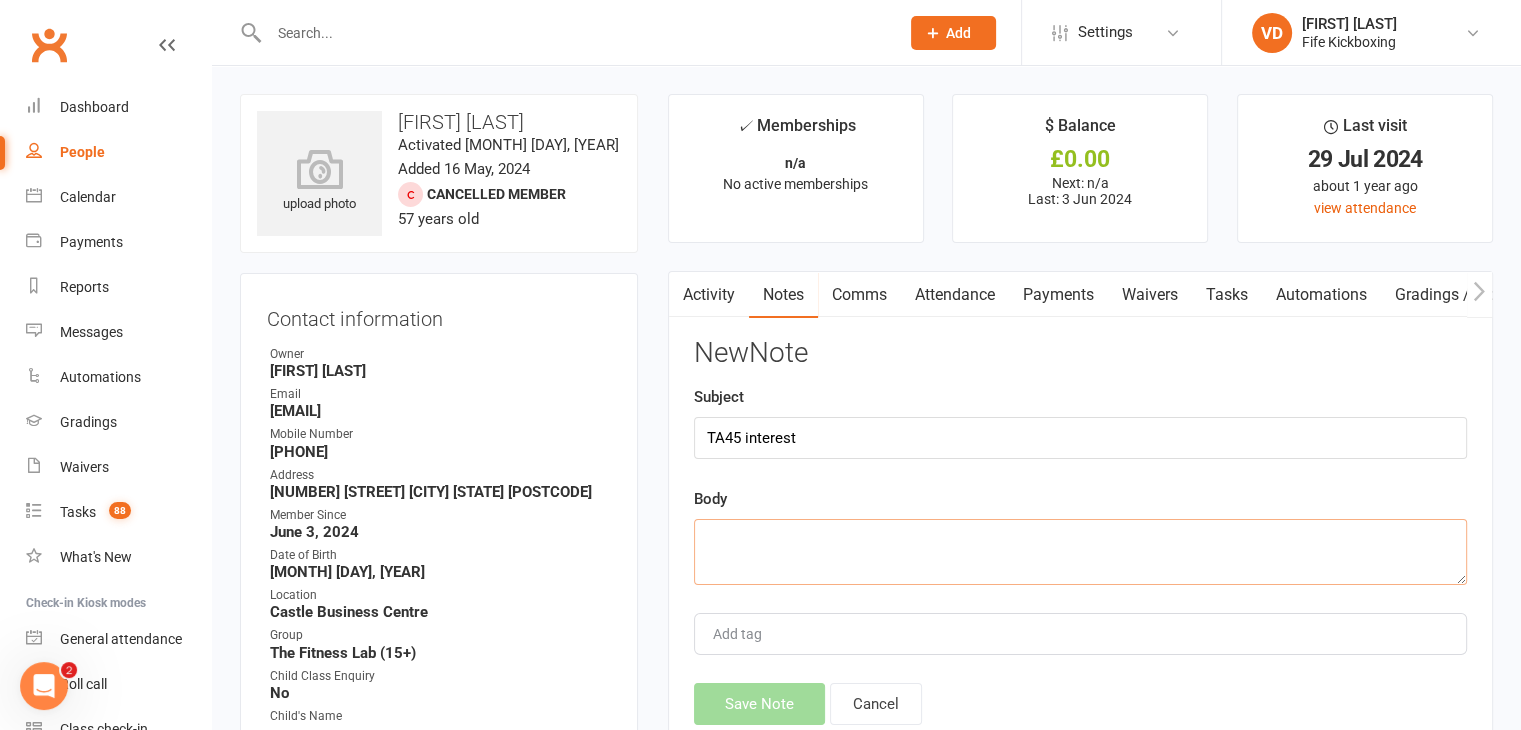 click at bounding box center [1080, 552] 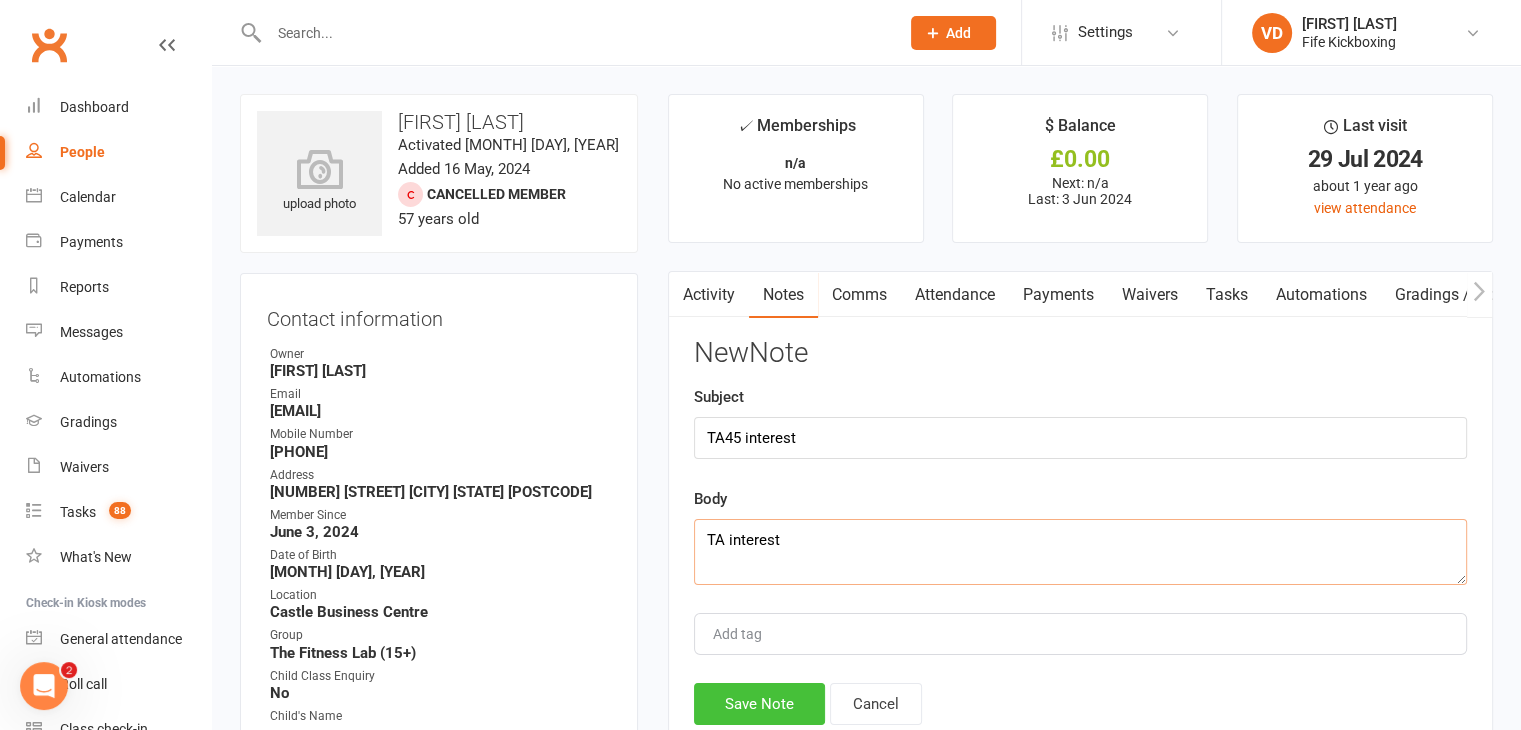 type on "TA interest" 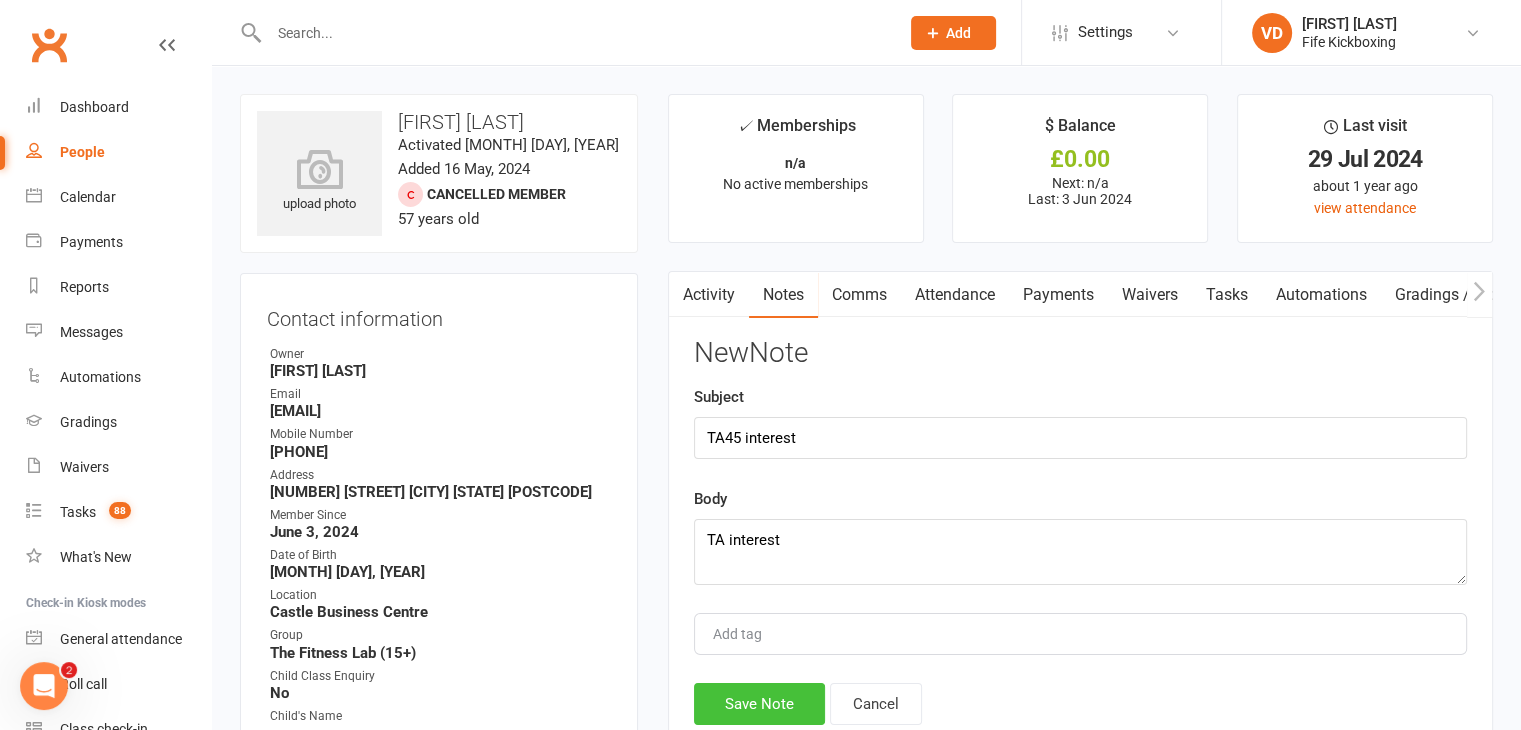 click on "Save Note" at bounding box center (759, 704) 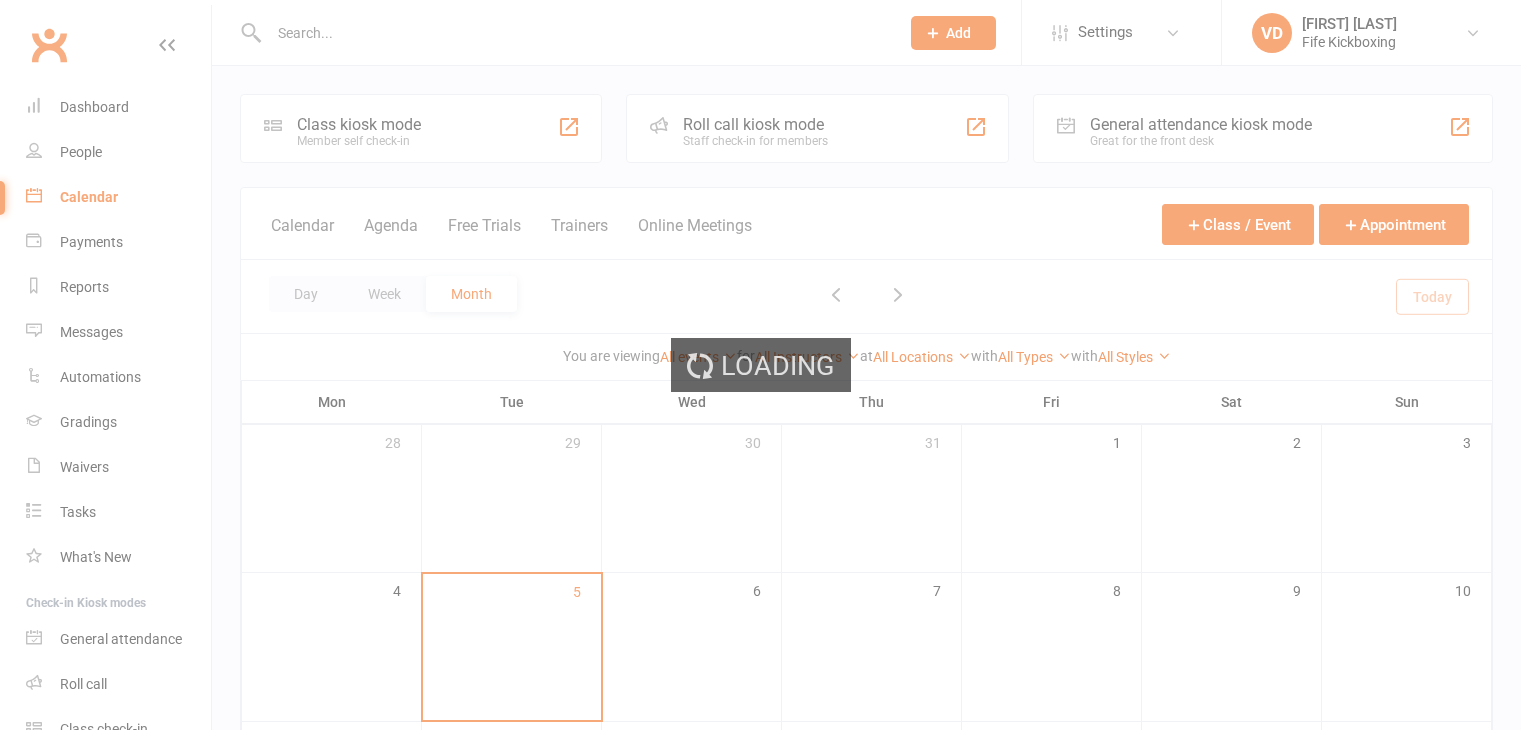 scroll, scrollTop: 0, scrollLeft: 0, axis: both 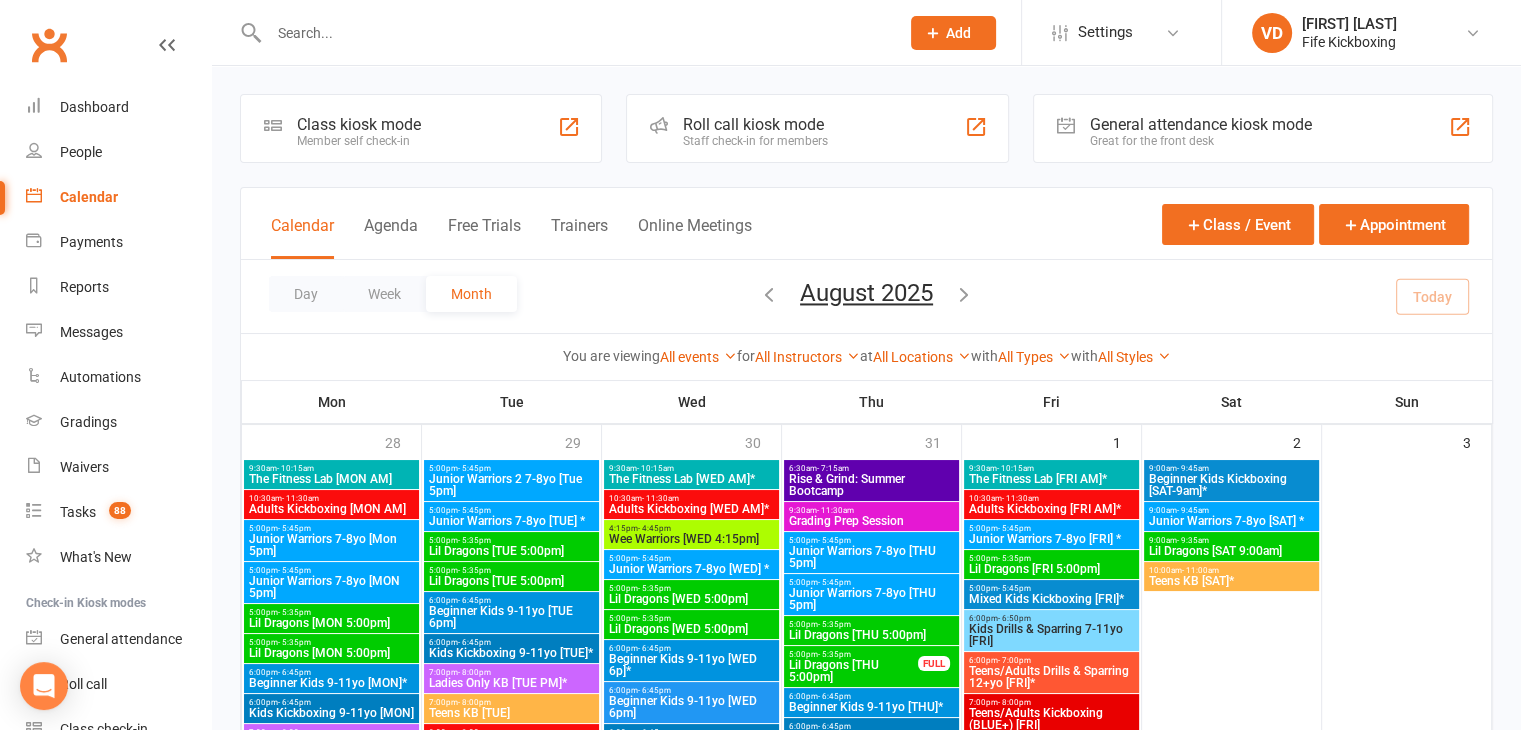 click at bounding box center (574, 33) 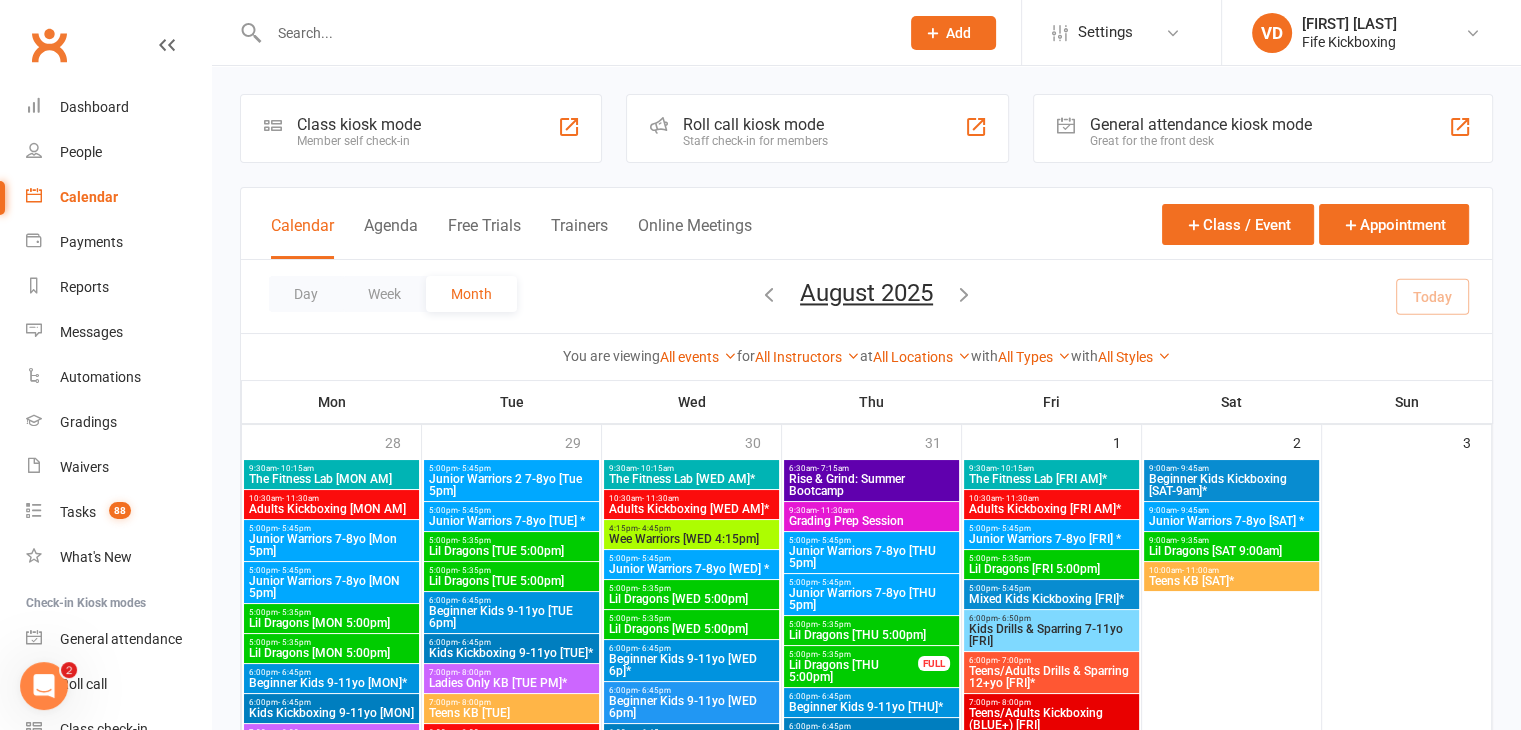 scroll, scrollTop: 0, scrollLeft: 0, axis: both 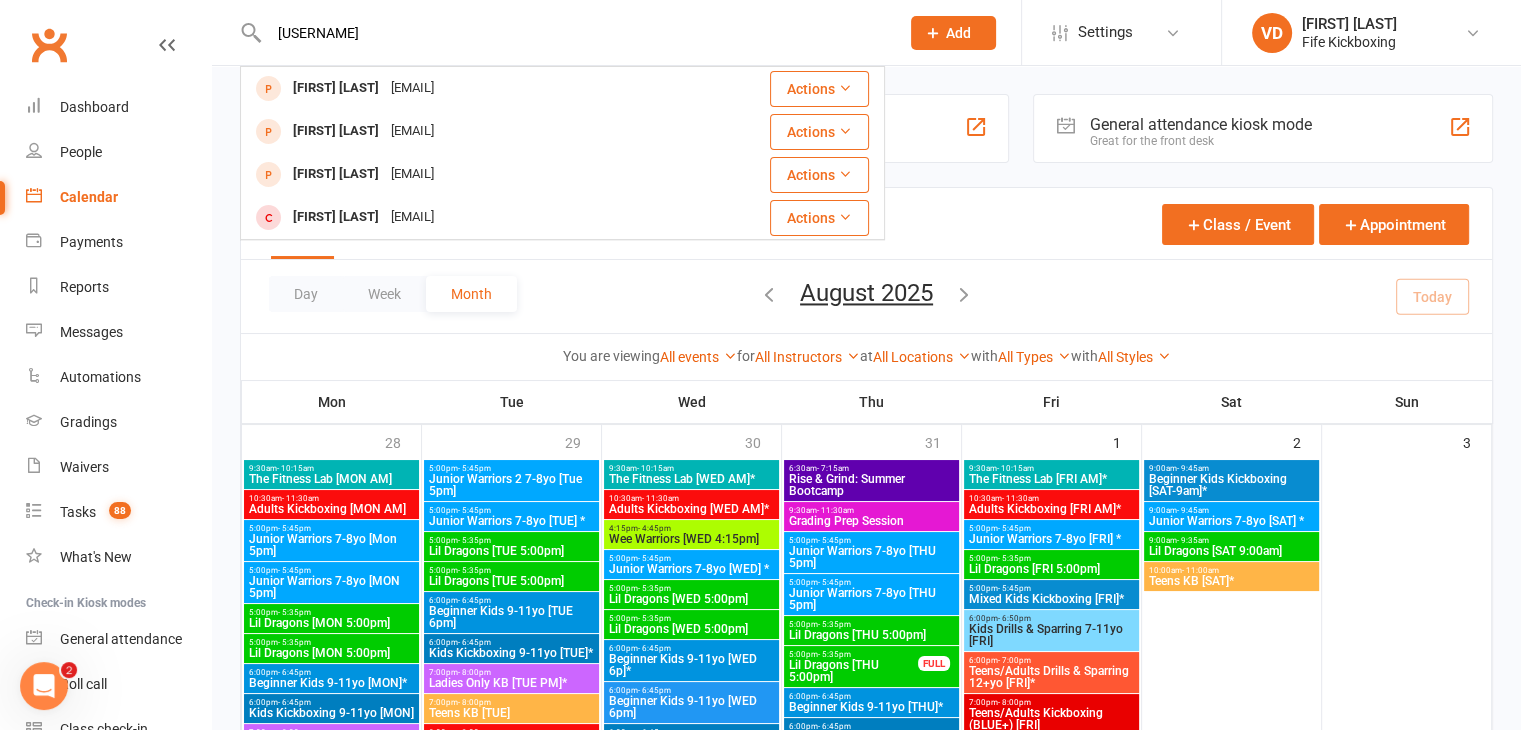 type on "[USERNAME]" 